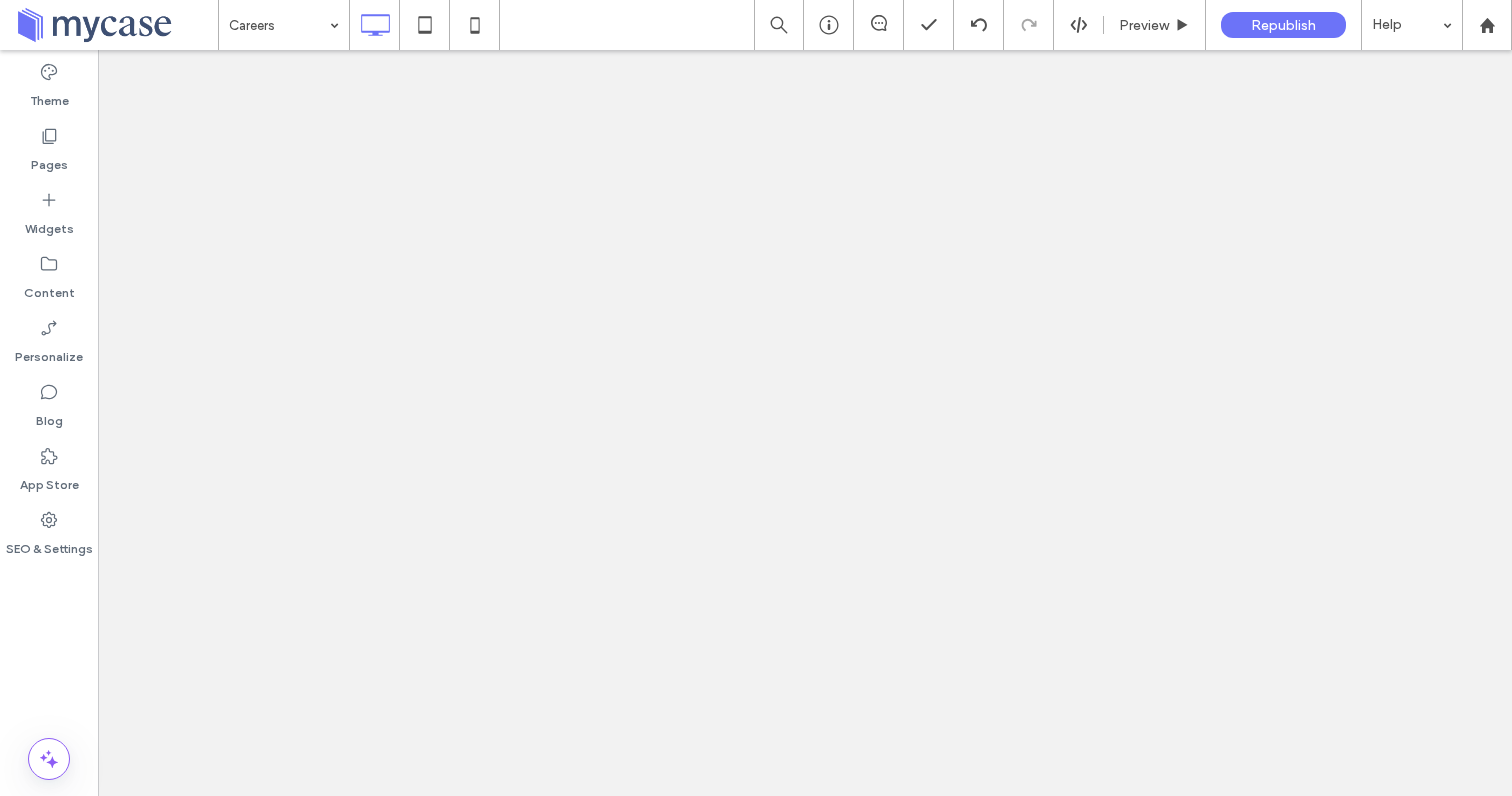scroll, scrollTop: 0, scrollLeft: 0, axis: both 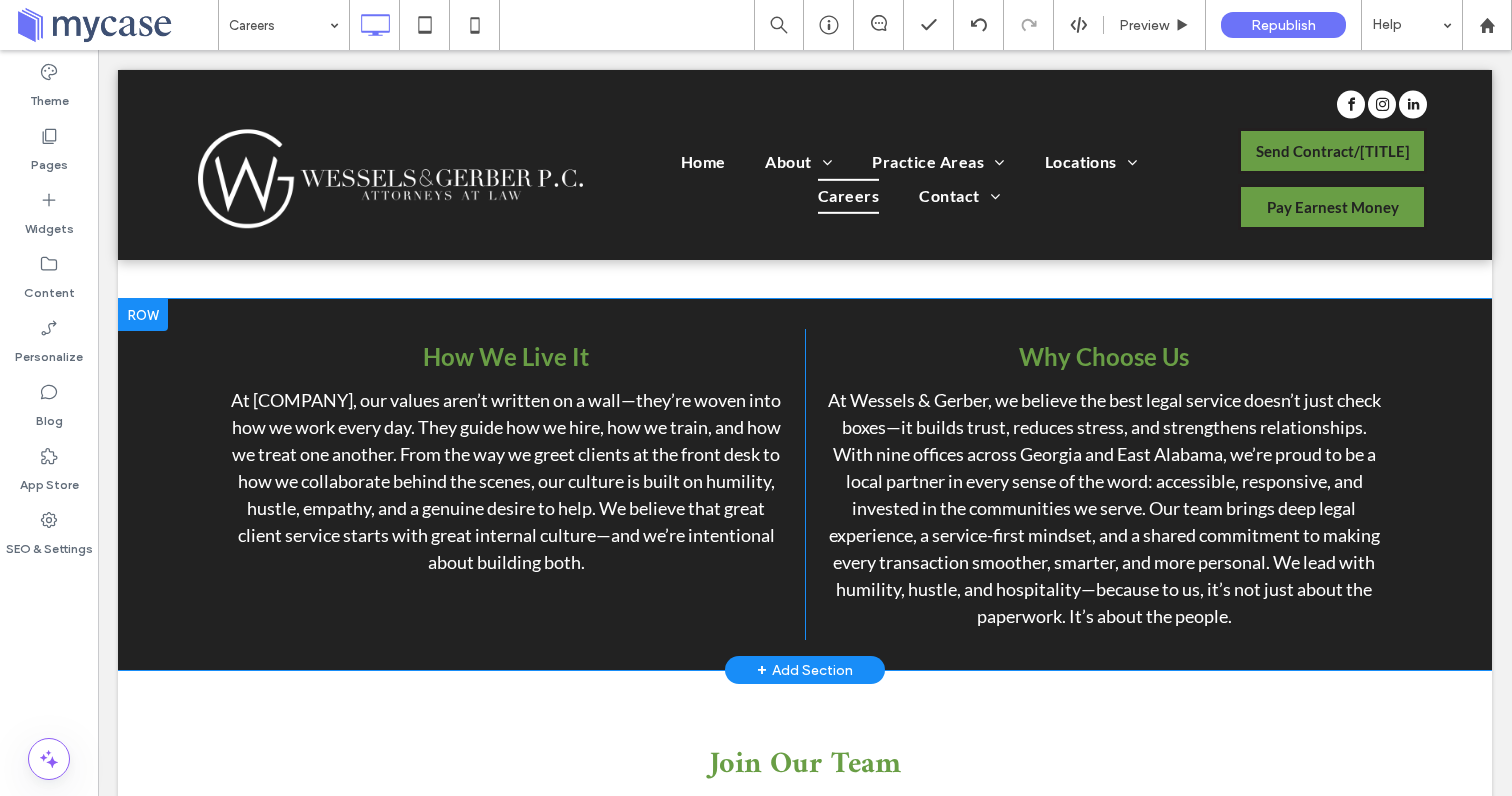 click at bounding box center (143, 315) 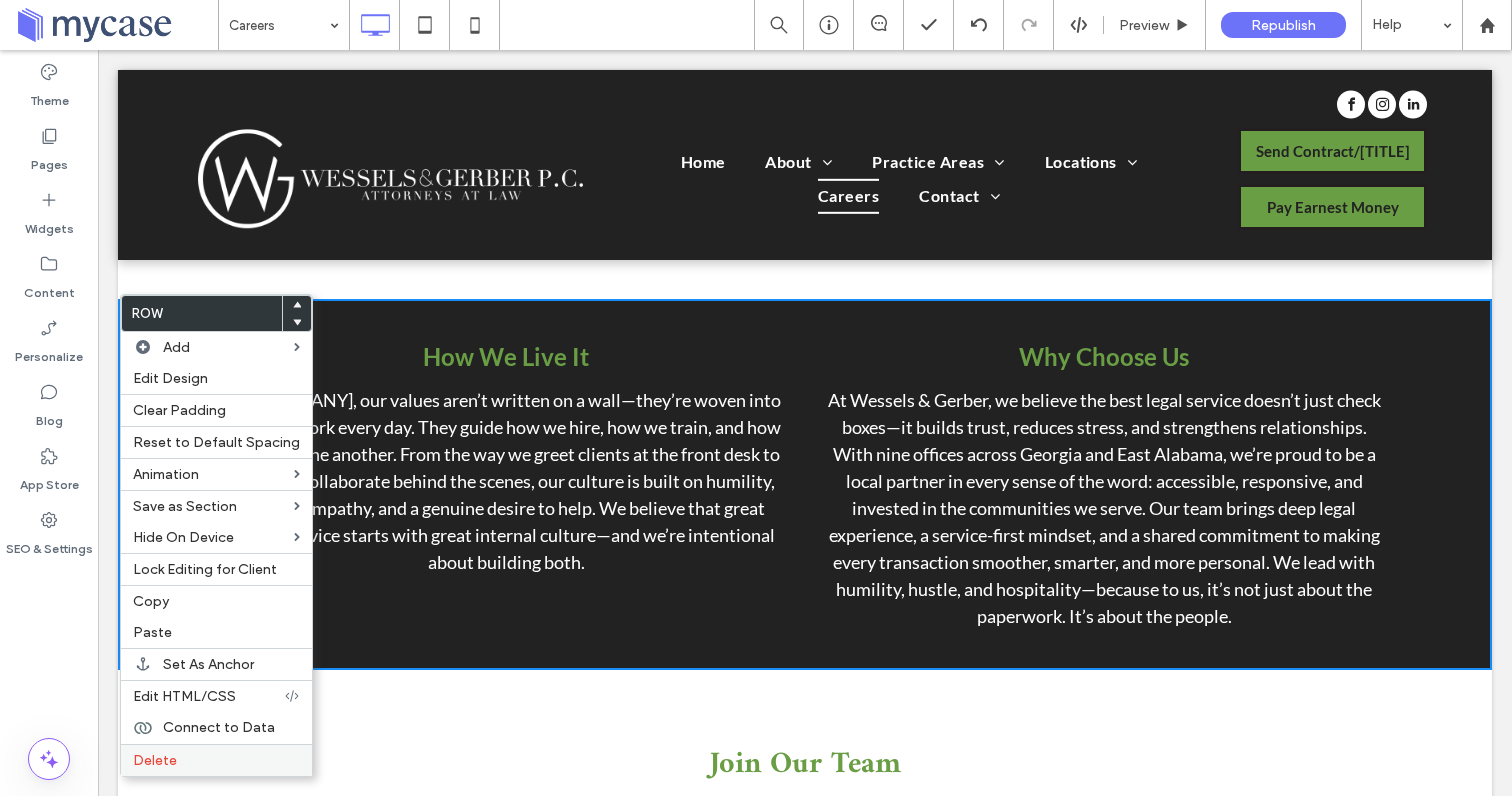 click on "Delete" at bounding box center (155, 760) 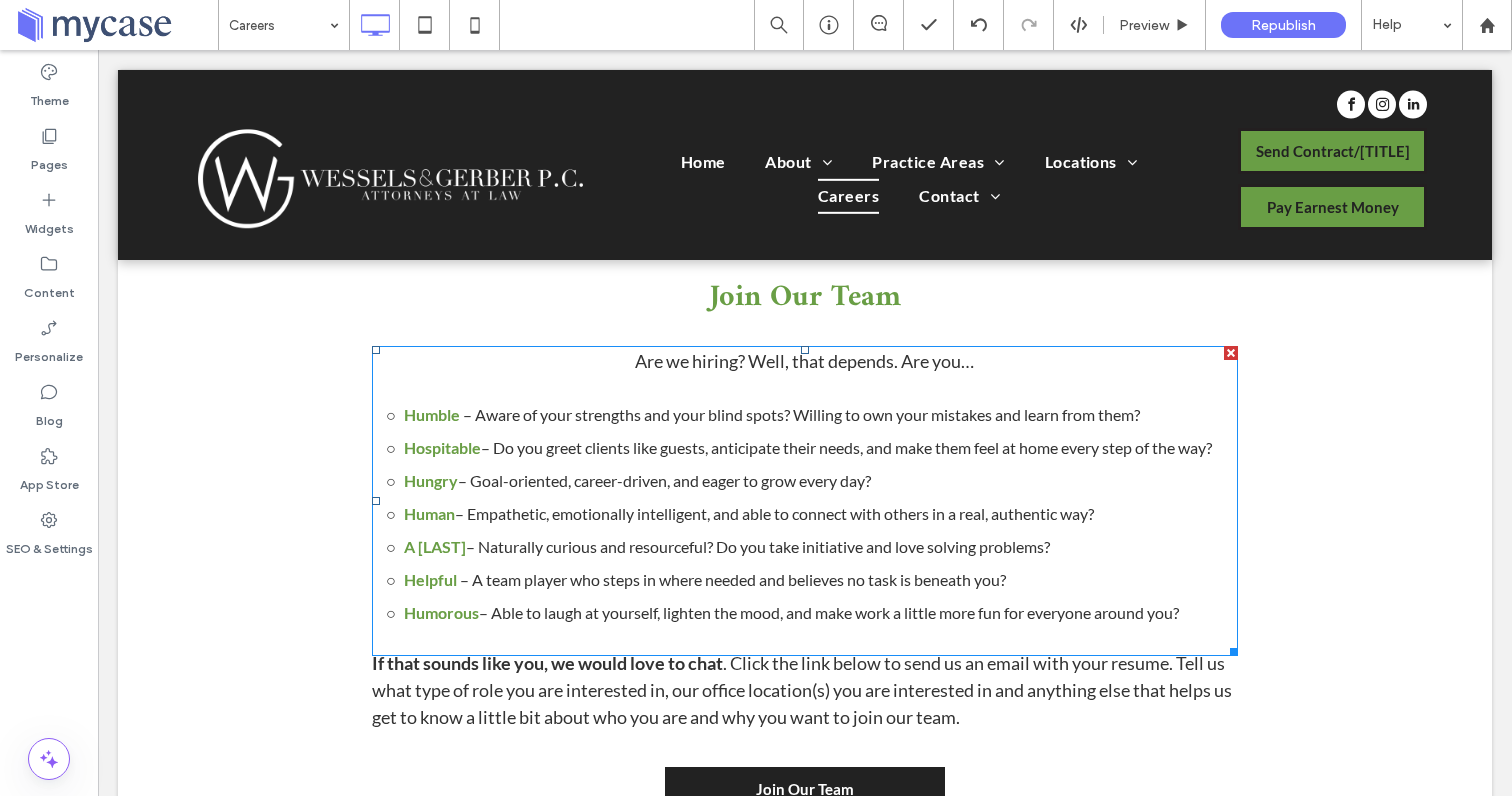 scroll, scrollTop: 3128, scrollLeft: 0, axis: vertical 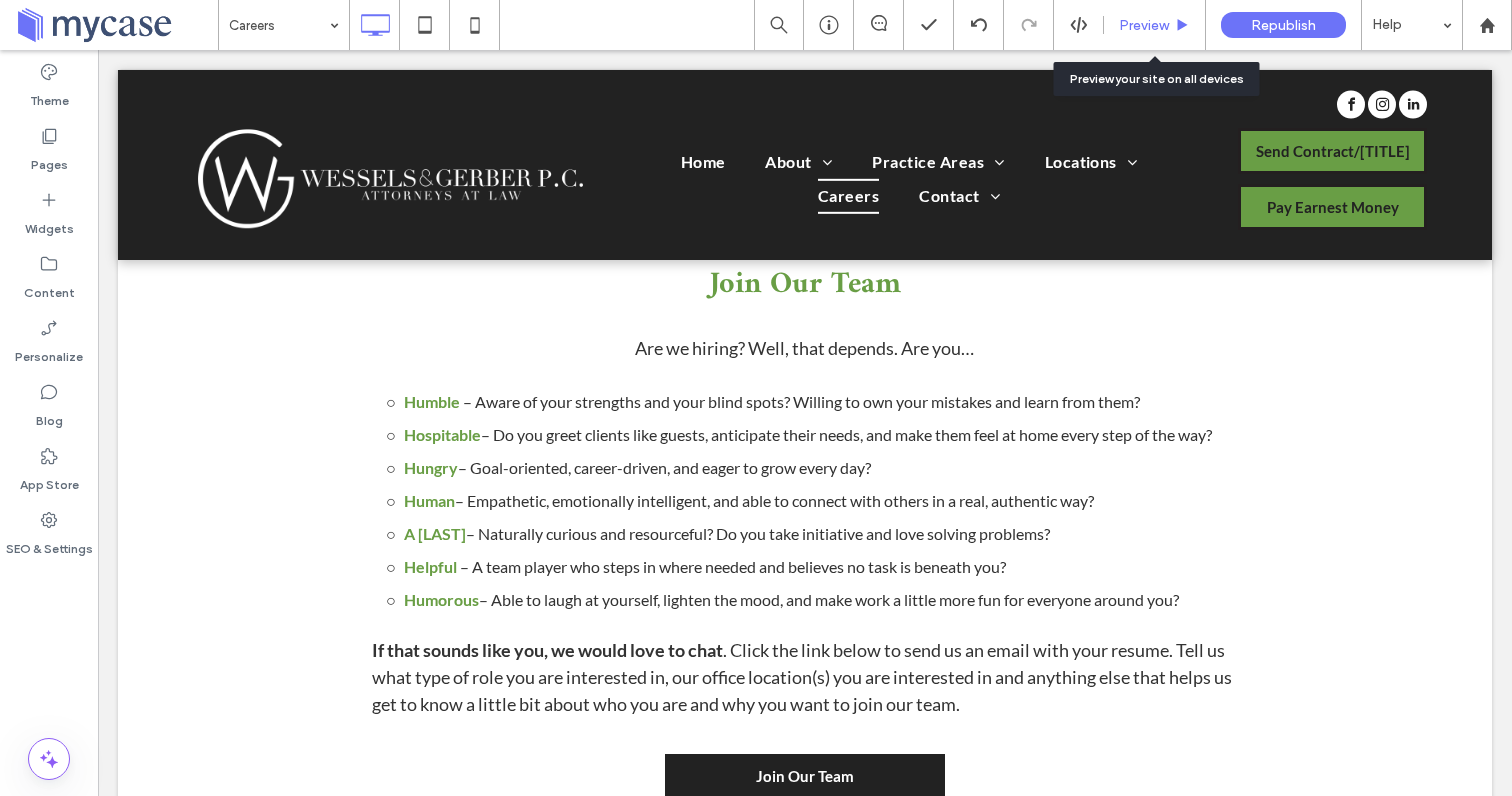 click on "Preview" at bounding box center [1144, 25] 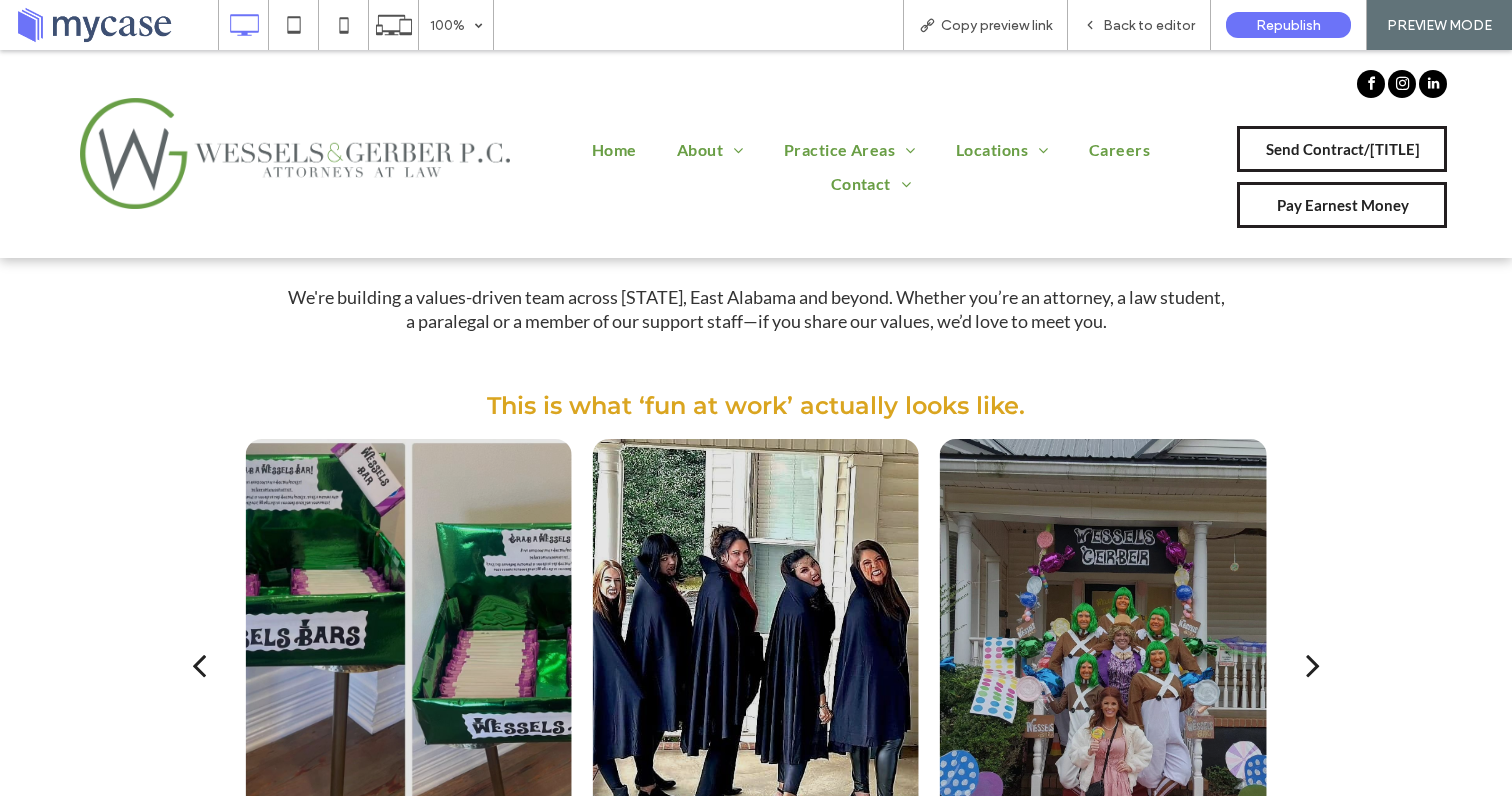 scroll, scrollTop: 259, scrollLeft: 0, axis: vertical 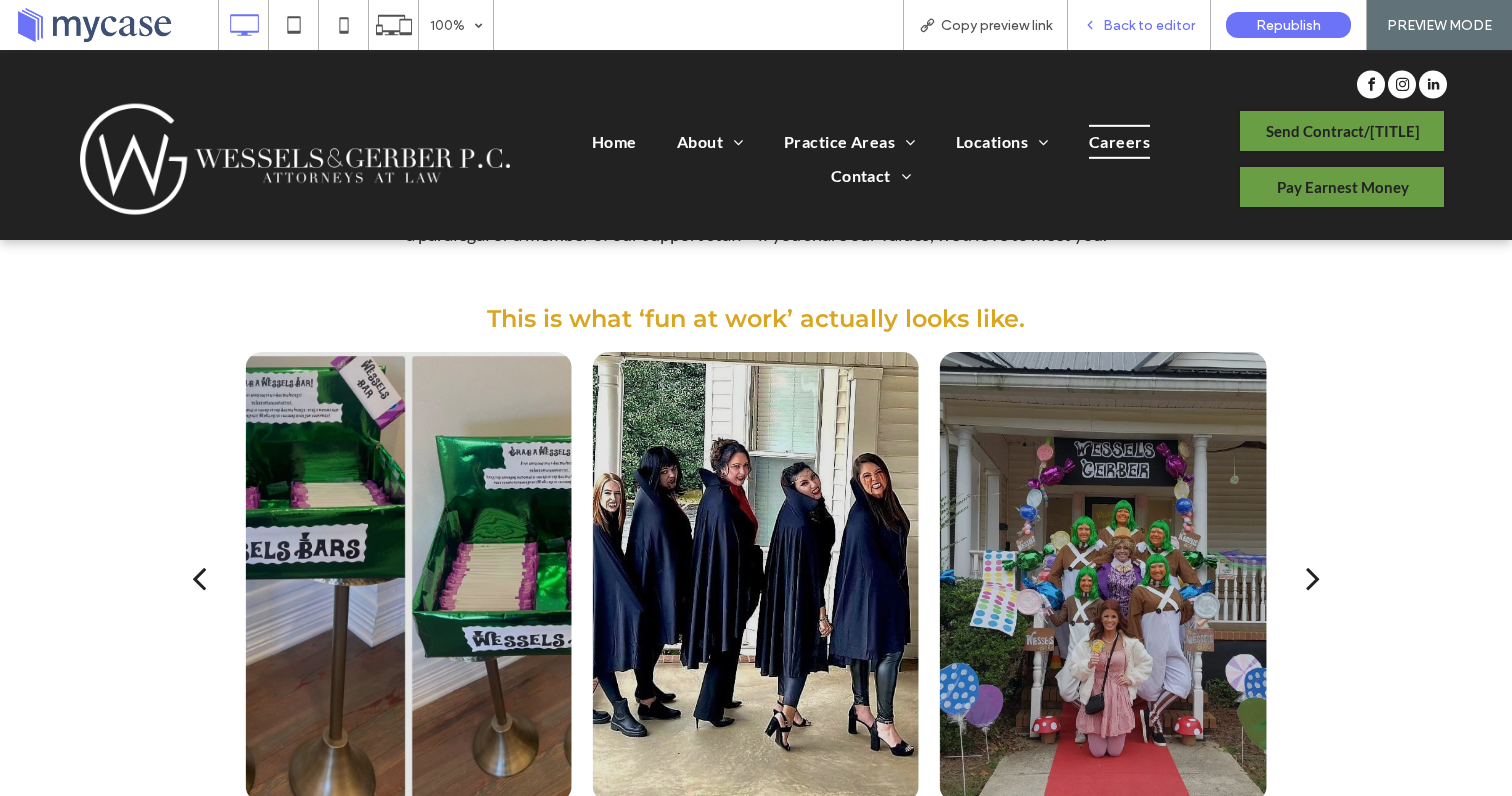click on "Back to editor" at bounding box center [1149, 25] 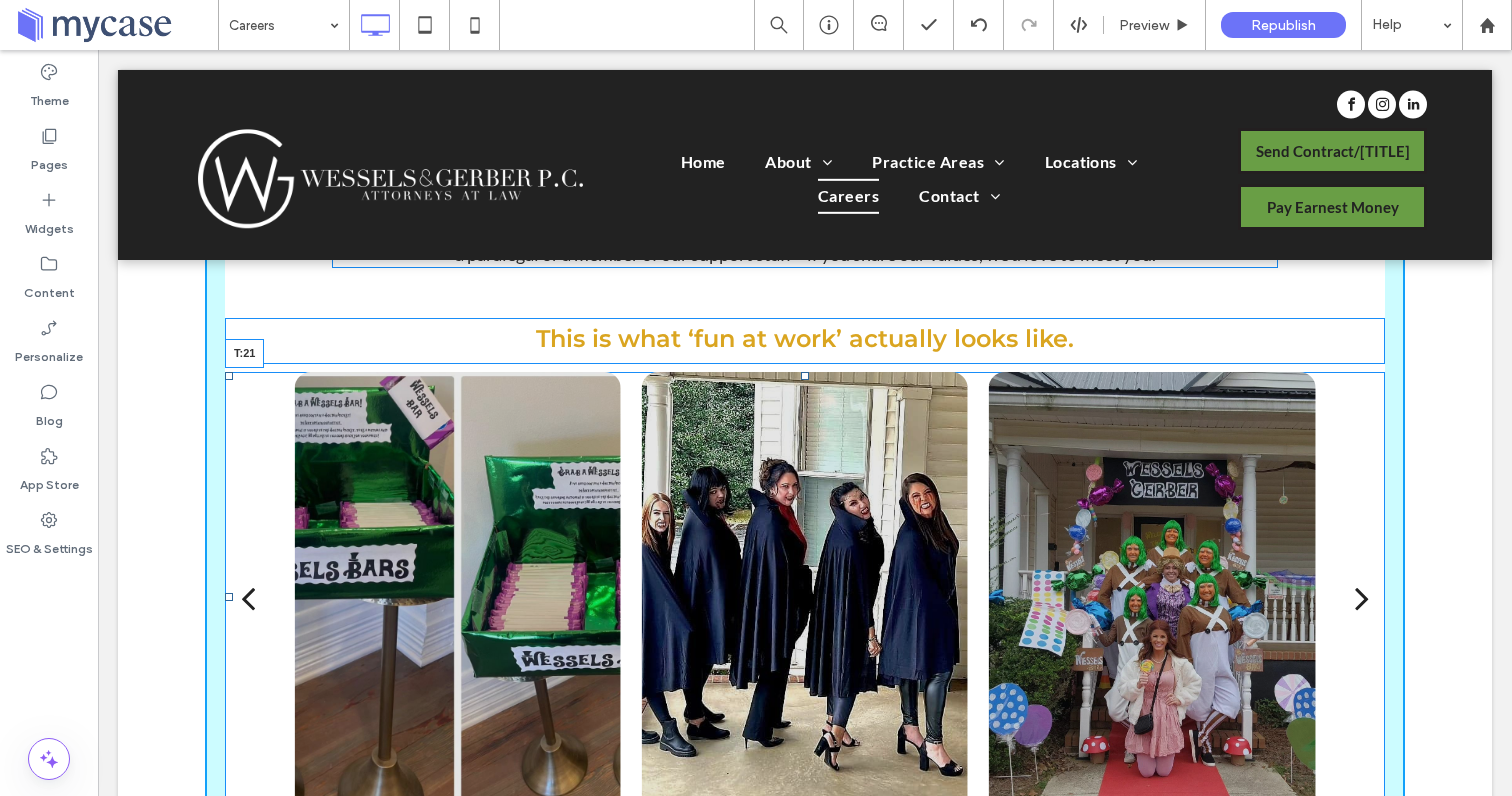 click on "a a a a T:21" at bounding box center (805, 597) 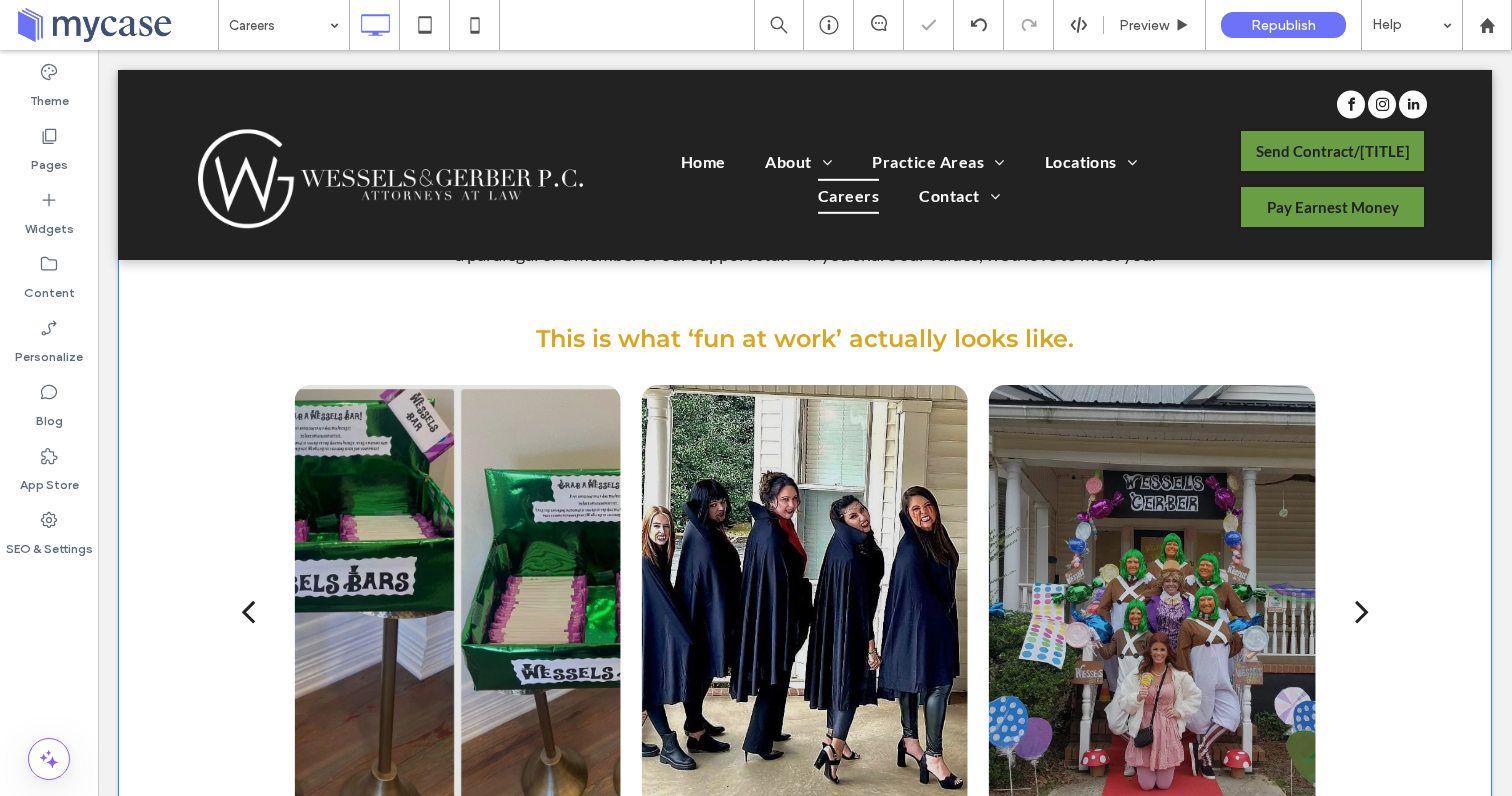 click at bounding box center [756, 398] 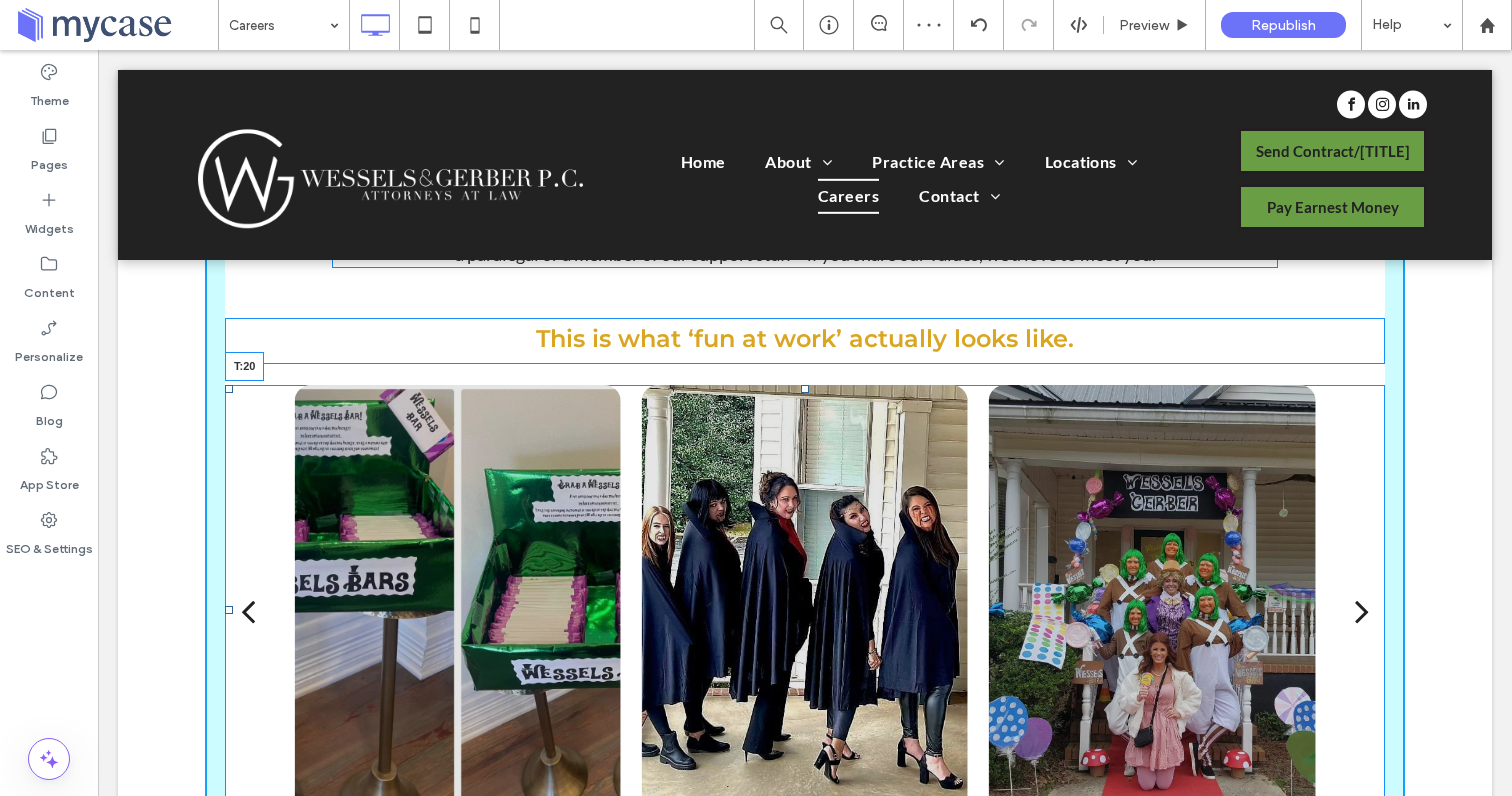 click at bounding box center [805, 389] 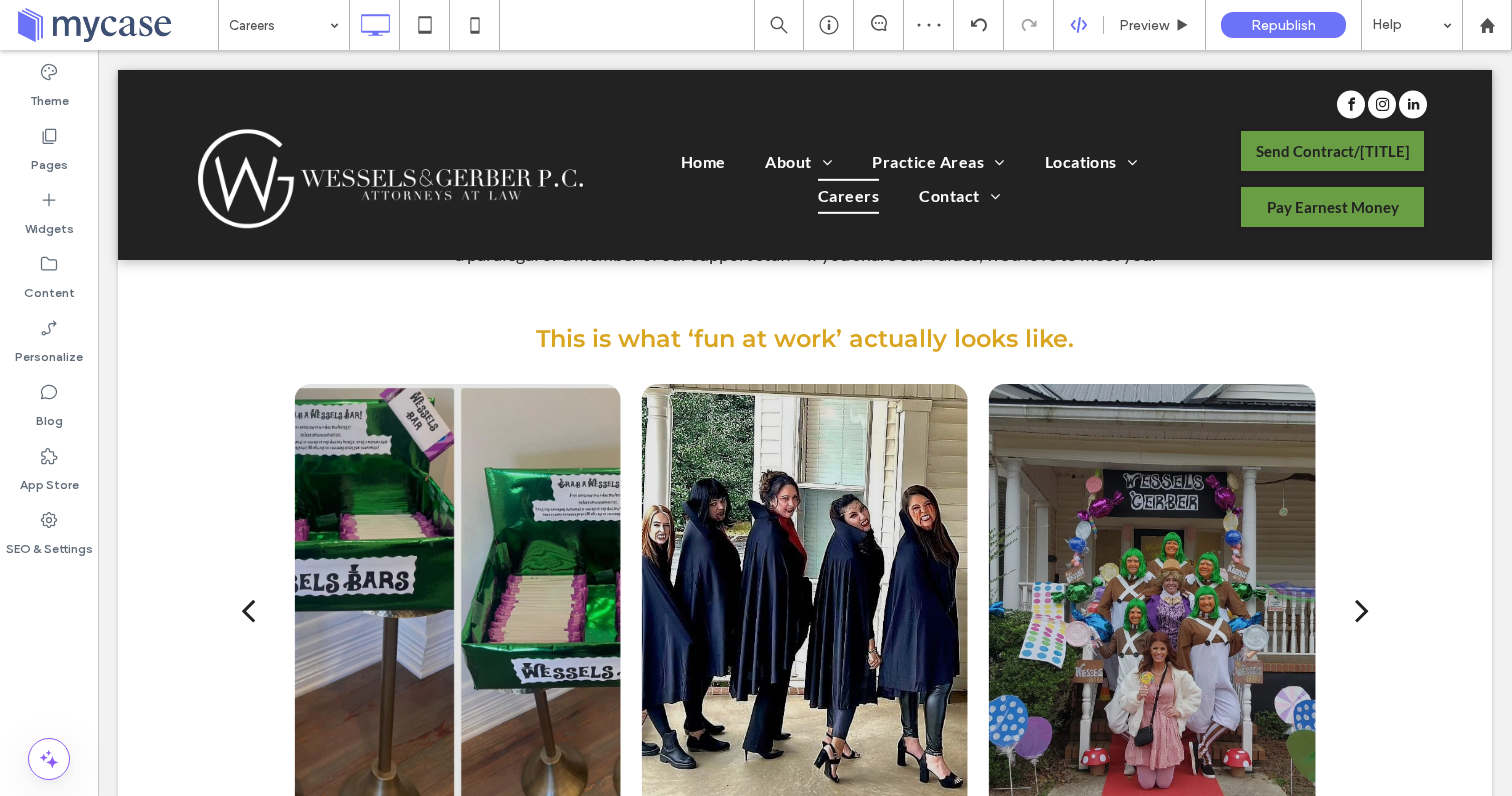 click at bounding box center [1078, 25] 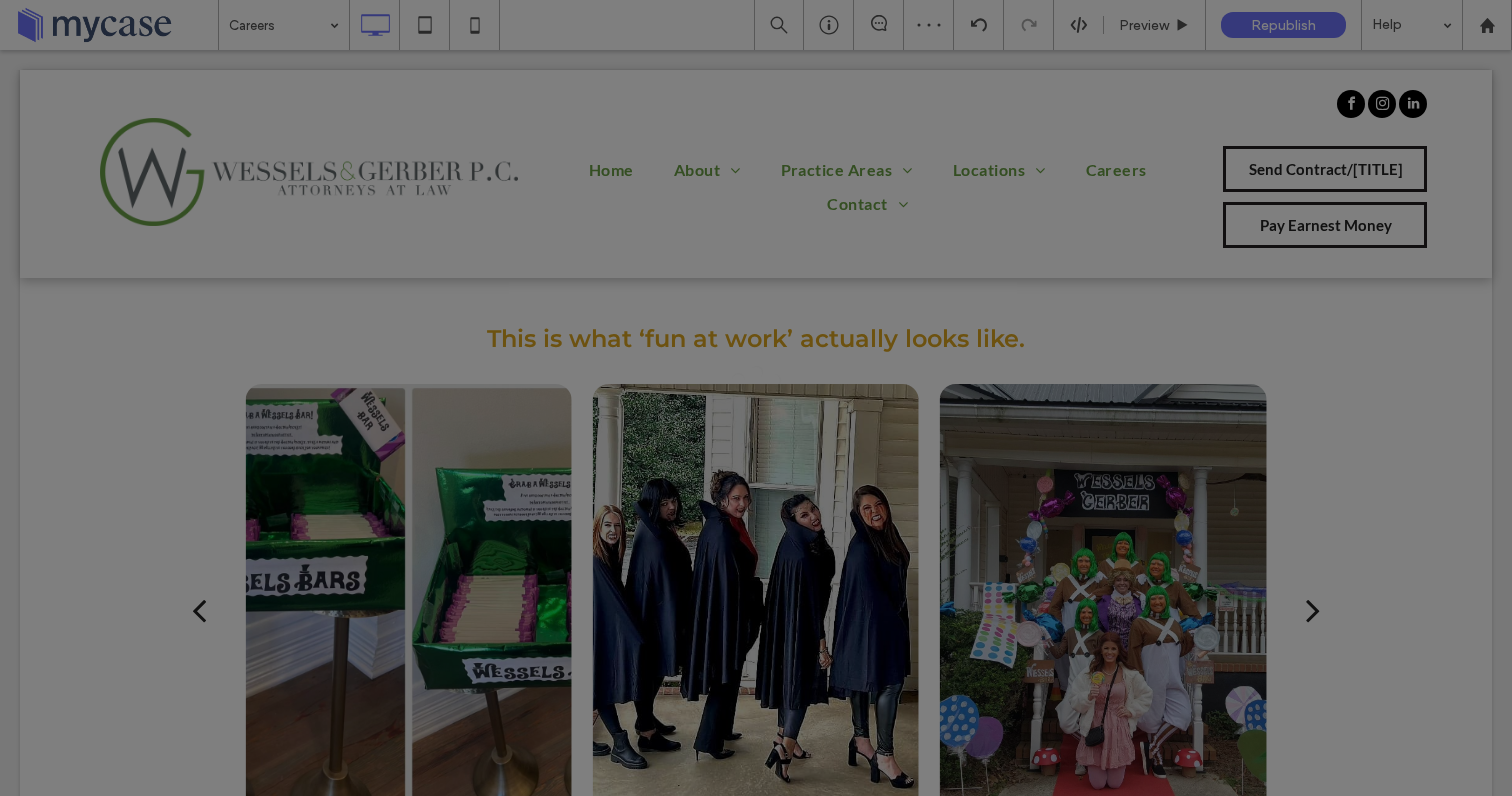 scroll, scrollTop: 0, scrollLeft: 0, axis: both 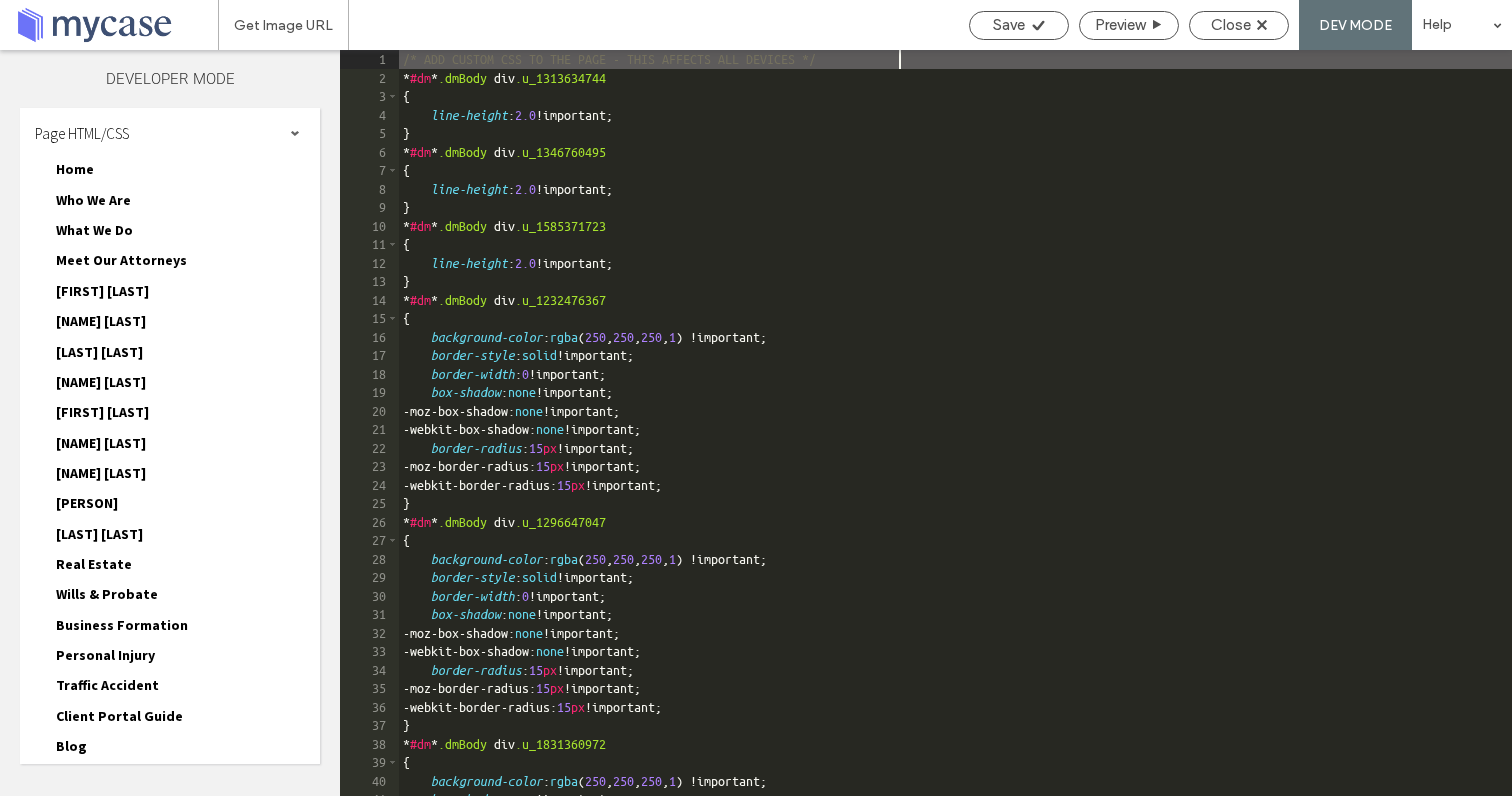 click on "Close" at bounding box center (1231, 25) 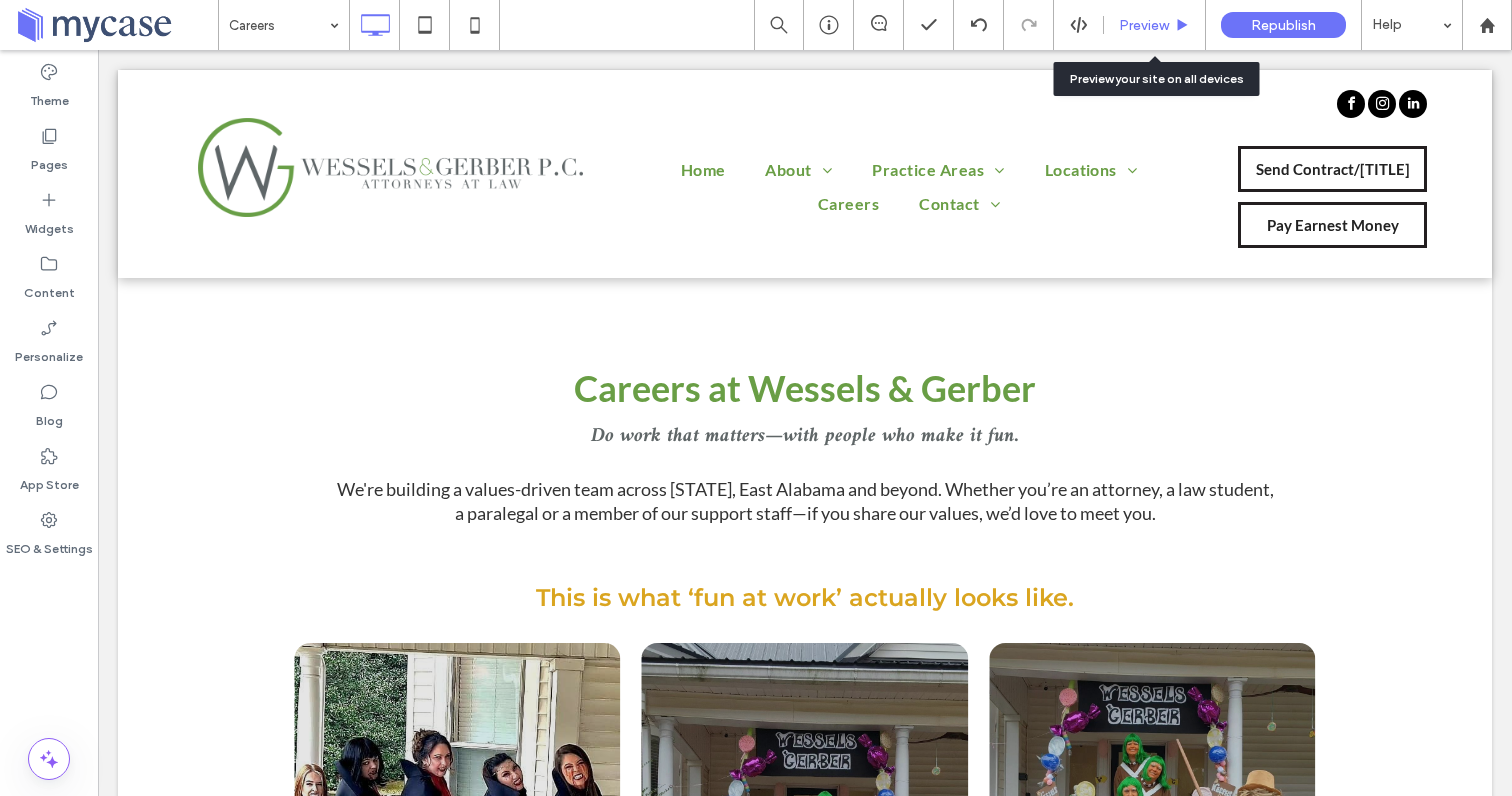 click on "Preview" at bounding box center (1144, 25) 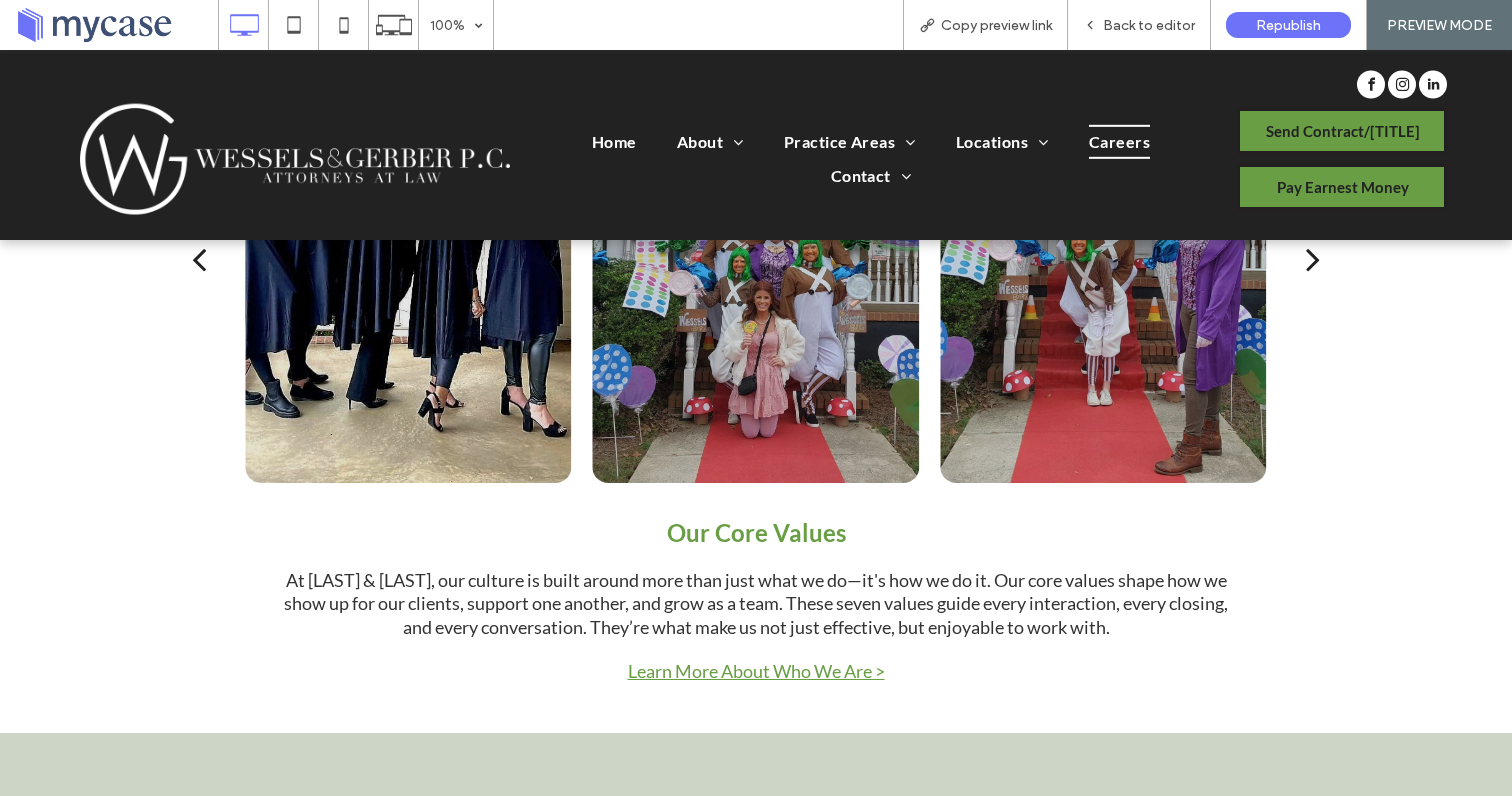 scroll, scrollTop: 592, scrollLeft: 0, axis: vertical 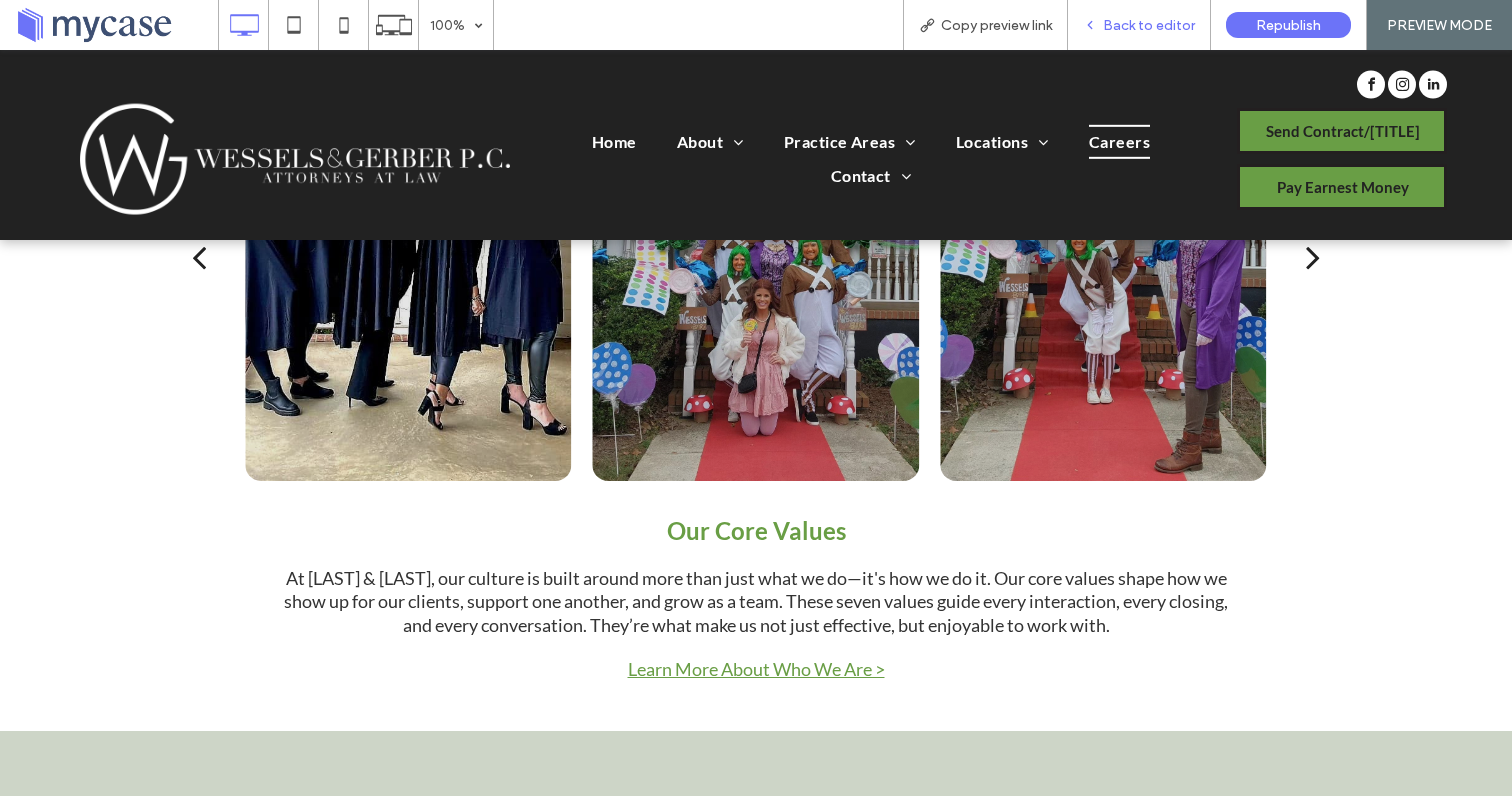click on "Back to editor" at bounding box center (1149, 25) 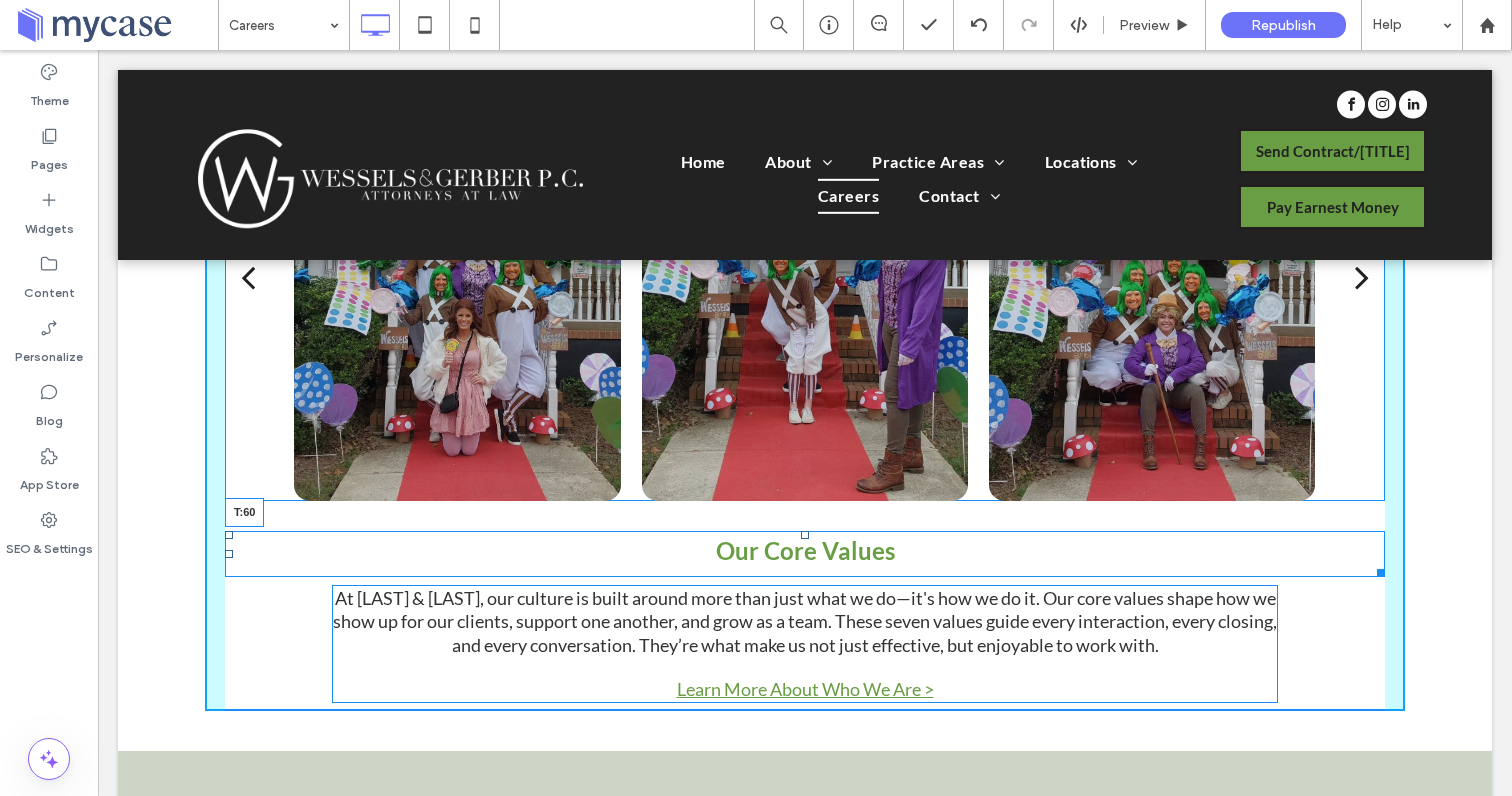 drag, startPoint x: 806, startPoint y: 535, endPoint x: 804, endPoint y: 565, distance: 30.066593 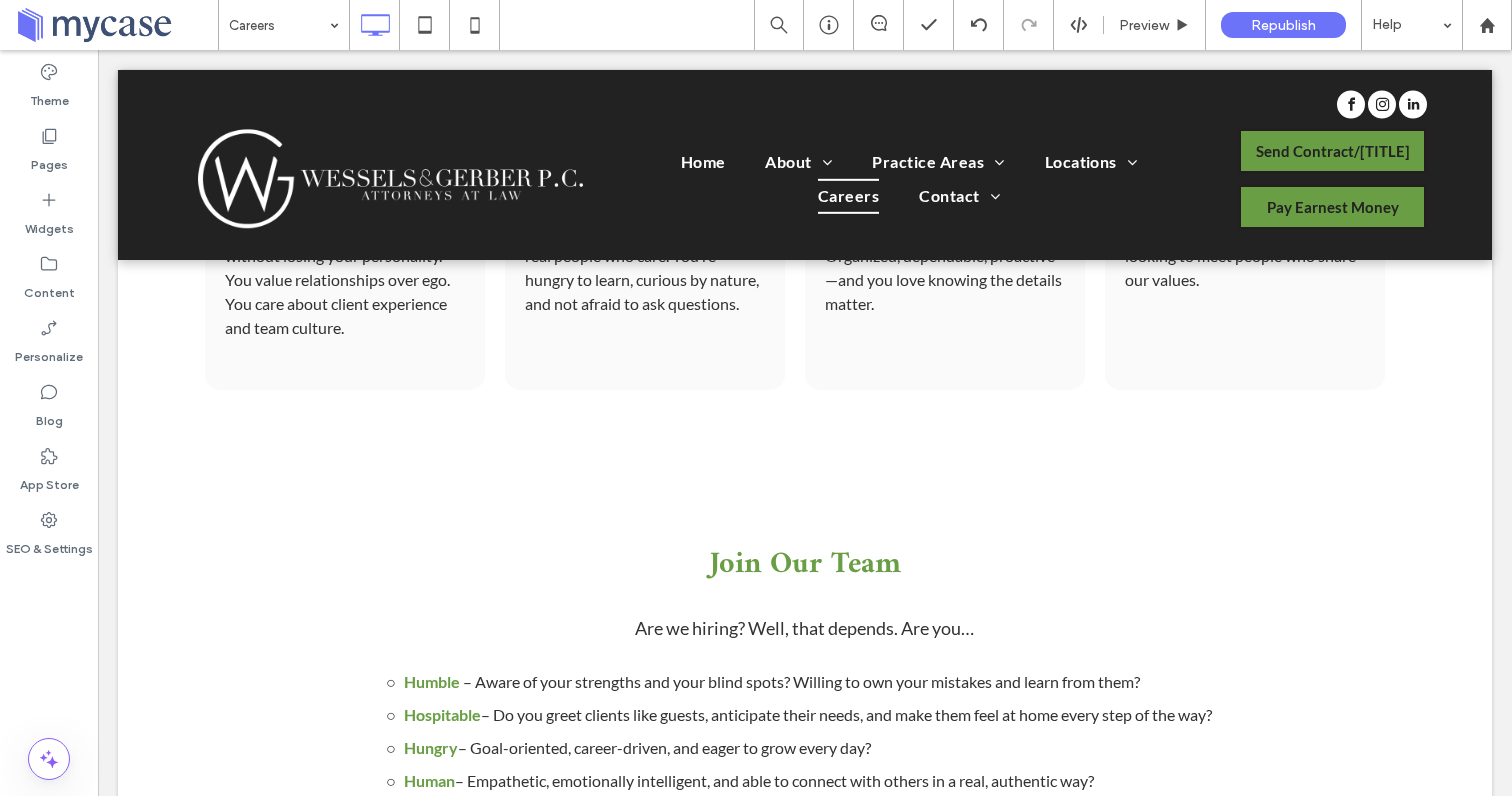 scroll, scrollTop: 2898, scrollLeft: 0, axis: vertical 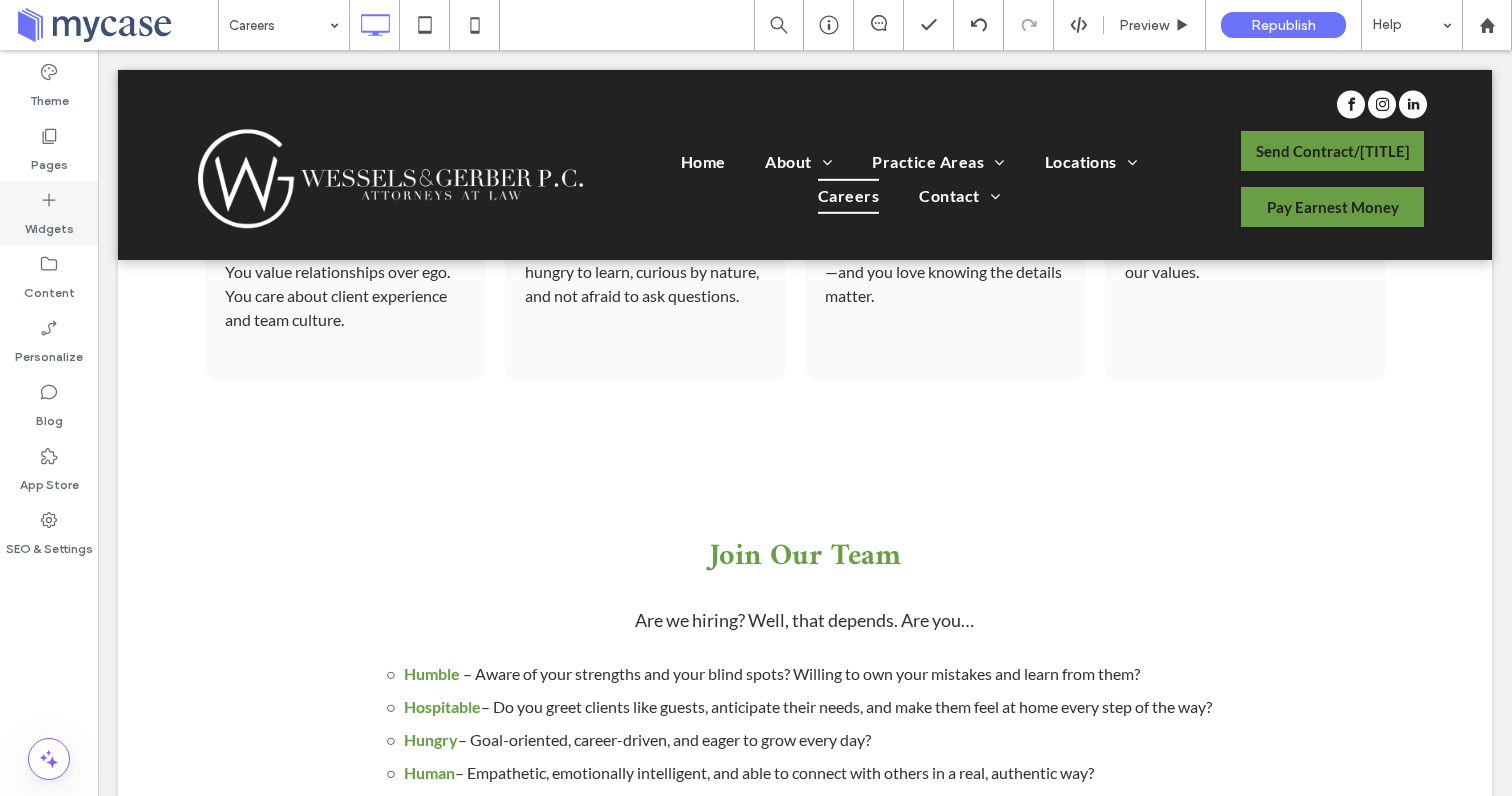 click 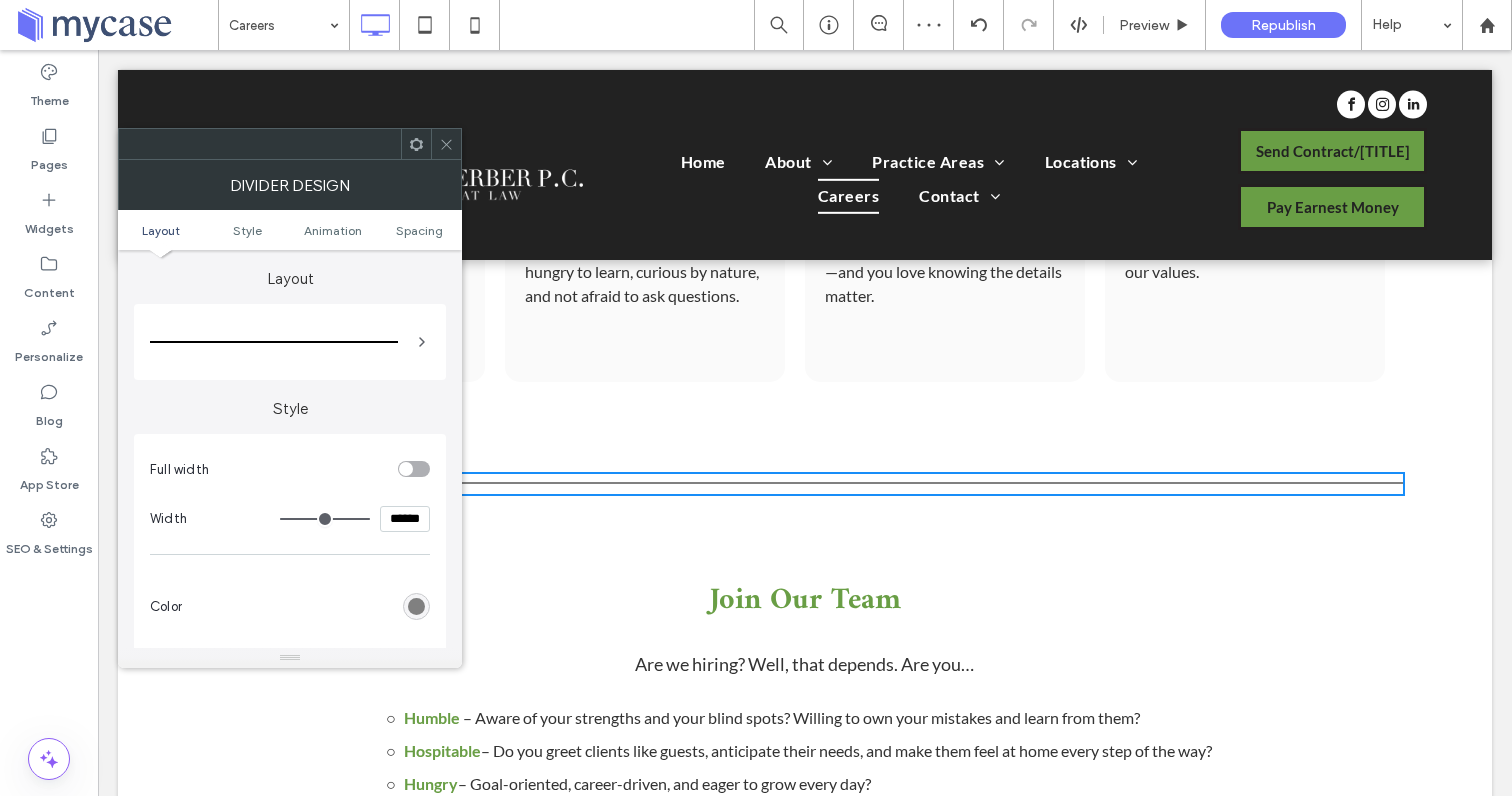 click at bounding box center (416, 606) 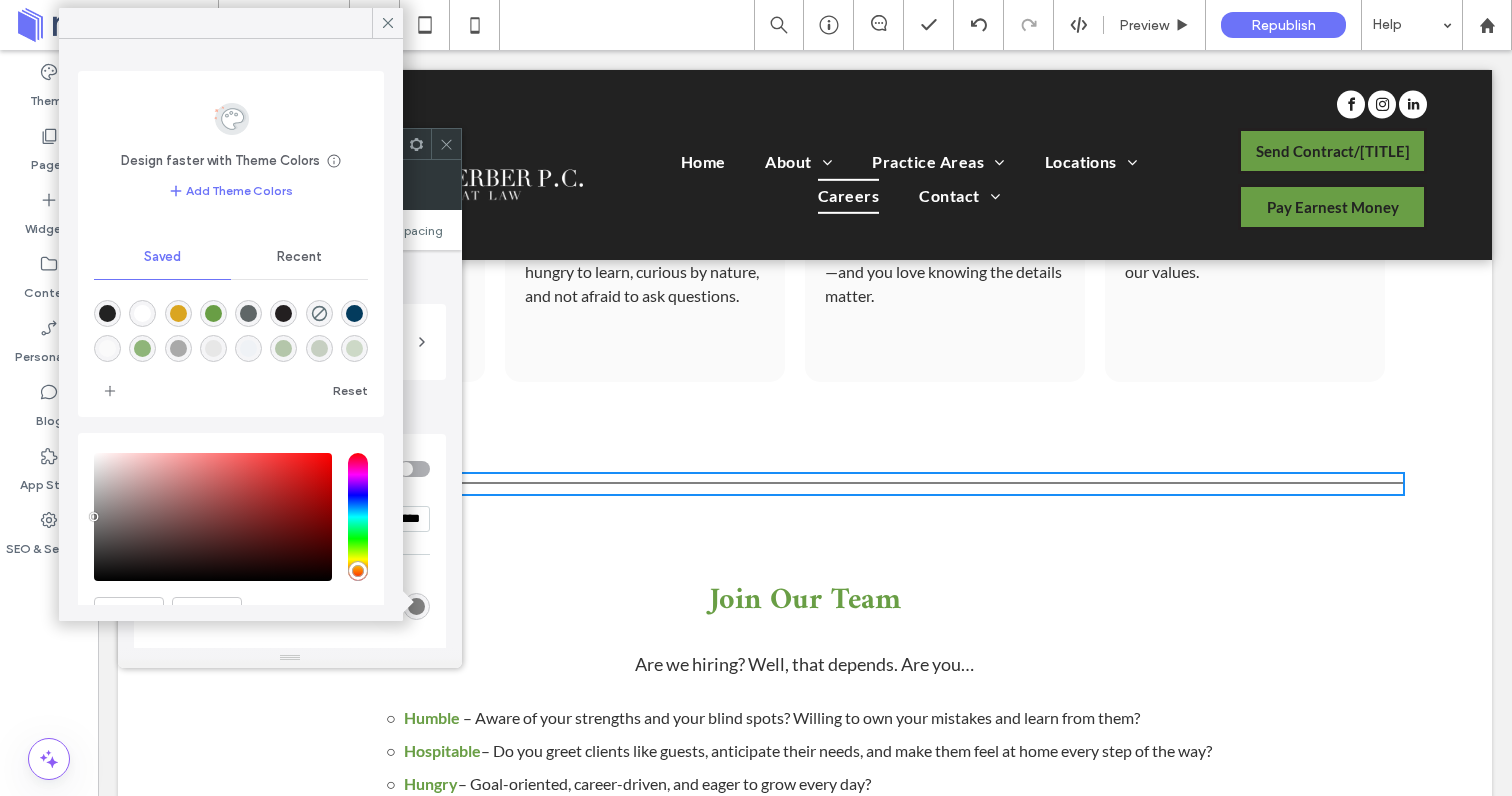 click at bounding box center [213, 313] 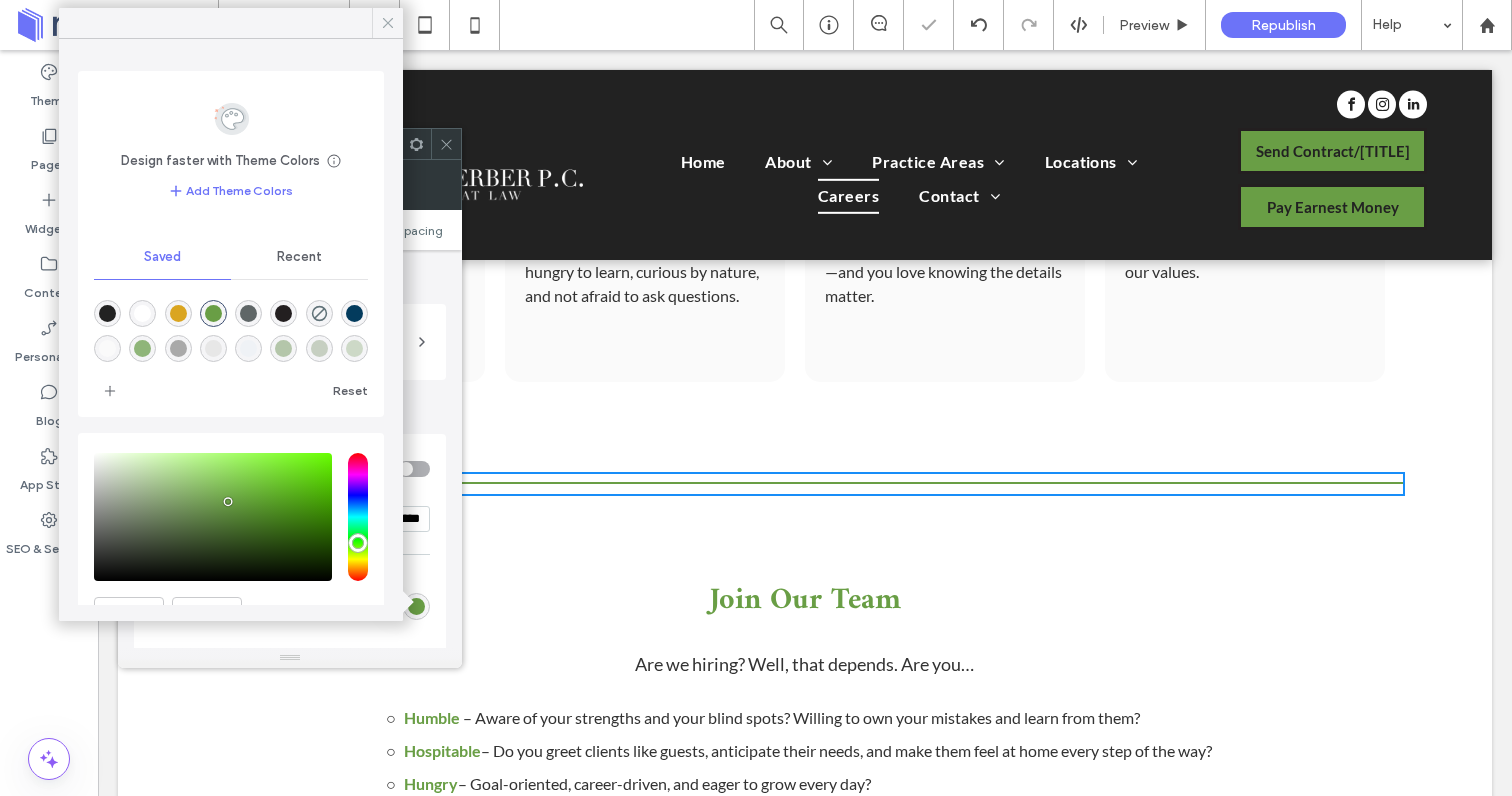 click 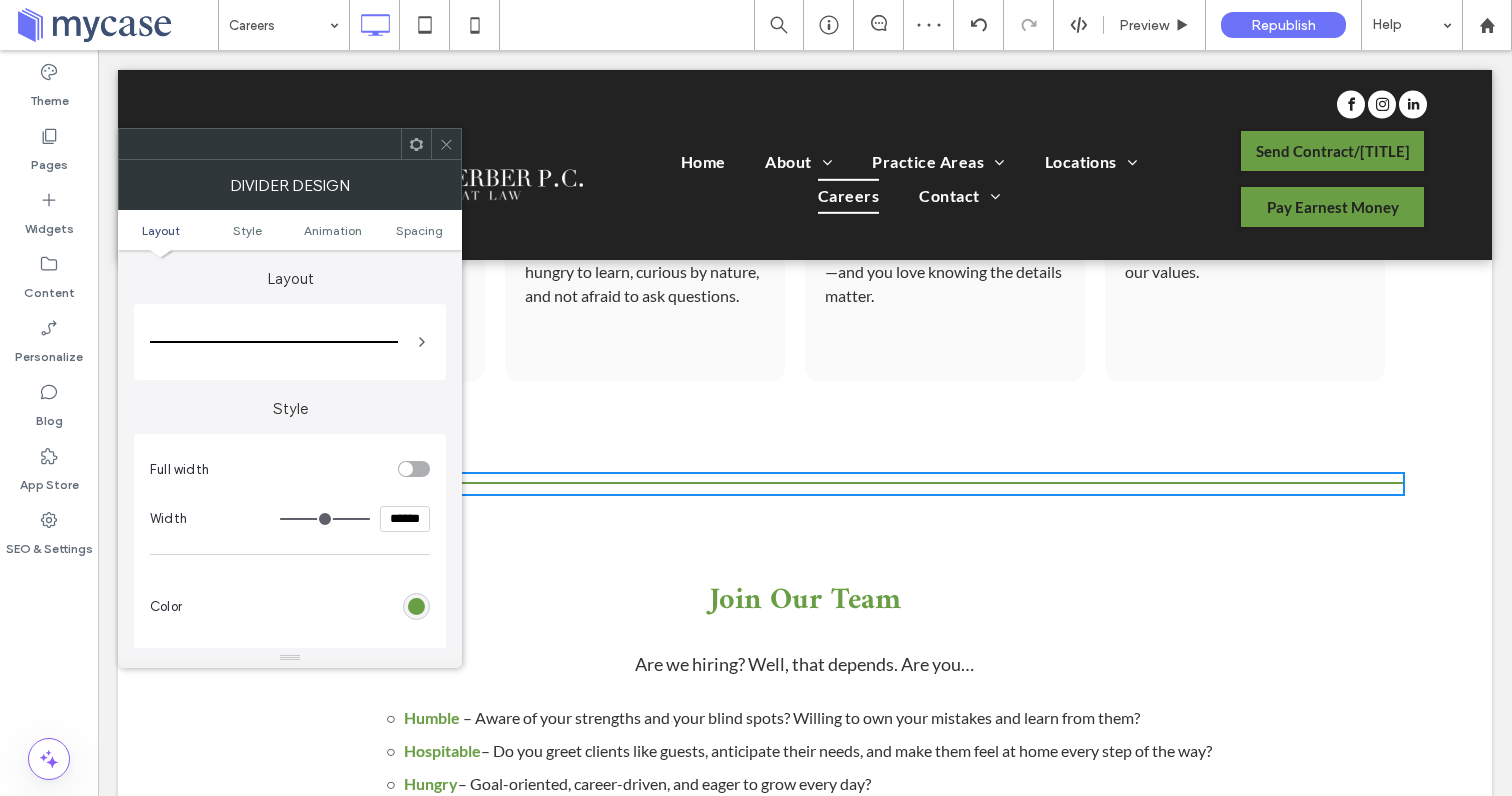 click 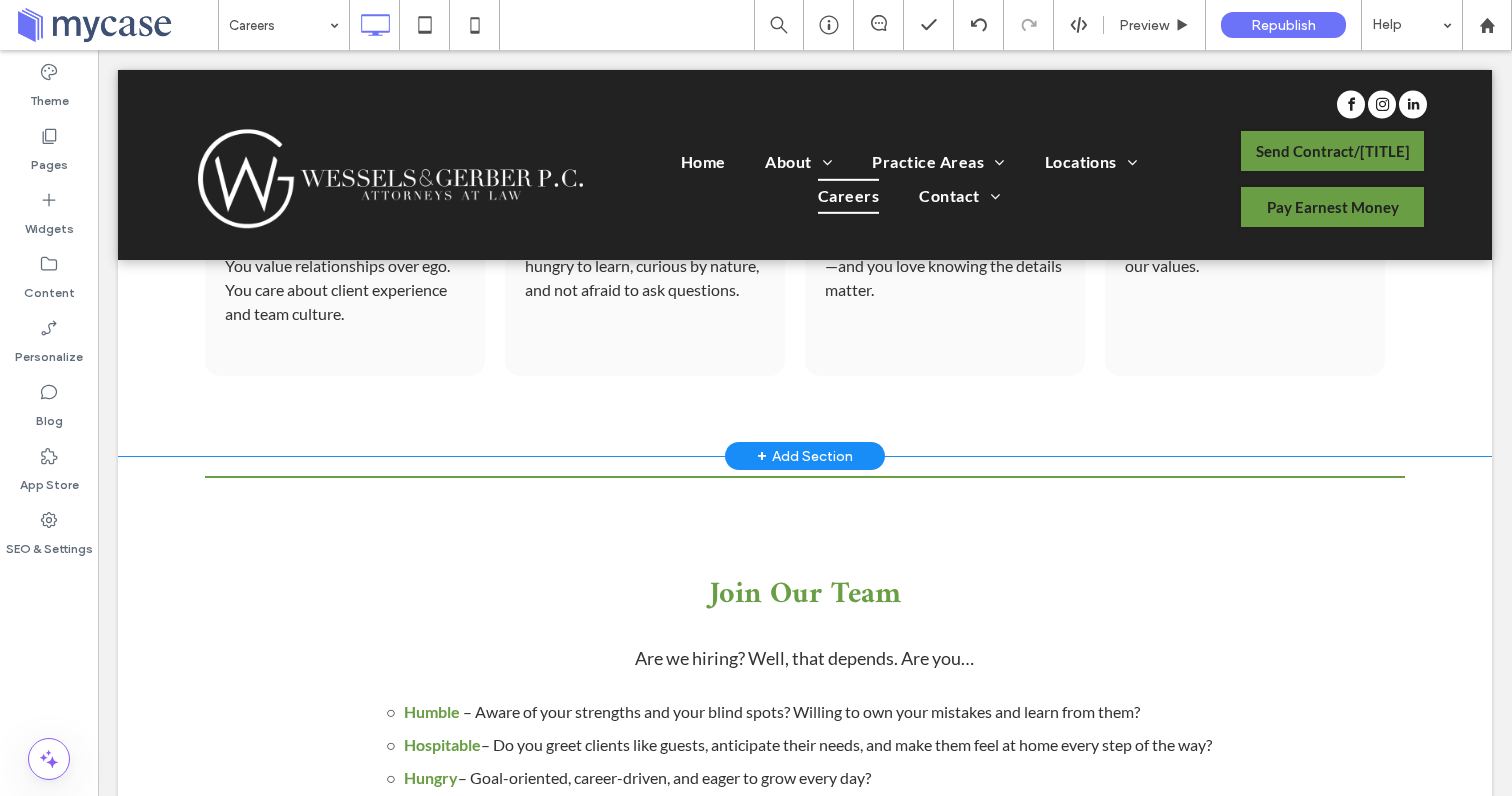 scroll, scrollTop: 2908, scrollLeft: 0, axis: vertical 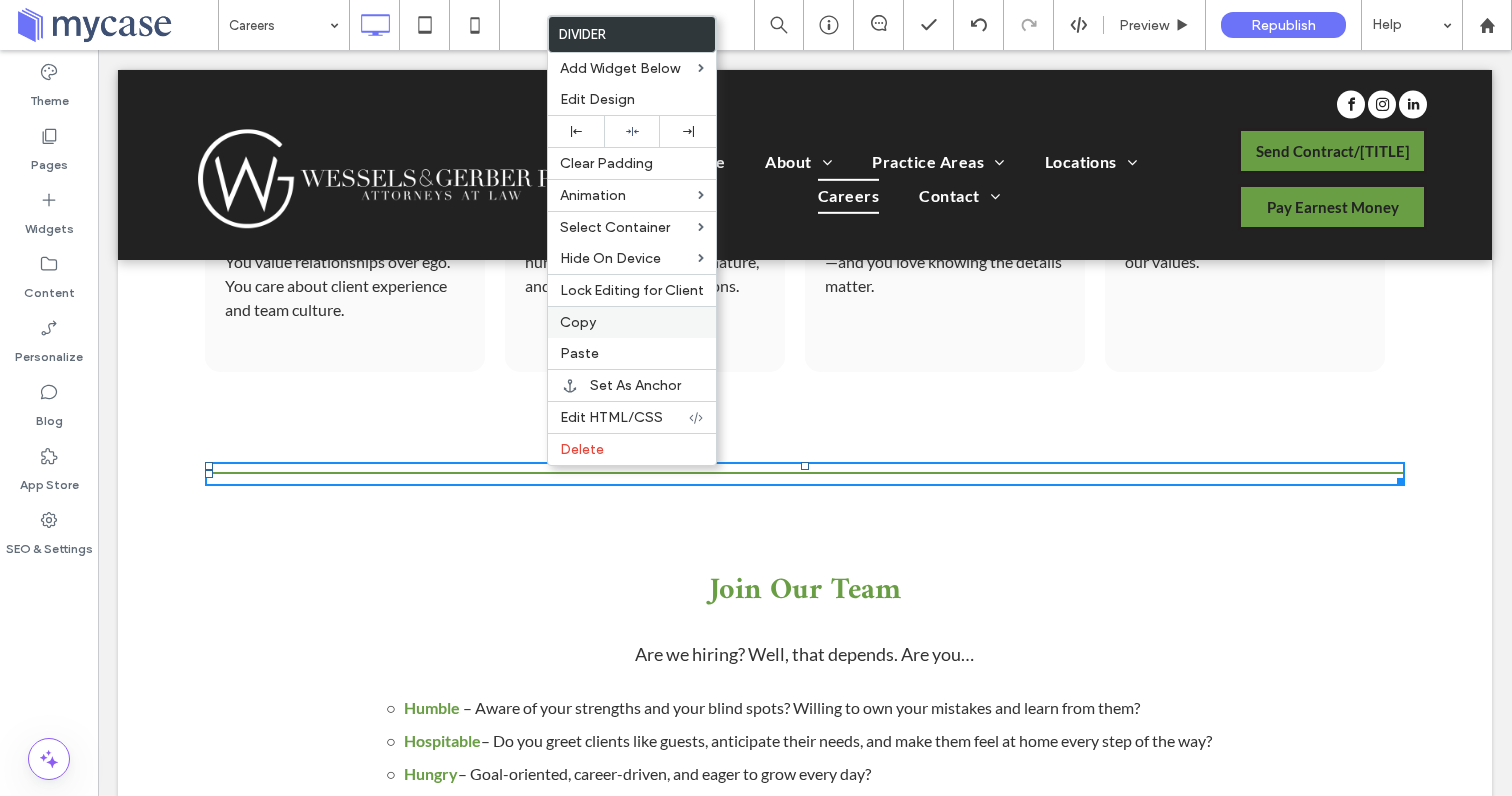 click on "Copy" at bounding box center [578, 322] 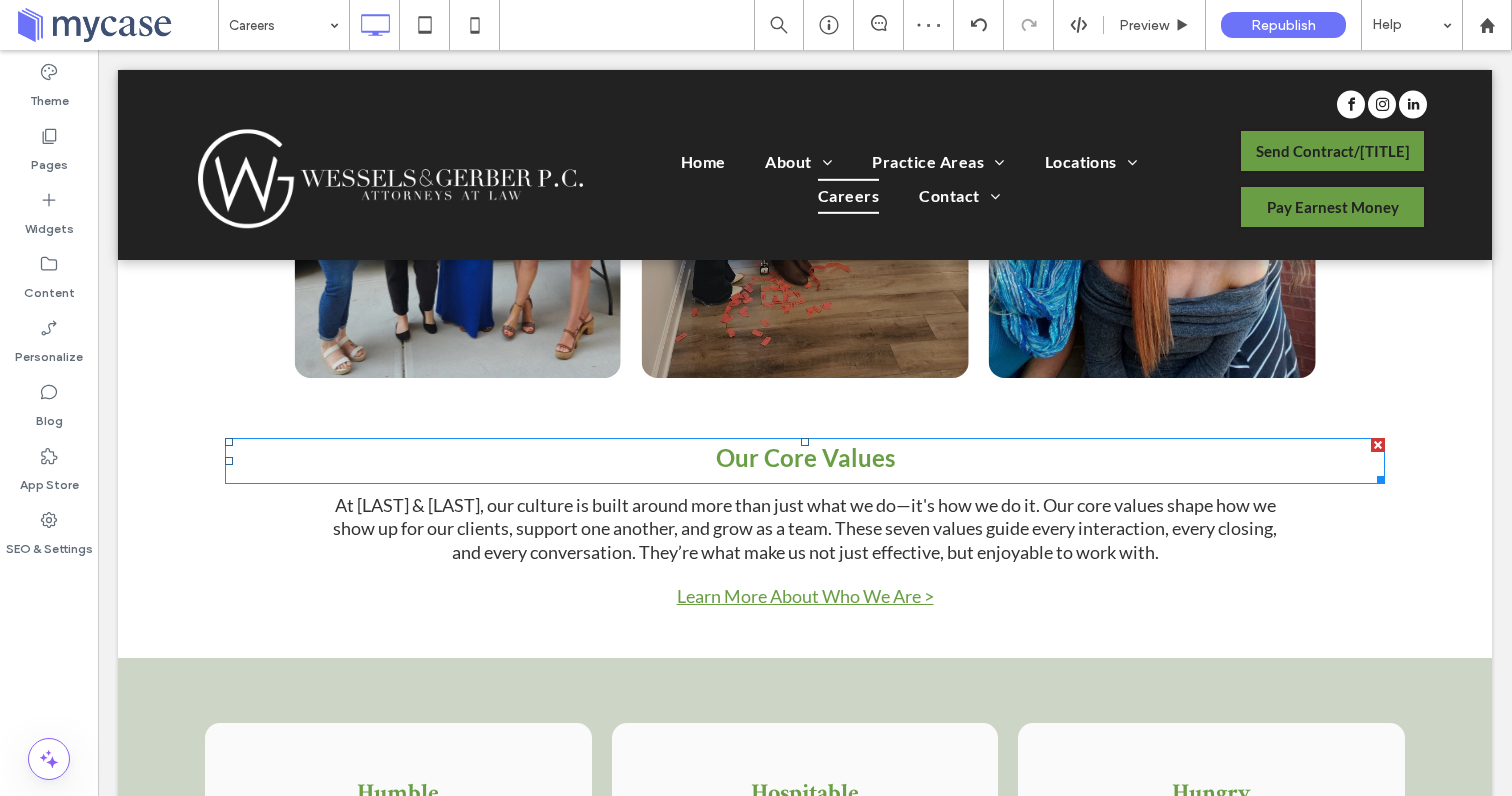 scroll, scrollTop: 712, scrollLeft: 0, axis: vertical 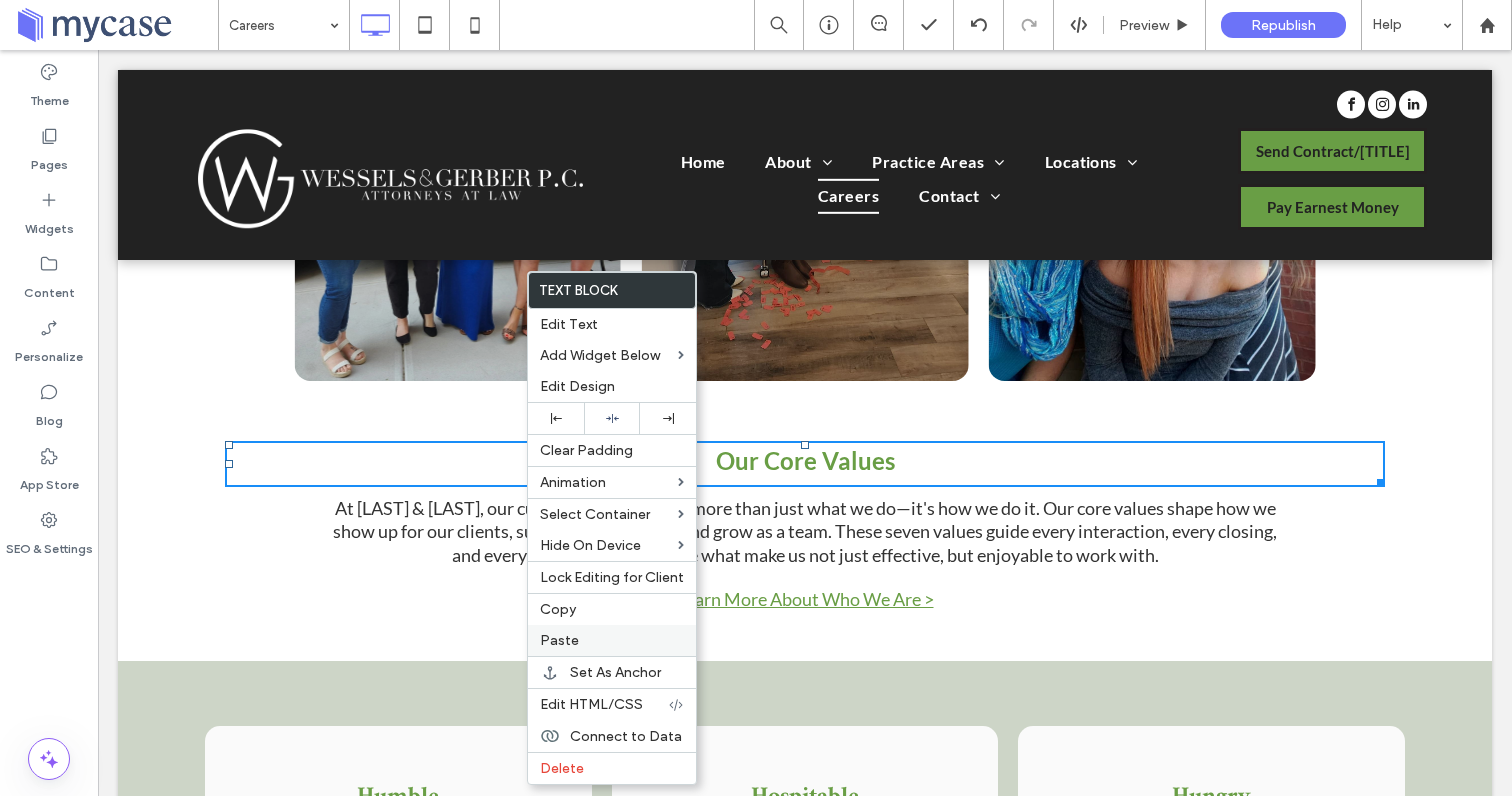 click on "Paste" at bounding box center (559, 640) 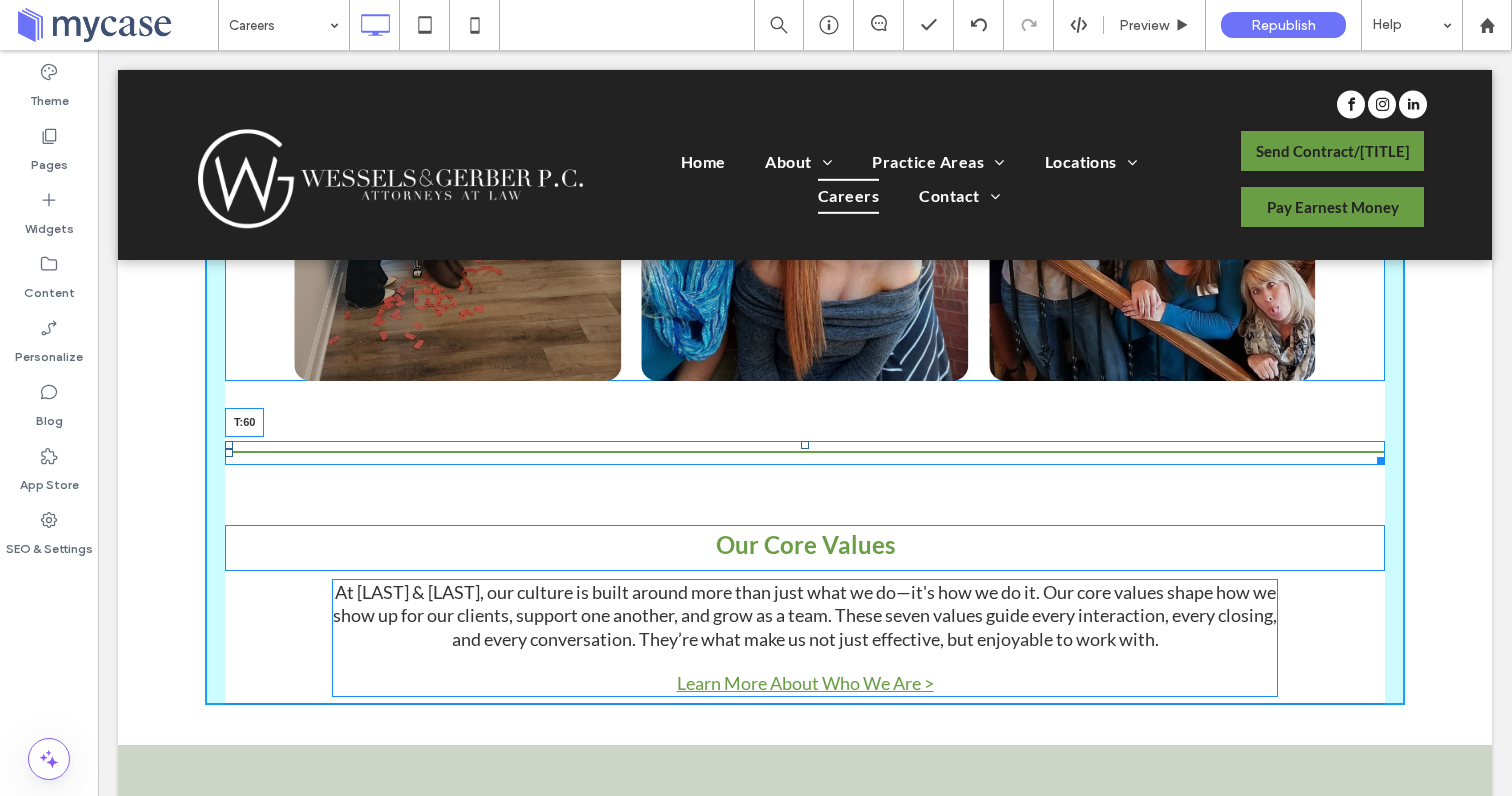 drag, startPoint x: 802, startPoint y: 386, endPoint x: 803, endPoint y: 446, distance: 60.00833 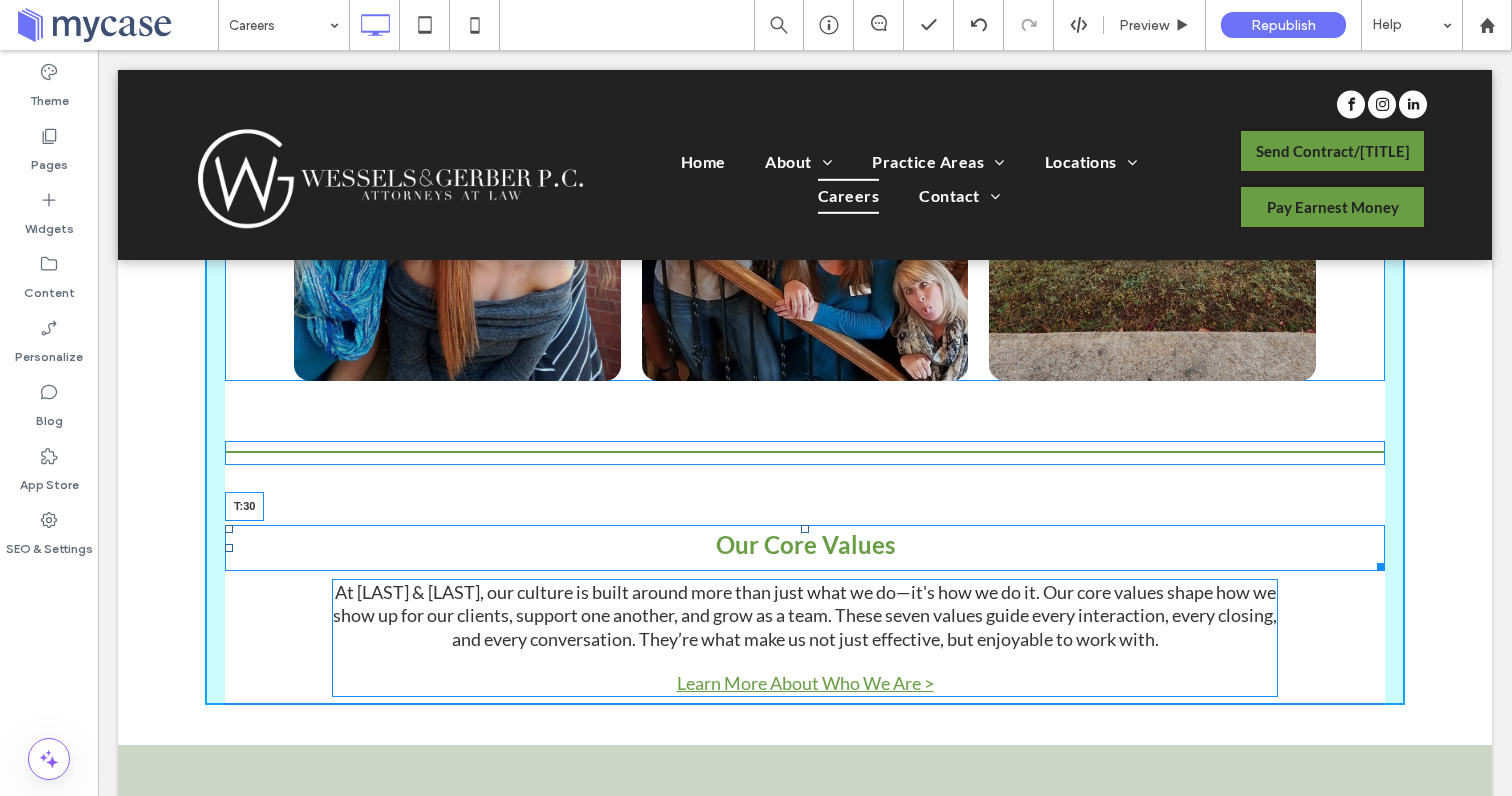 drag, startPoint x: 806, startPoint y: 529, endPoint x: 804, endPoint y: 499, distance: 30.066593 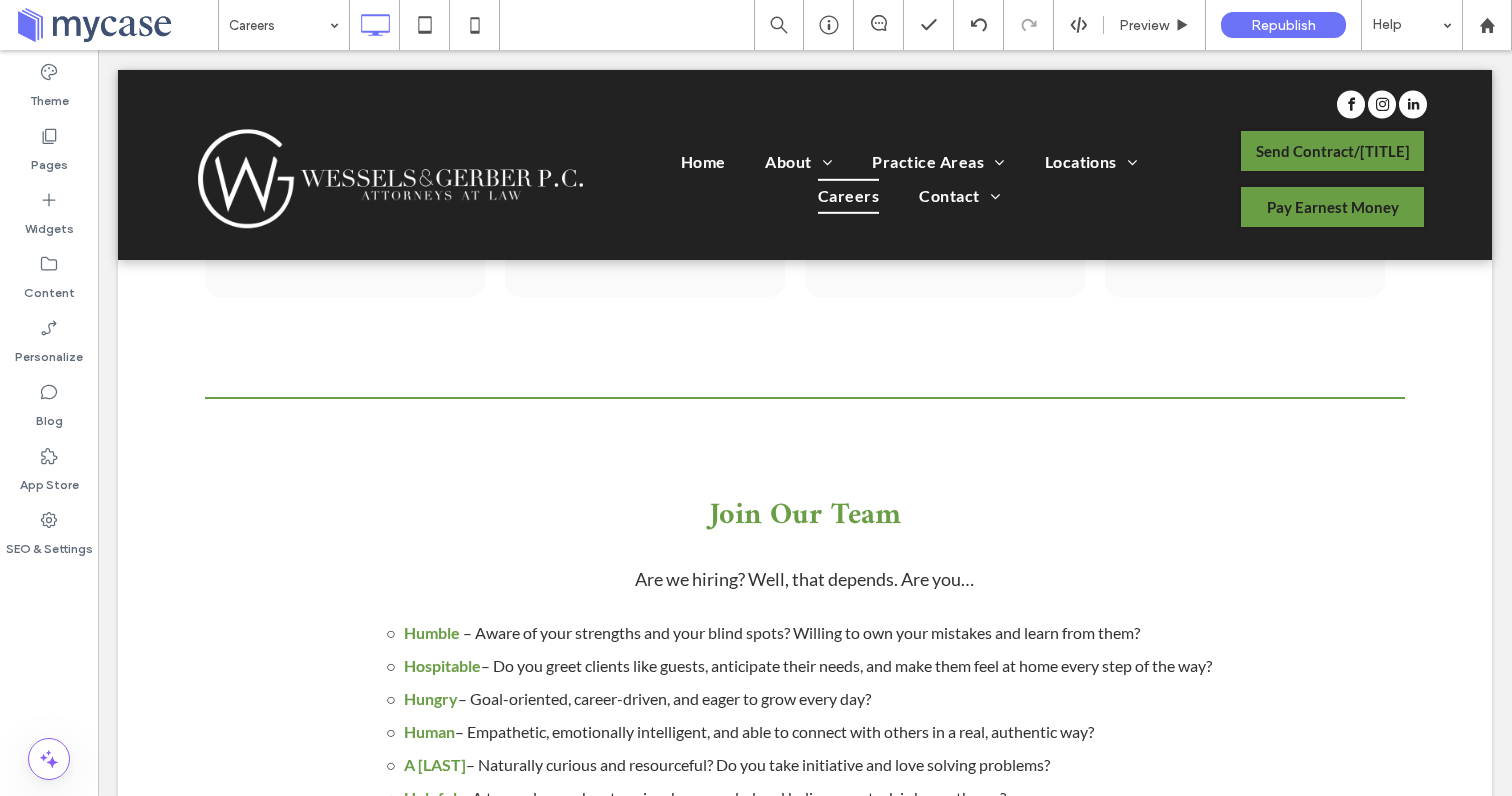 scroll, scrollTop: 3035, scrollLeft: 0, axis: vertical 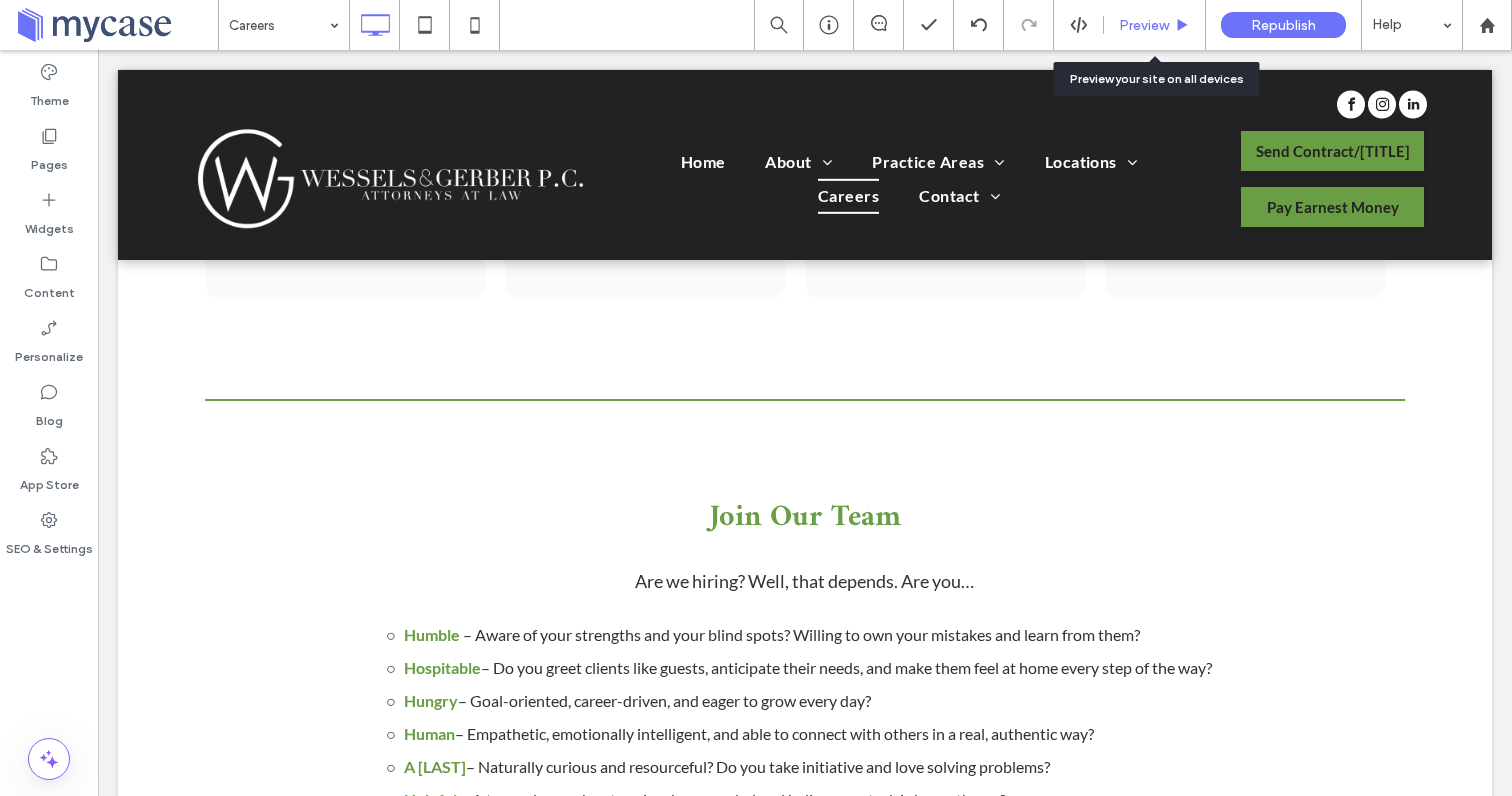 click on "Preview" at bounding box center (1144, 25) 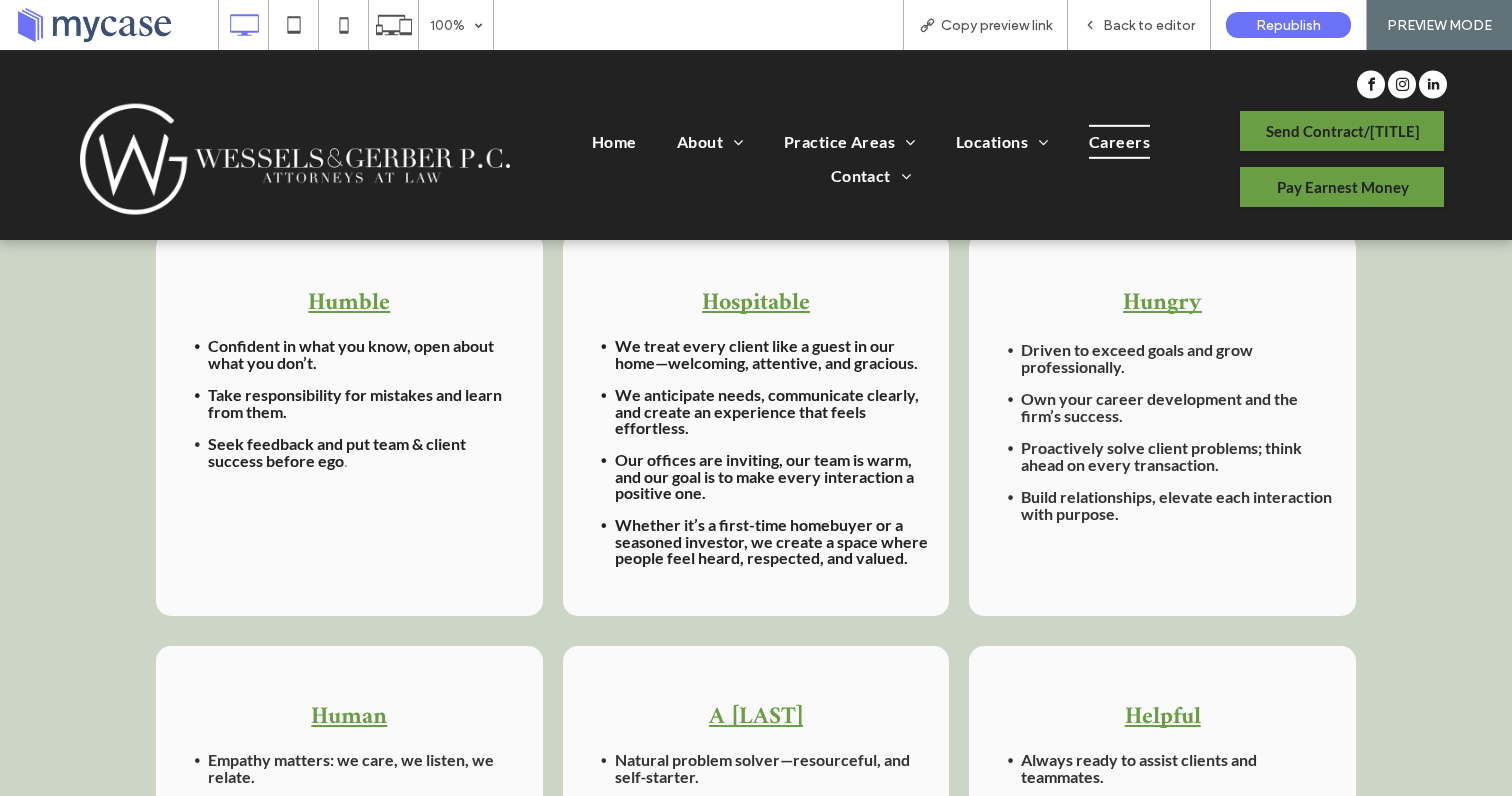 scroll, scrollTop: 1219, scrollLeft: 0, axis: vertical 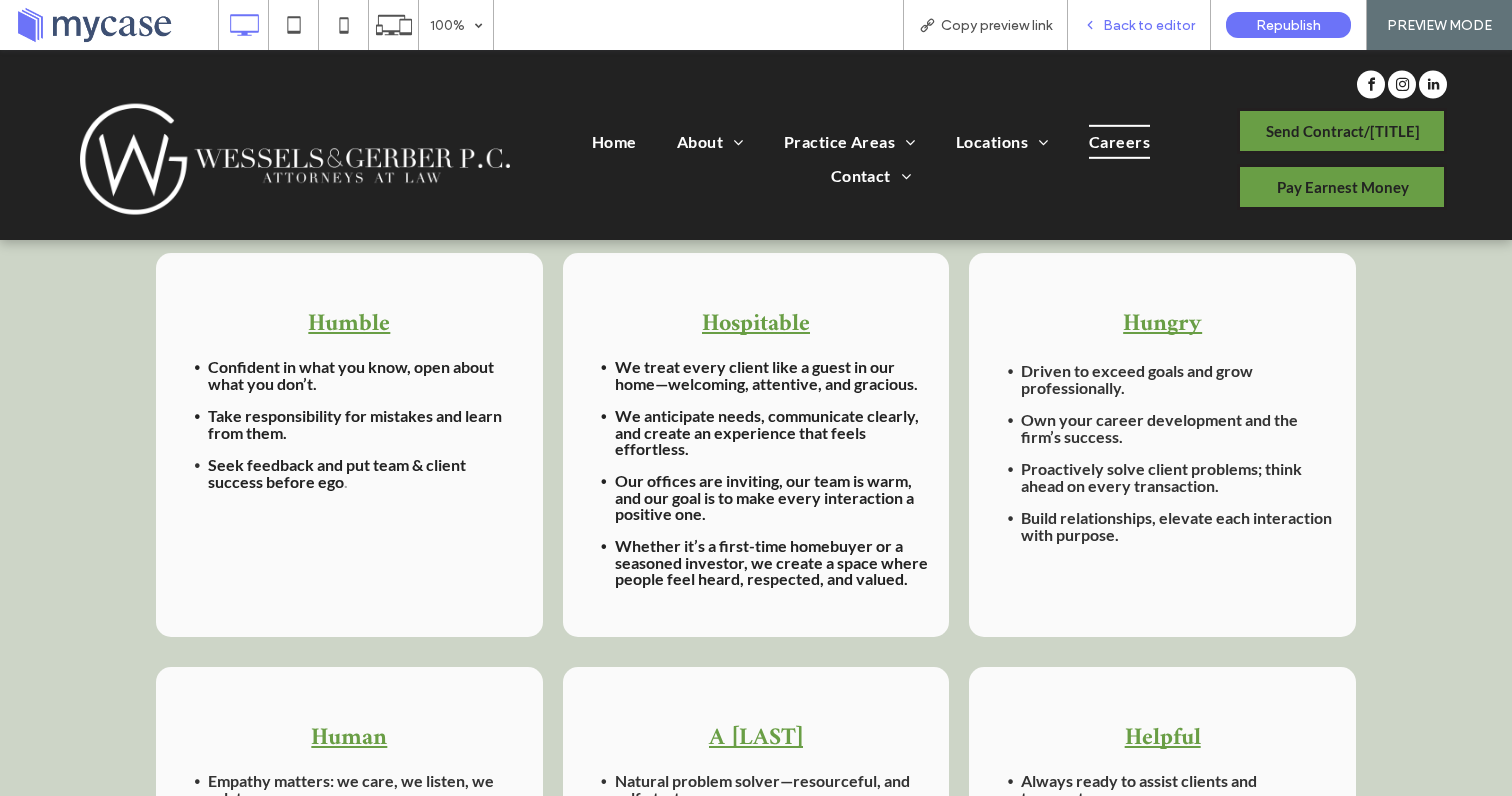 click on "Back to editor" at bounding box center [1149, 25] 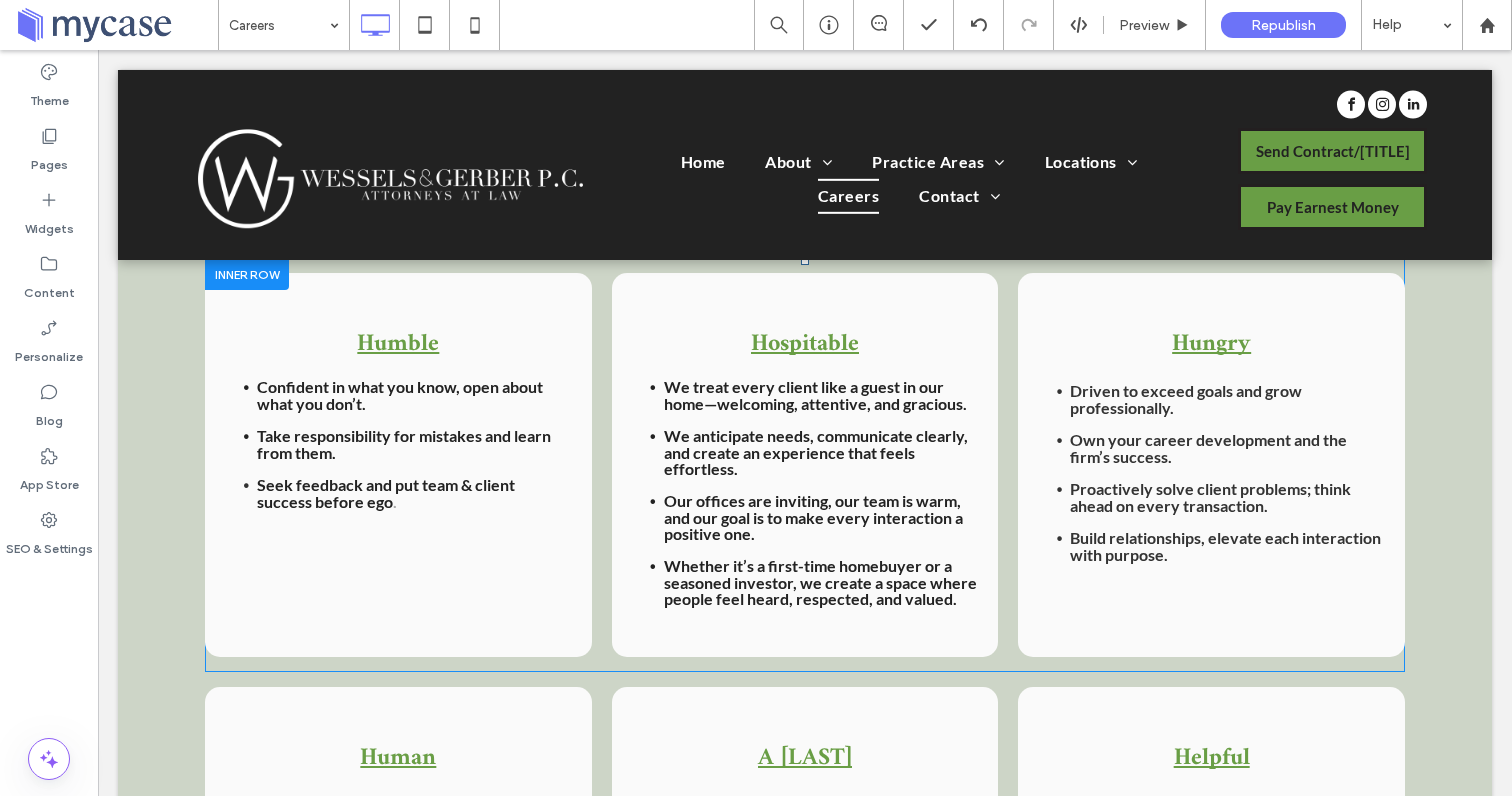 click on "Hungry
Driven to exceed goals and grow professionally.
Own your career development and the firm’s success.
Proactively solve client problems; think ahead on every transaction.
Build relationships, elevate each interaction with purpose.
Click To Paste" at bounding box center [1211, 465] 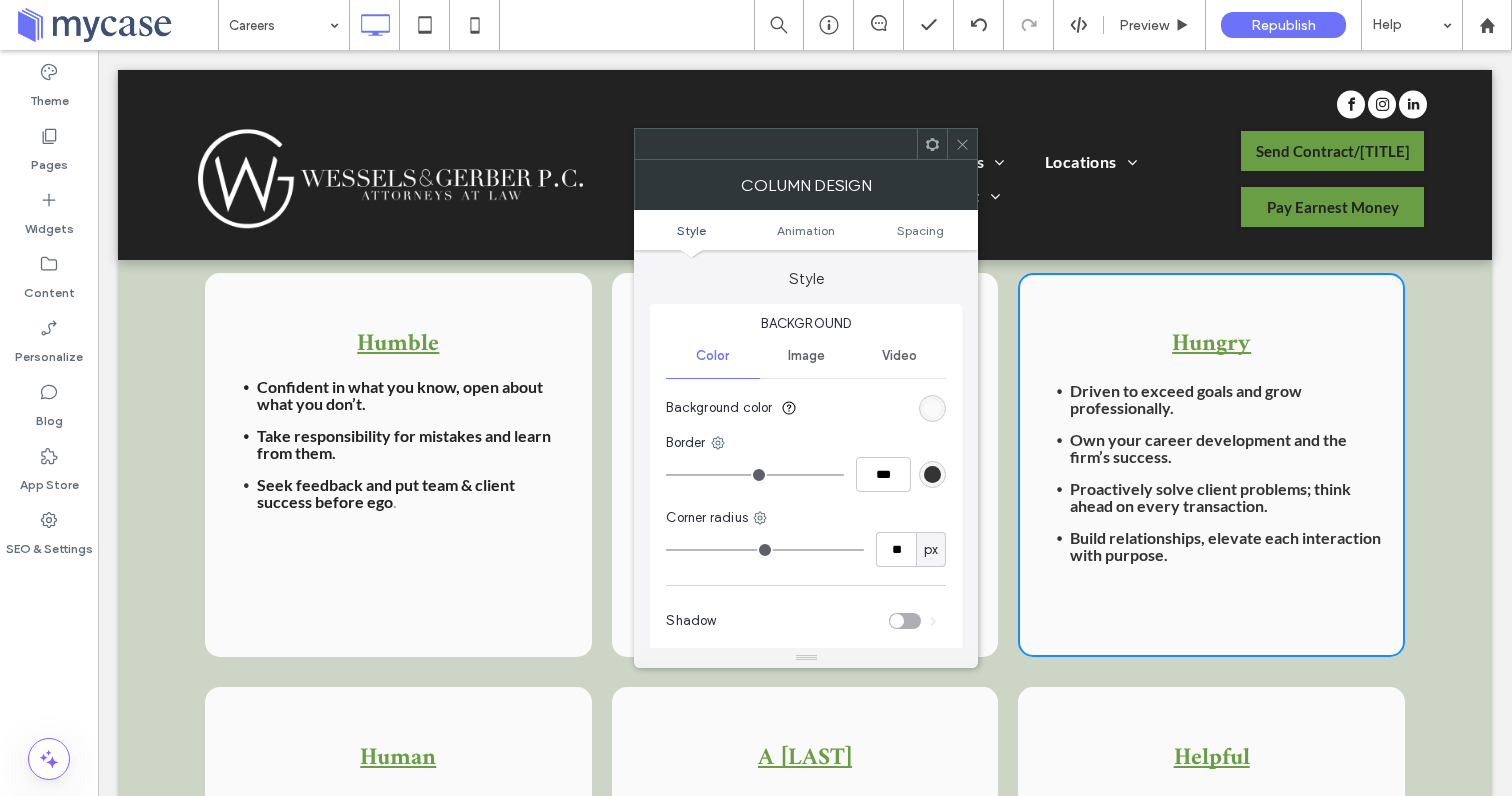 click 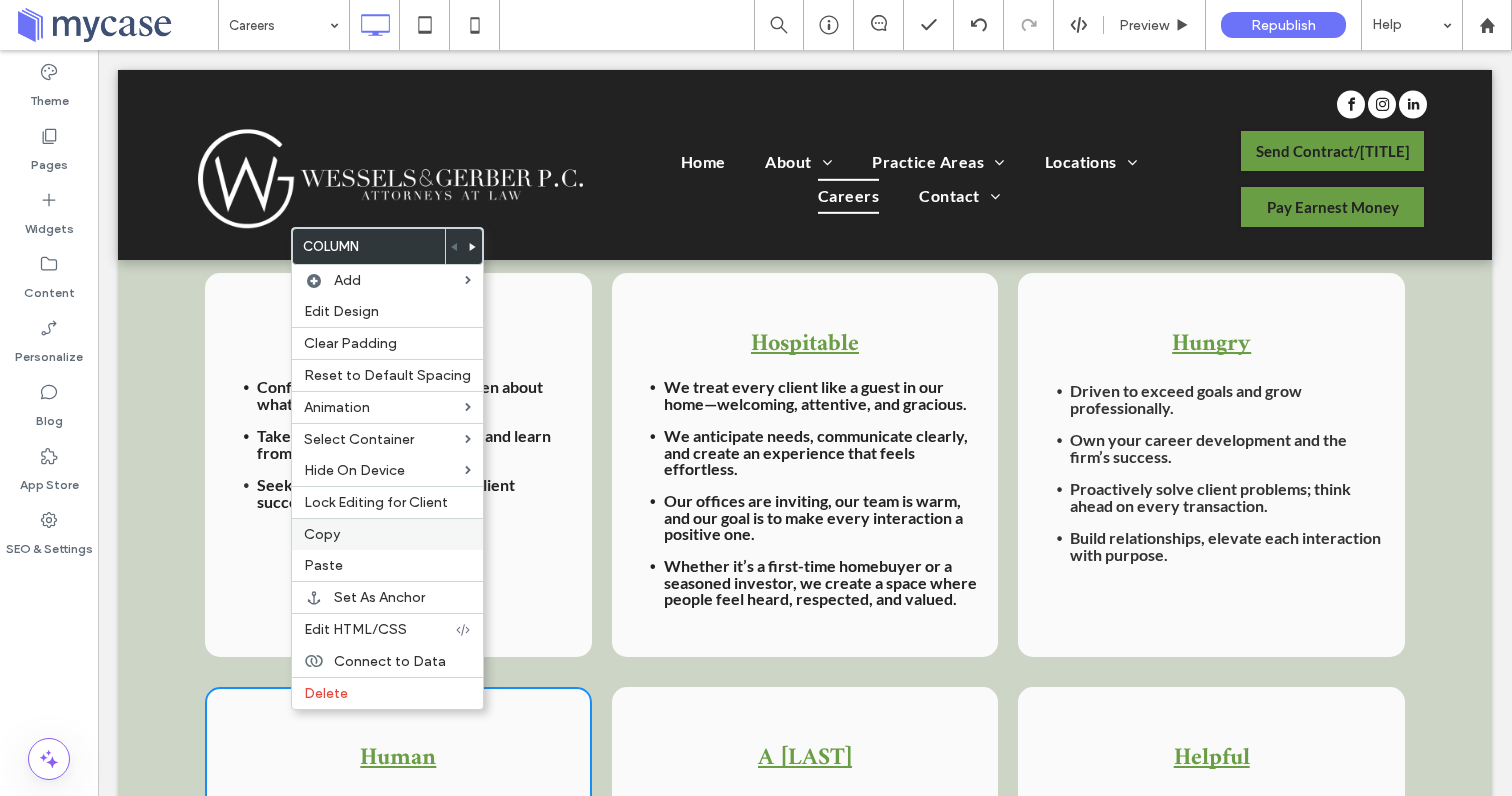 click on "Copy" at bounding box center (322, 534) 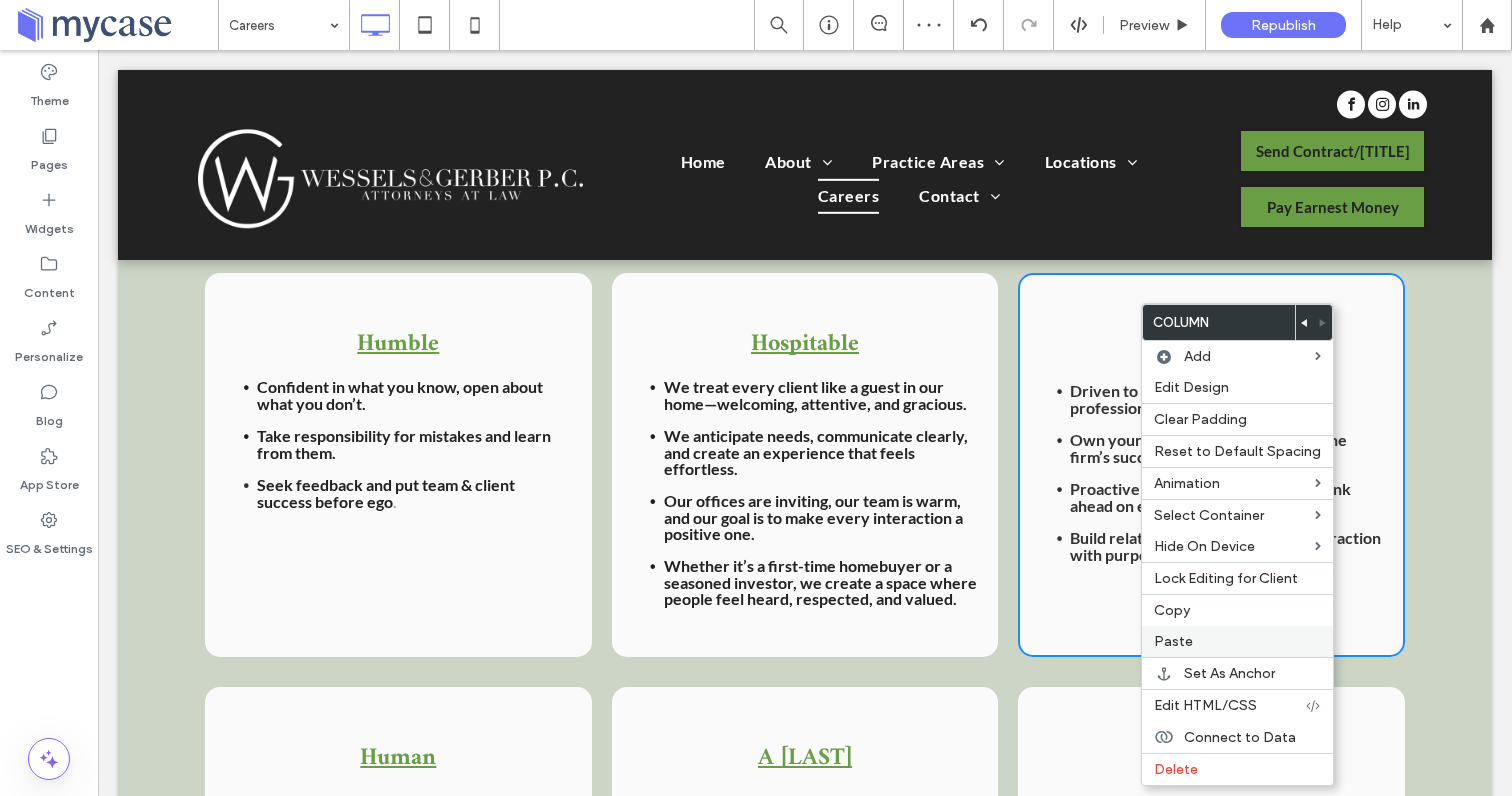 click on "Paste" at bounding box center (1173, 641) 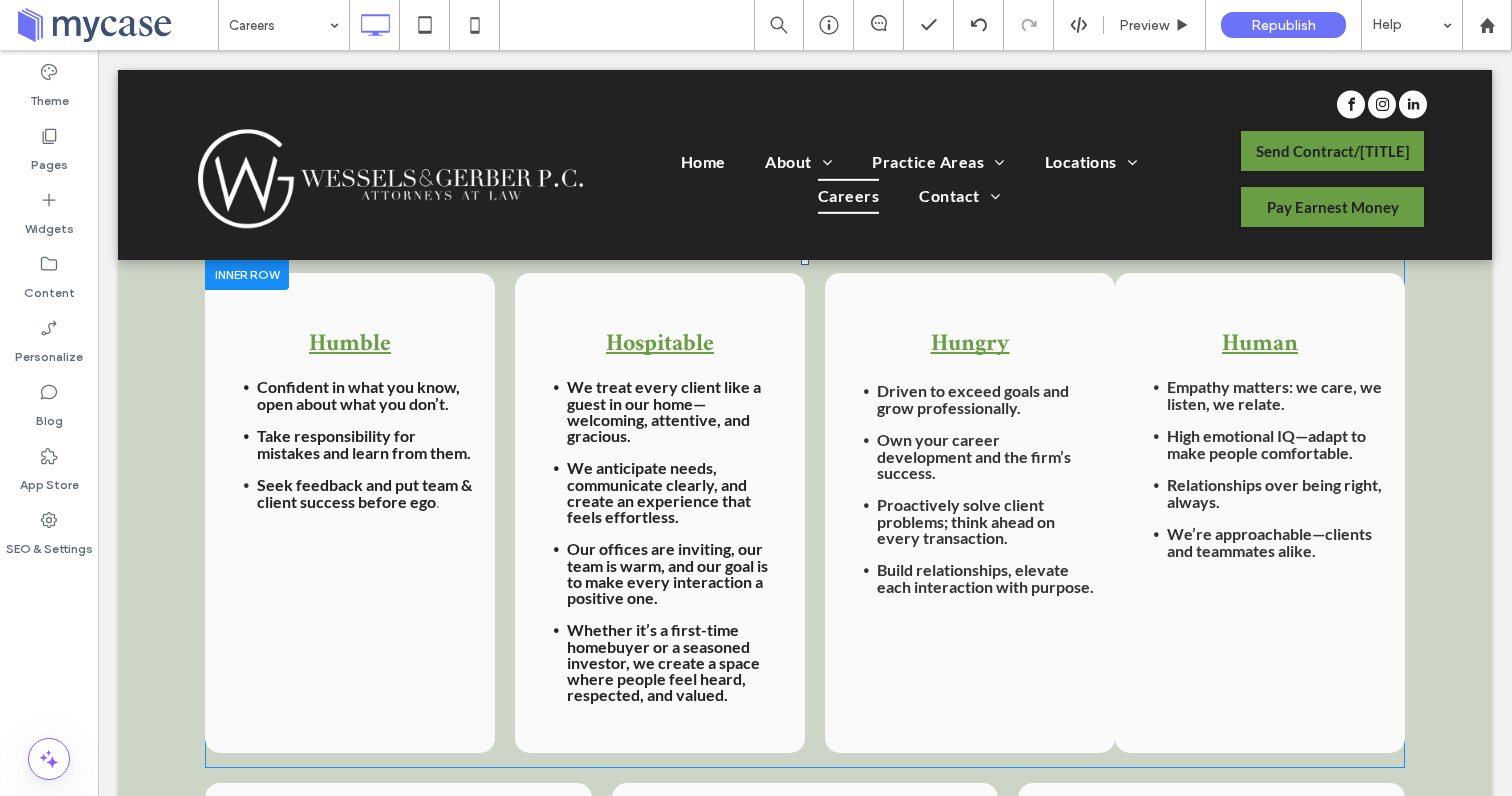 click on "Human
Empathy matters: we care, we listen, we relate.
High emotional IQ—adapt to make people comfortable.
Relationships over being right, always.
We’re approachable—clients and teammates alike.
Click To Paste     Click To Paste" at bounding box center (1260, 513) 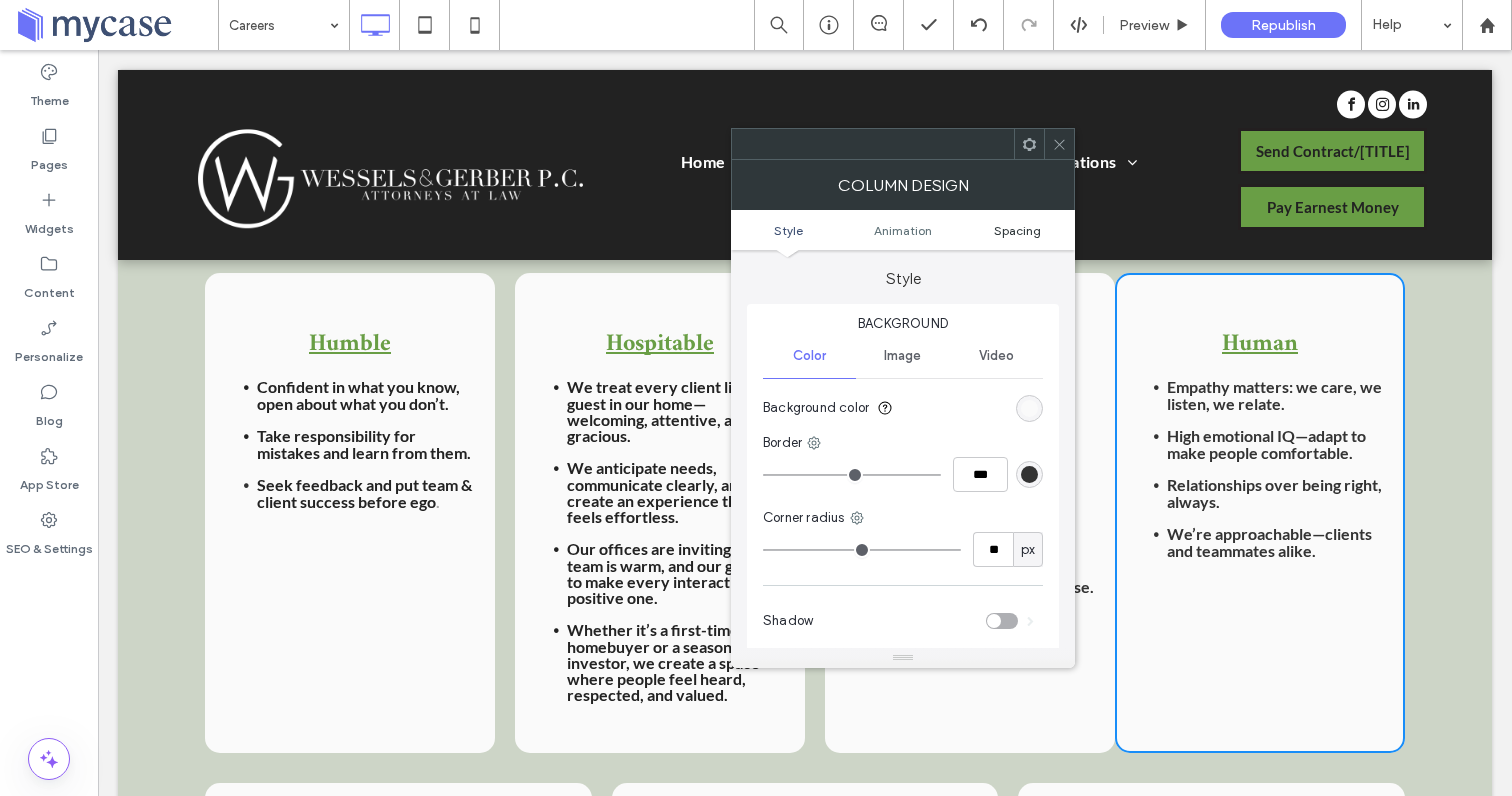 click on "Spacing" at bounding box center [1017, 230] 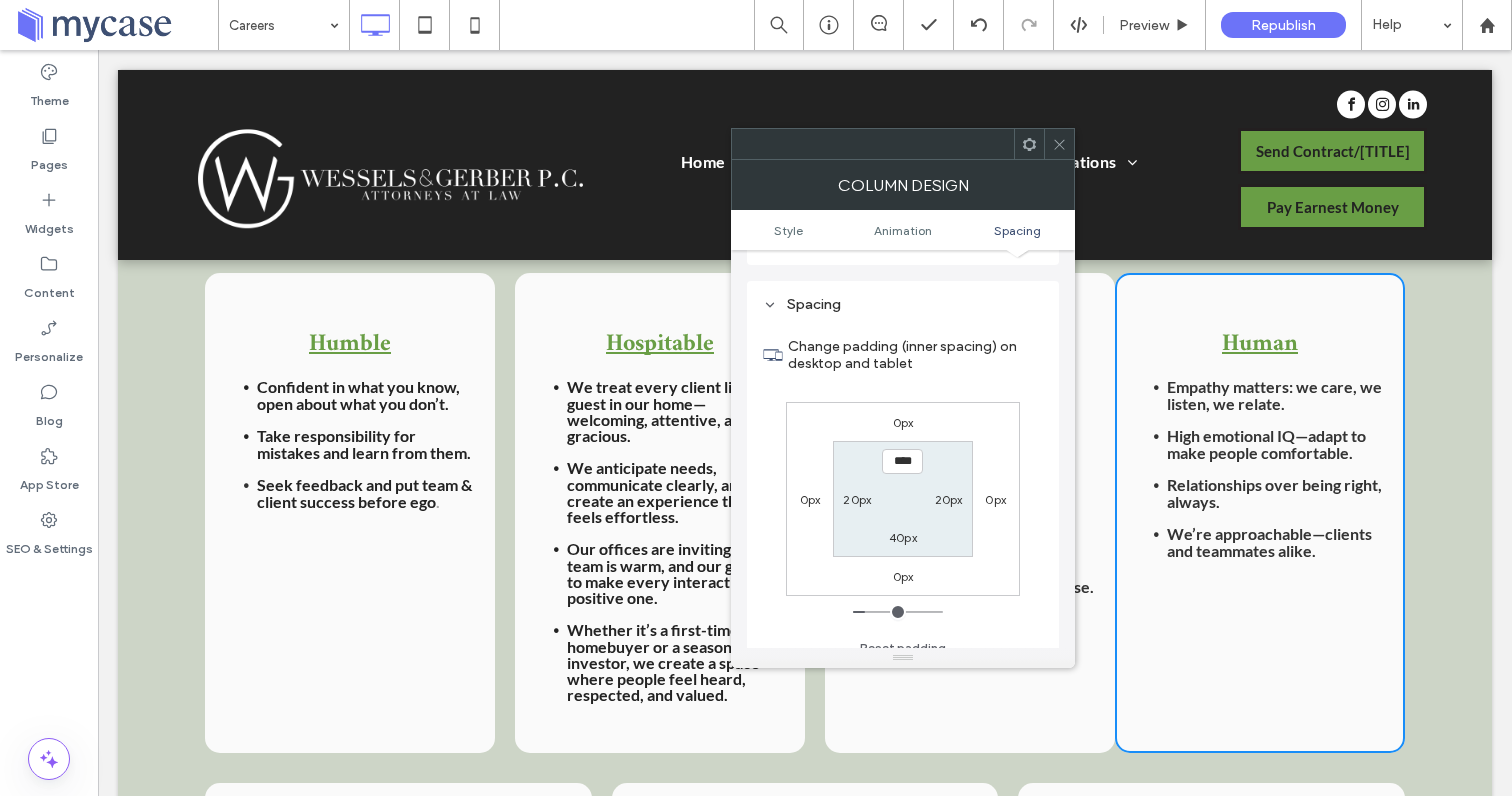 scroll, scrollTop: 470, scrollLeft: 0, axis: vertical 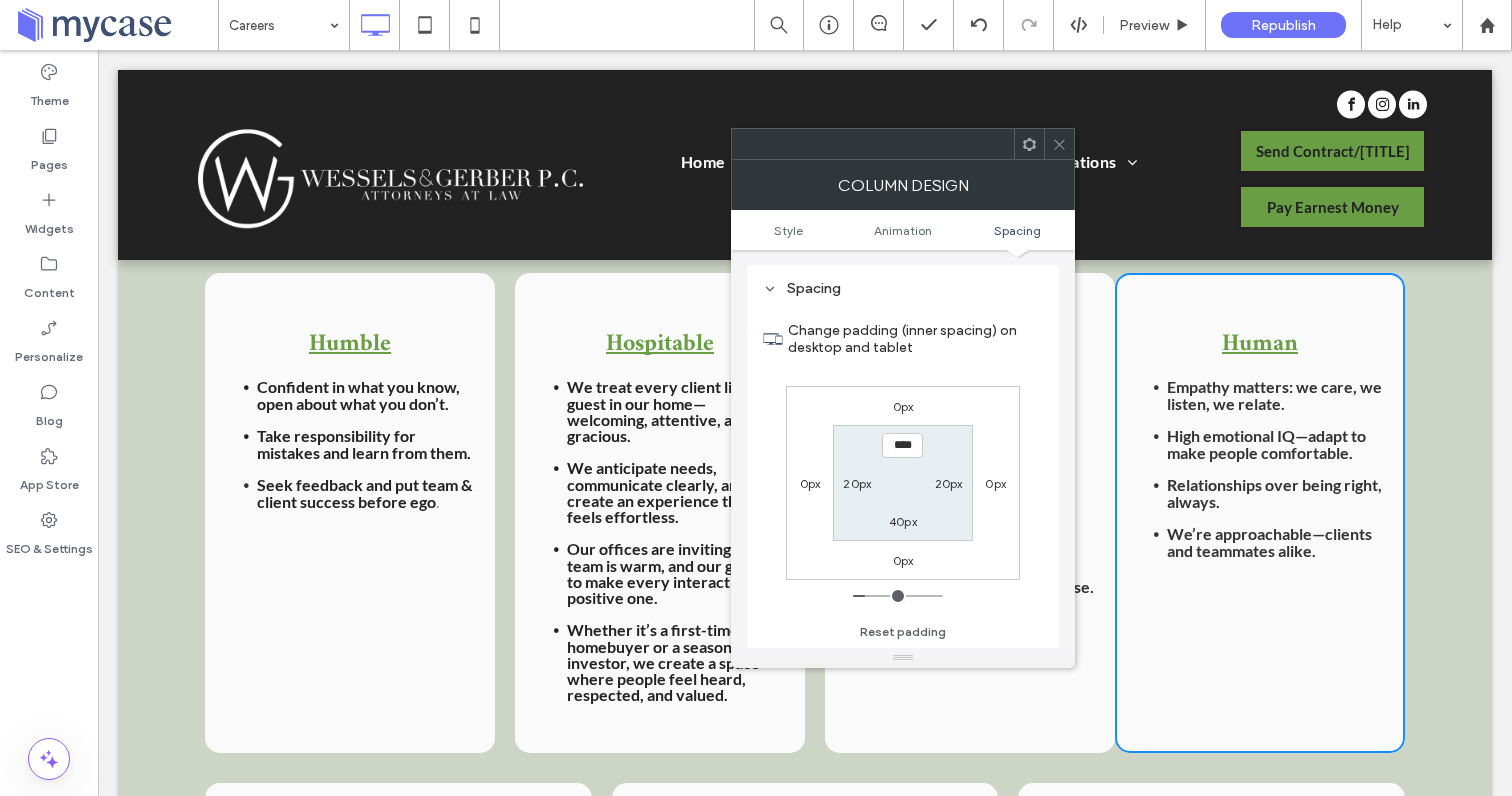 click 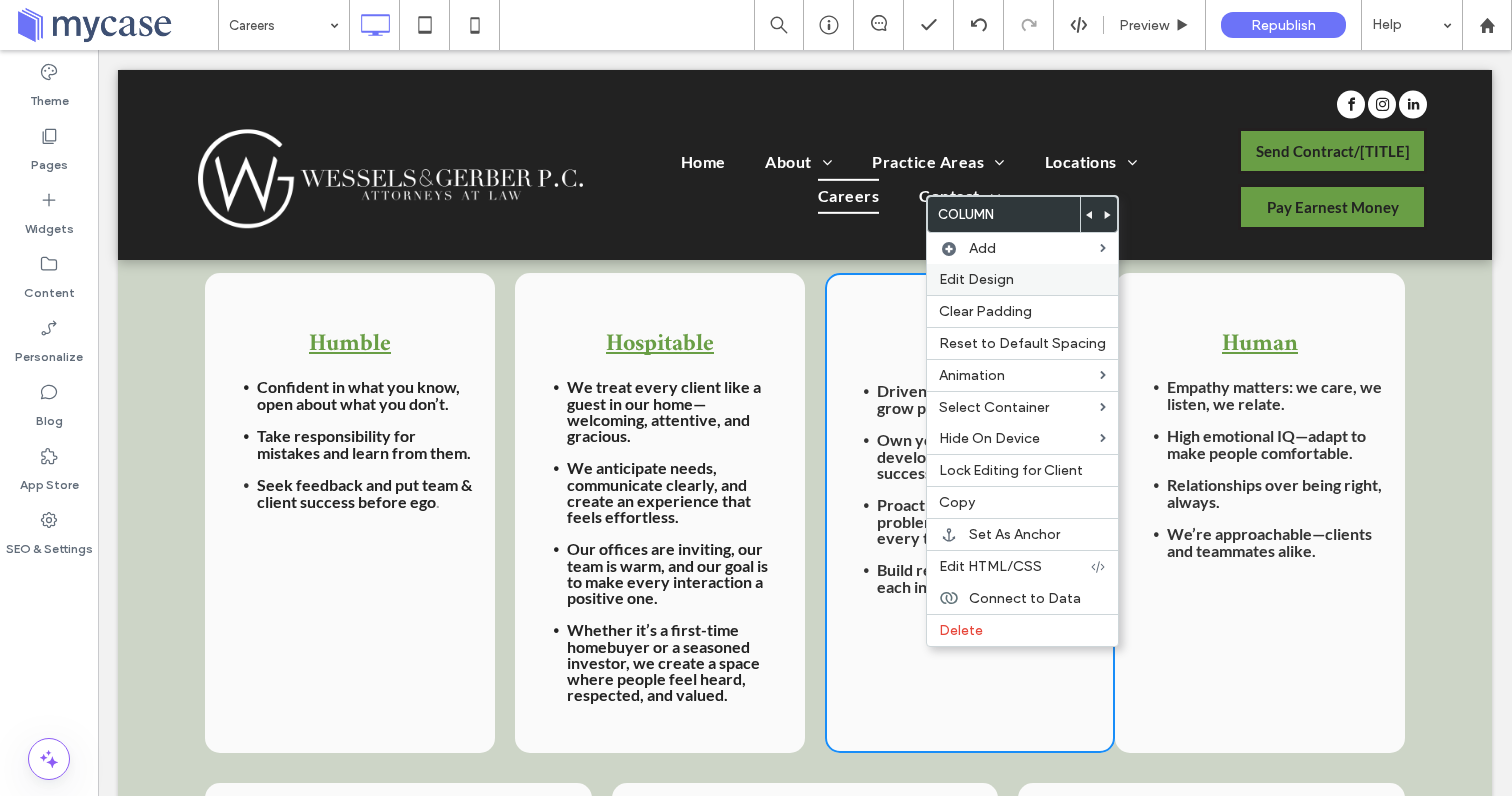 click on "Edit Design" at bounding box center [976, 279] 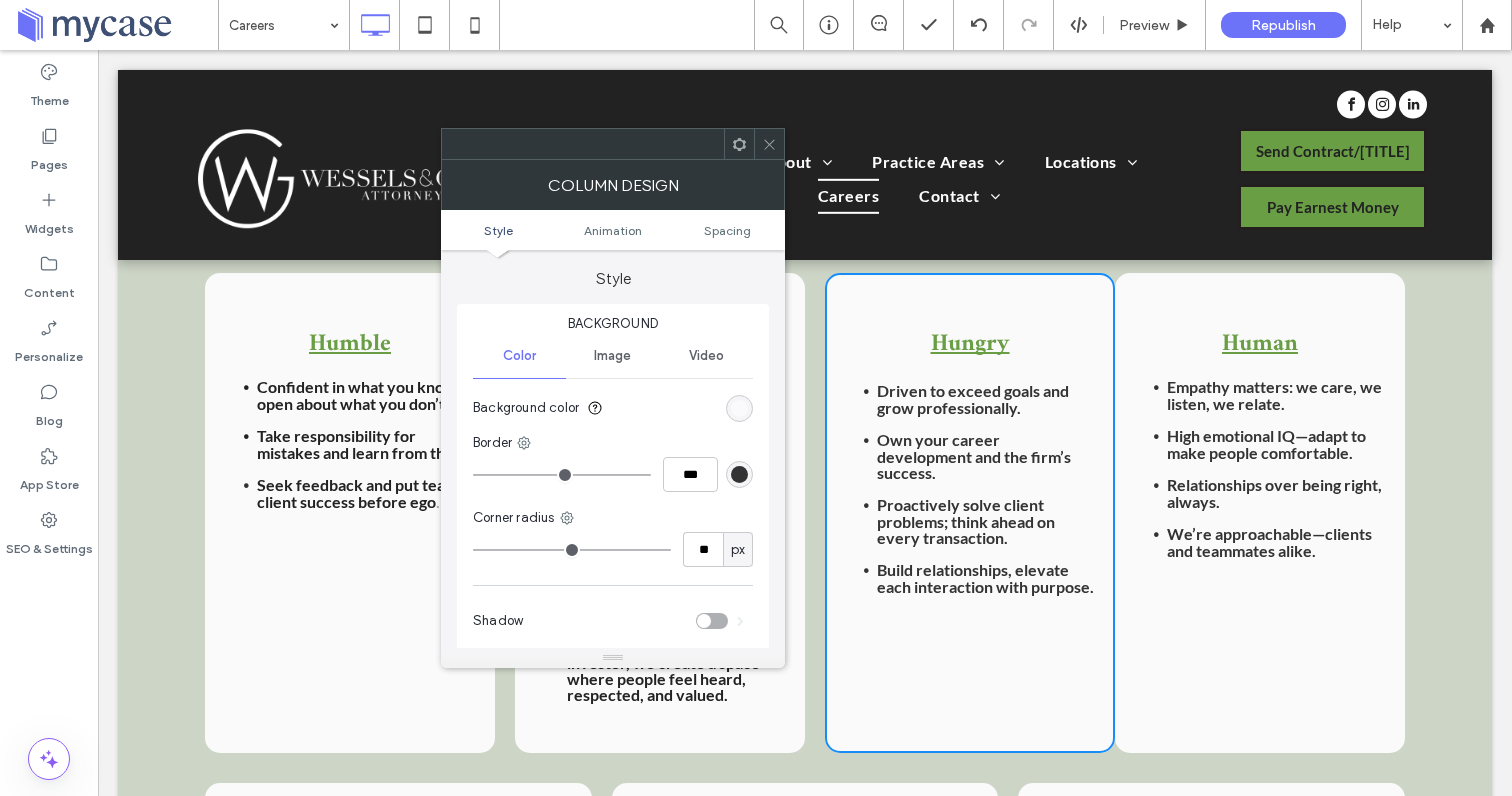 click on "Style Animation Spacing" at bounding box center [613, 230] 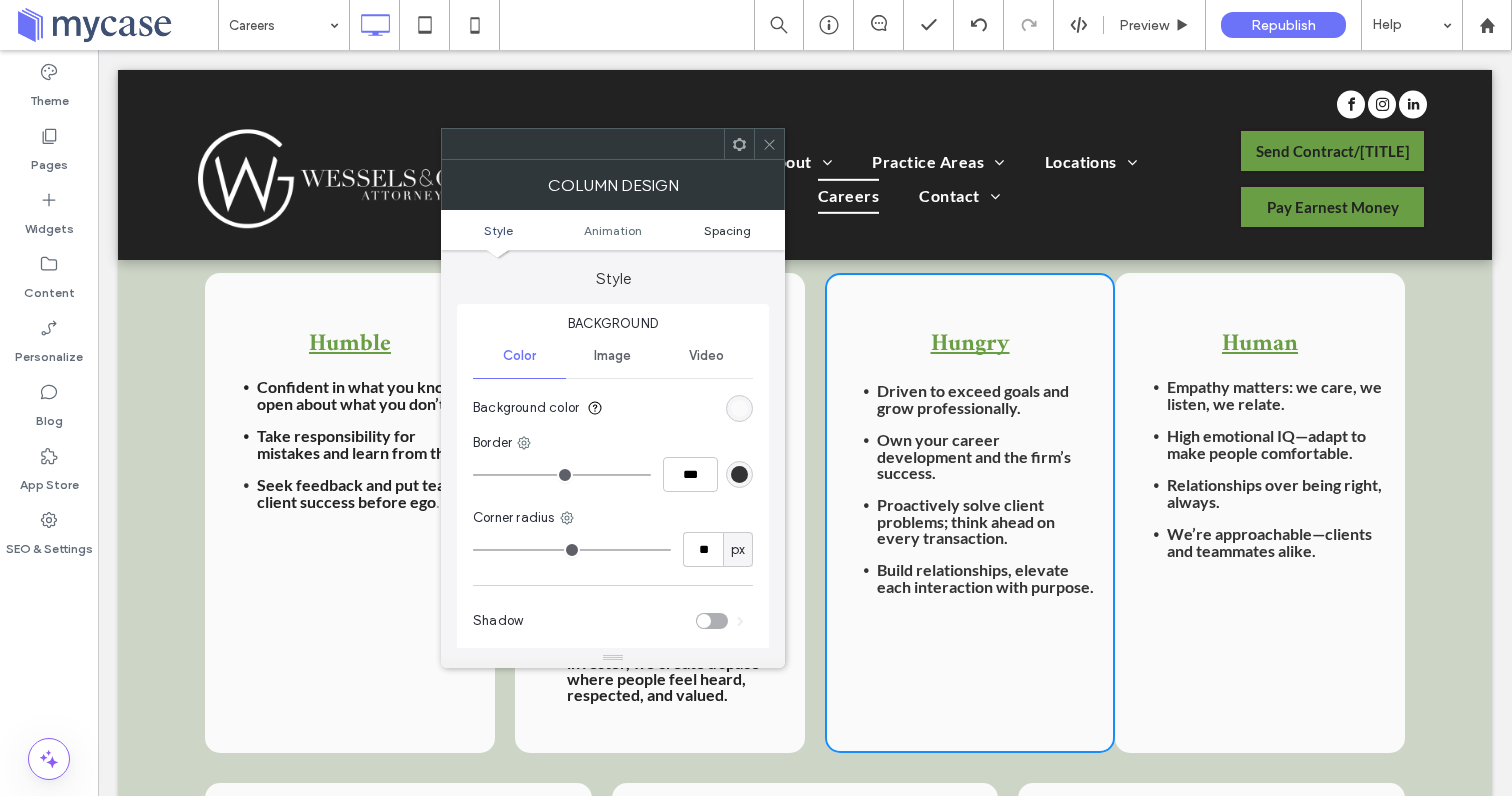 click on "Spacing" at bounding box center (727, 230) 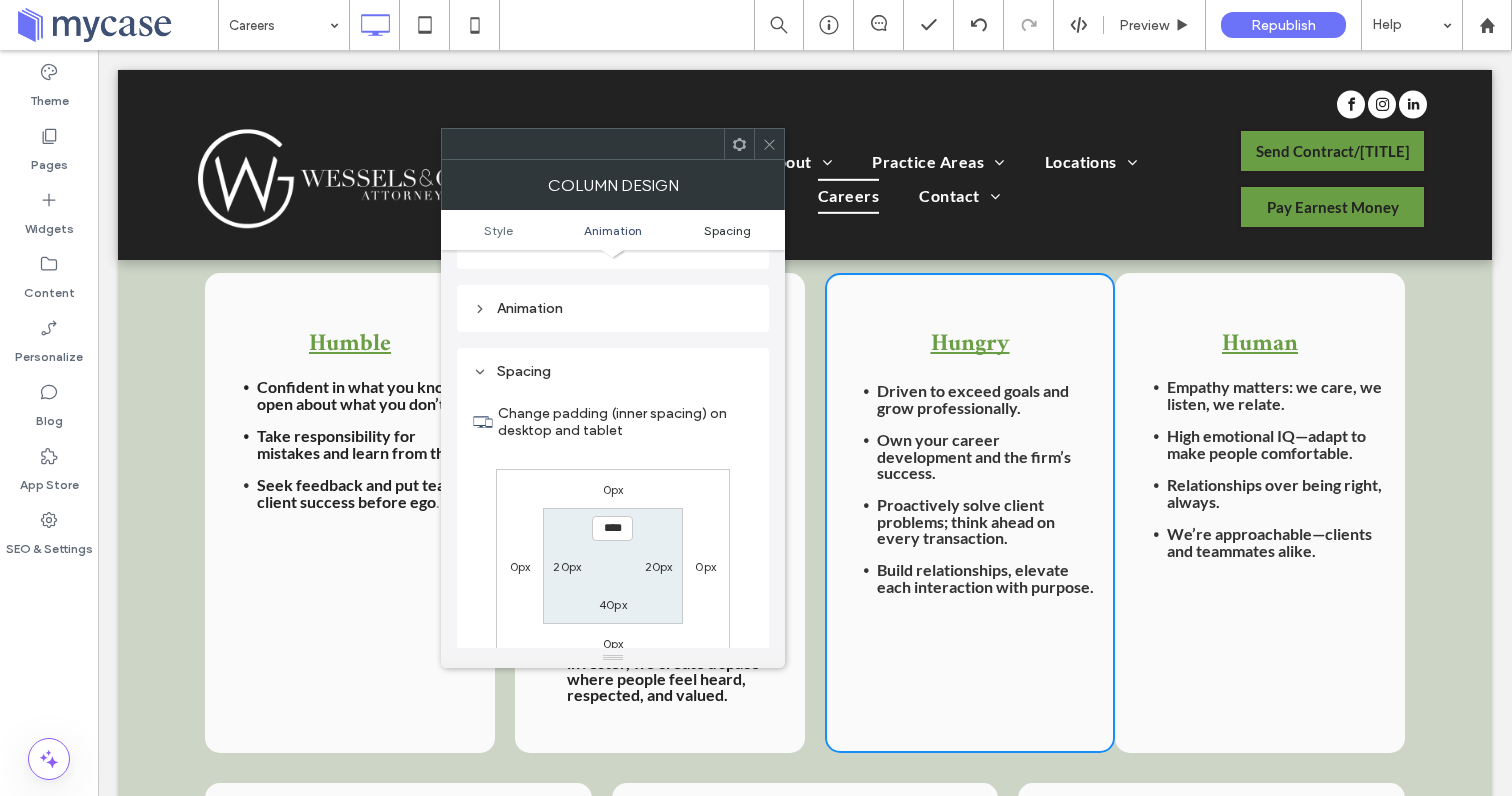 scroll, scrollTop: 470, scrollLeft: 0, axis: vertical 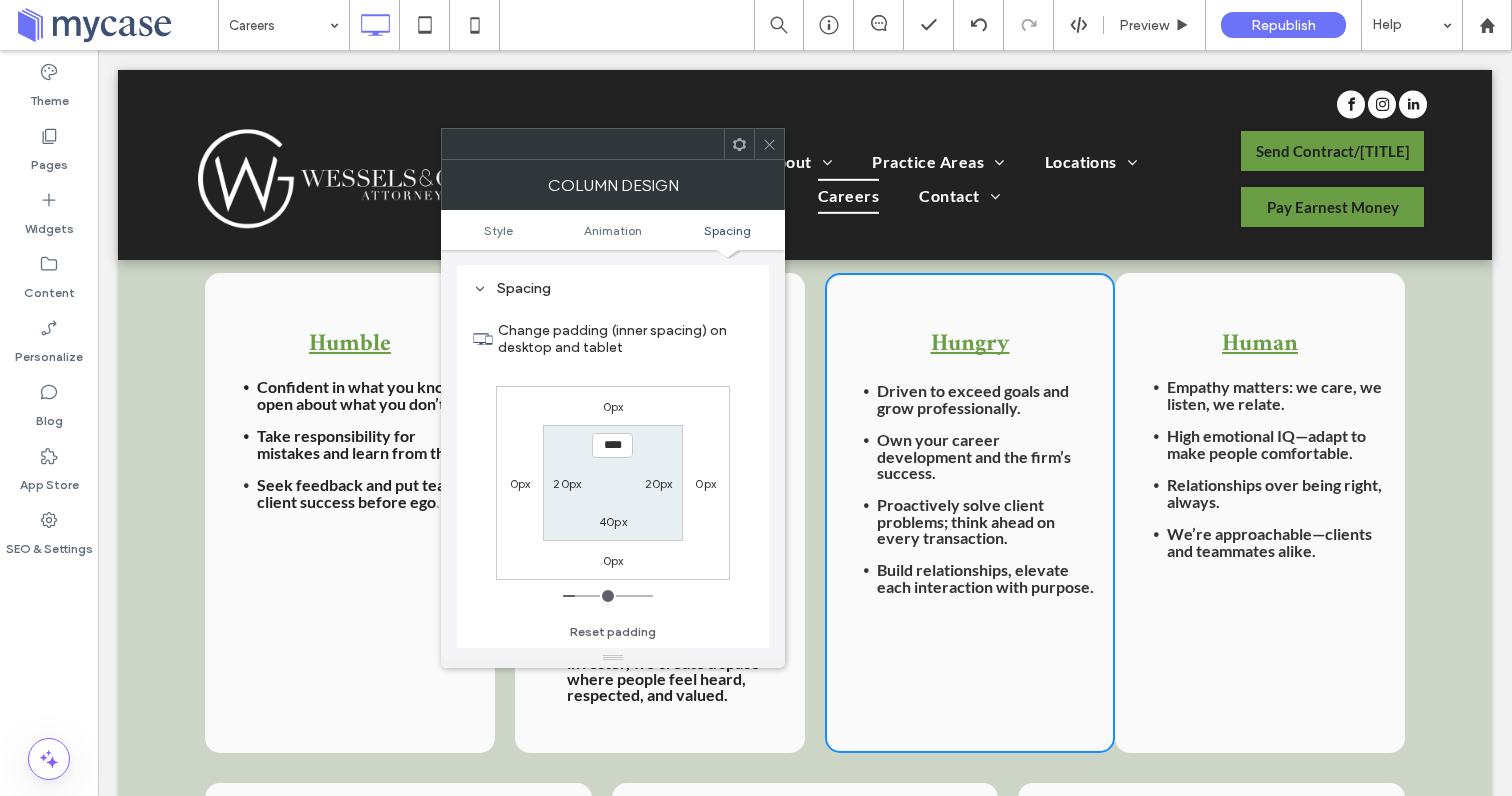 click 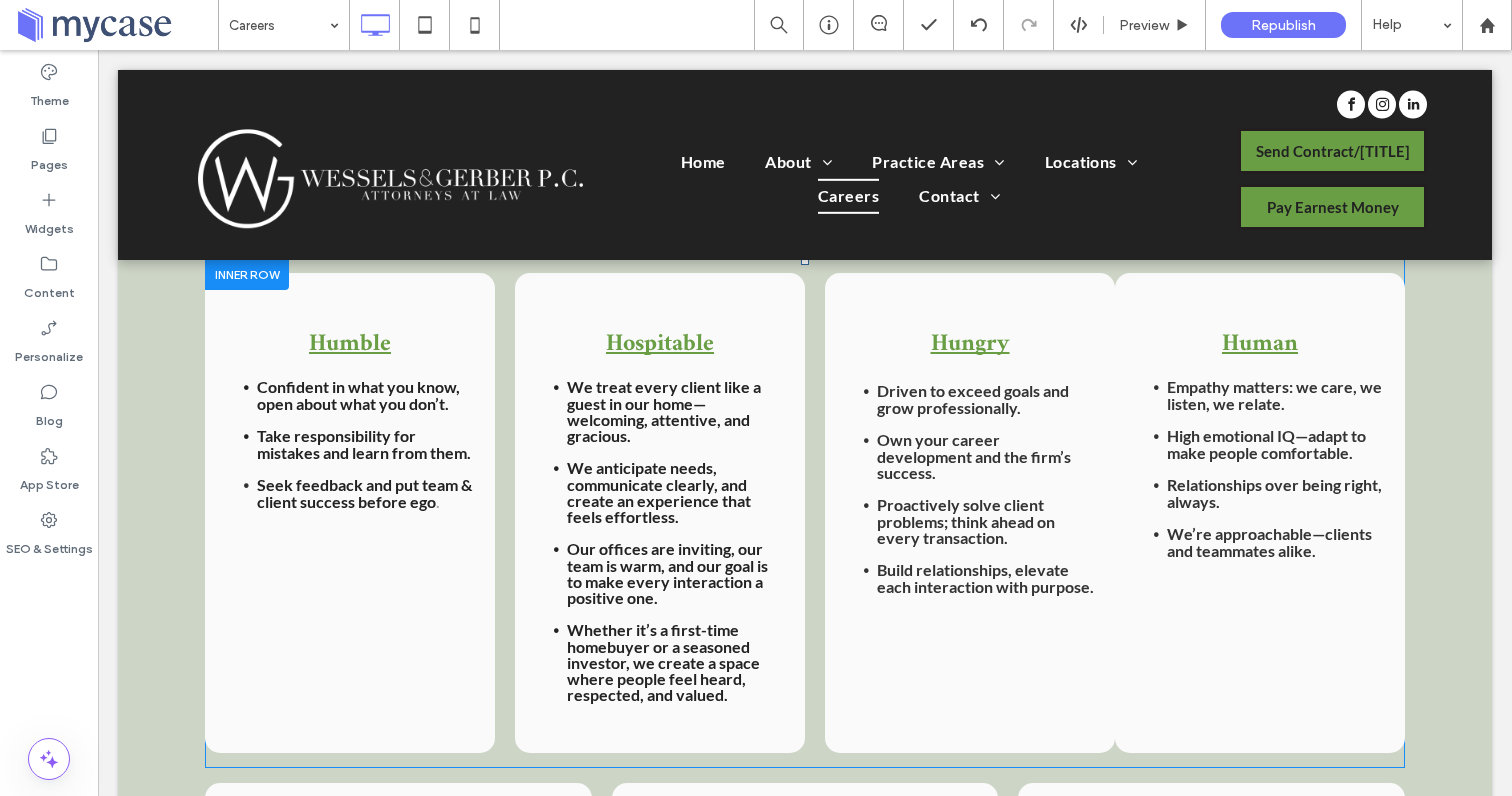 click on "Humble
Confident in what you know, open about what you don’t.
Take responsibility for mistakes and learn from them.
Seek feedback and put team & client success before ego .
Click To Paste
Hospitable
We treat every client like a guest in our home—welcoming, attentive, and gracious.
We anticipate needs, communicate clearly, and create an experience that feels effortless.
Our offices are inviting, our team is warm, and our goal is to make every interaction a positive one.
Whether it’s a first-time homebuyer or a seasoned investor, we create a space where people feel heard, respected, and valued.
Click To Paste
Hungry
Driven to exceed goals and grow professionally.
Own your career development and the firm’s success.
Proactively solve client problems; think ahead on every transaction.
Build relationships, elevate each interaction with purpose.
Click To Paste
Human" at bounding box center [805, 513] 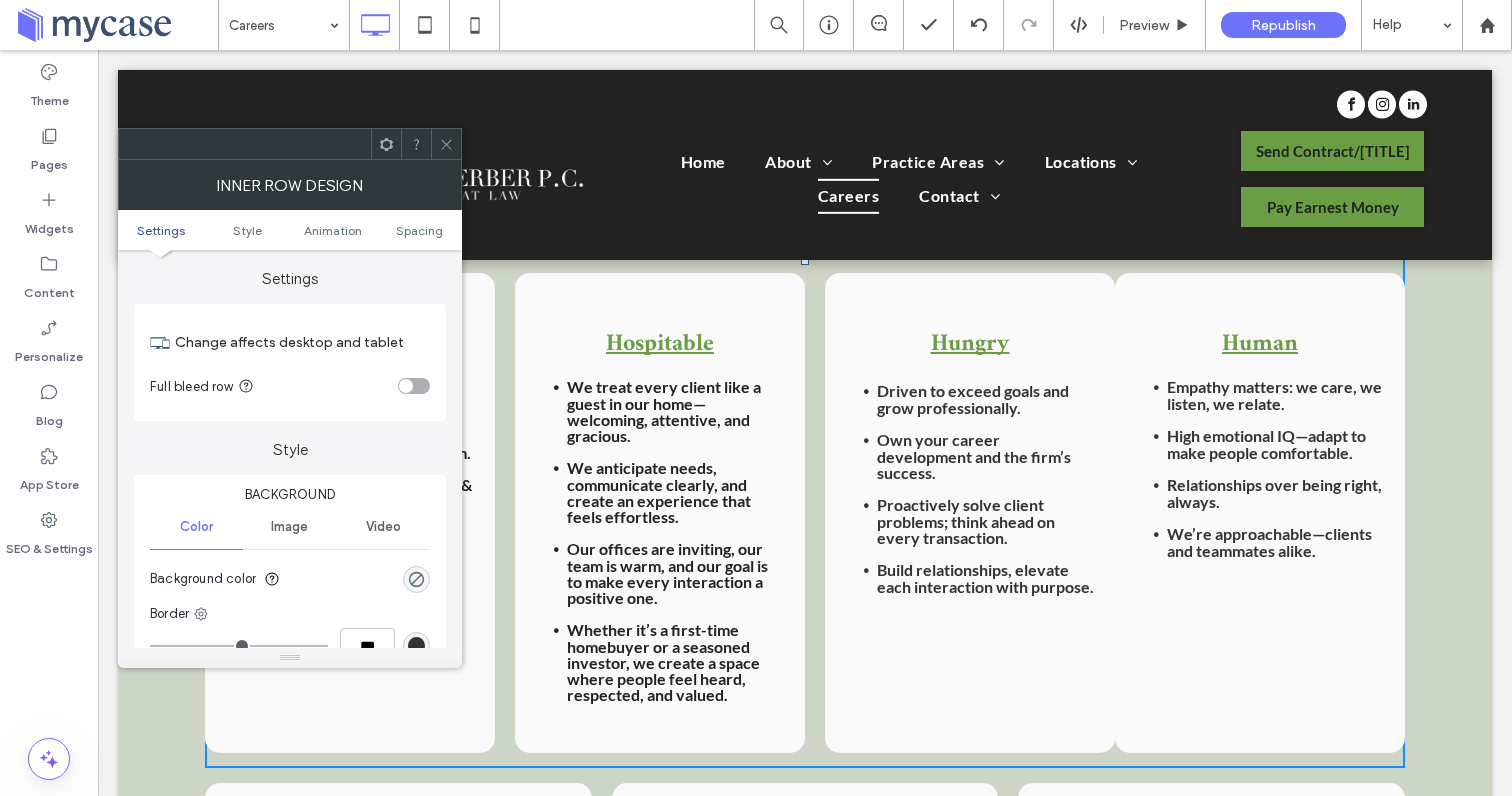 click 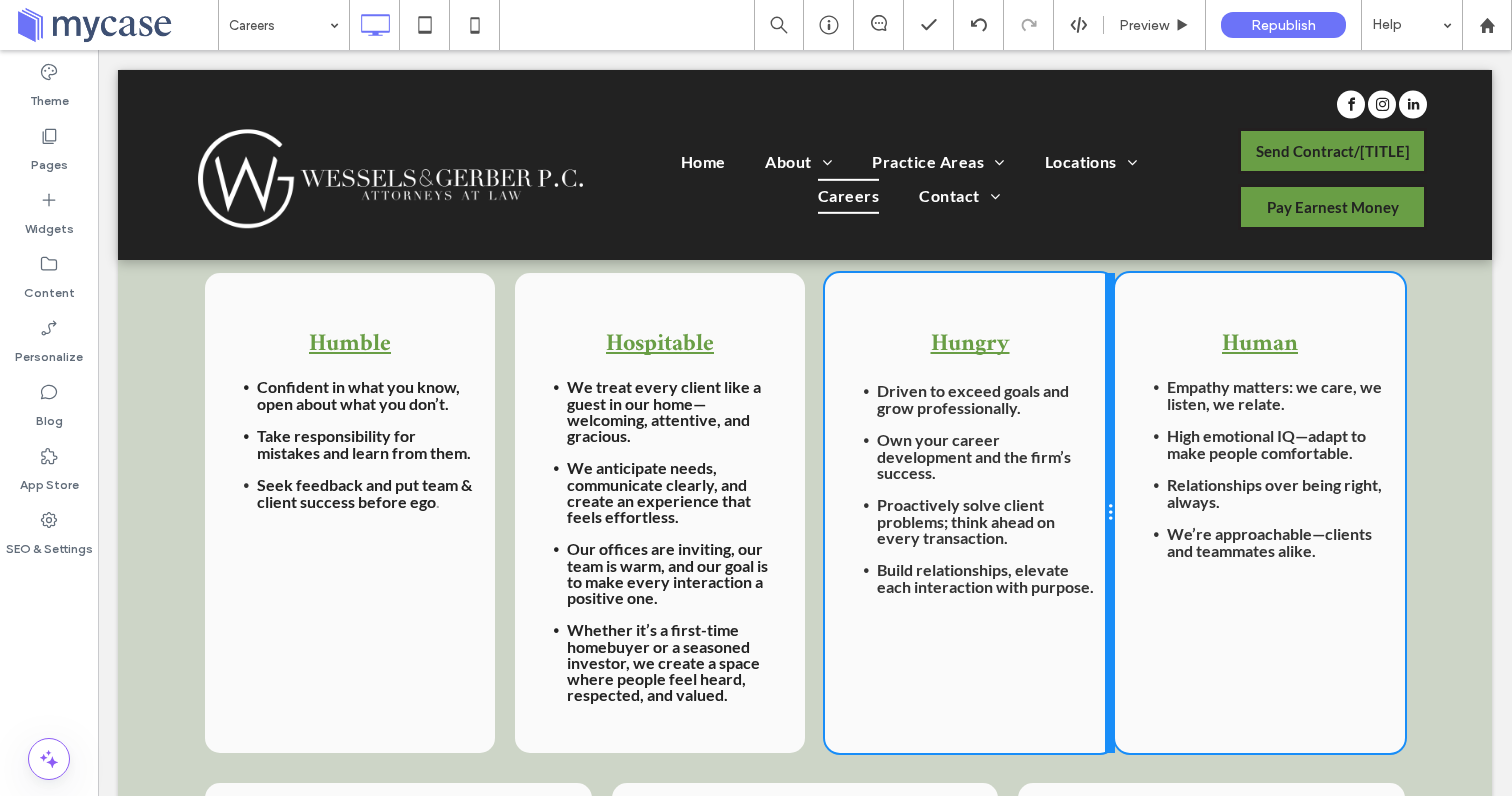 drag, startPoint x: 1112, startPoint y: 648, endPoint x: 1131, endPoint y: 650, distance: 19.104973 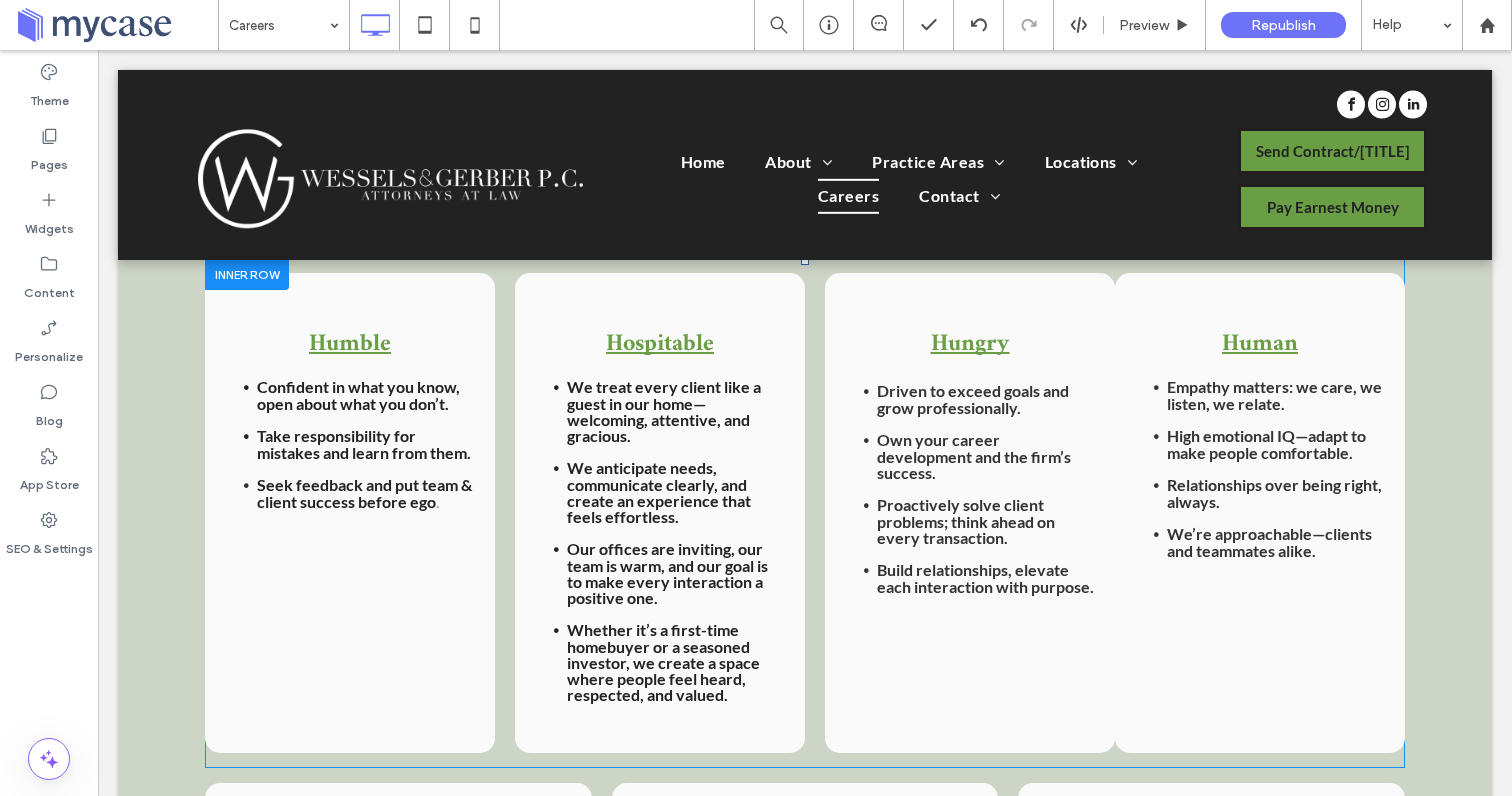 click on "Human
Empathy matters: we care, we listen, we relate.
High emotional IQ—adapt to make people comfortable.
Relationships over being right, always.
We’re approachable—clients and teammates alike.
Click To Paste     Click To Paste" at bounding box center (1260, 513) 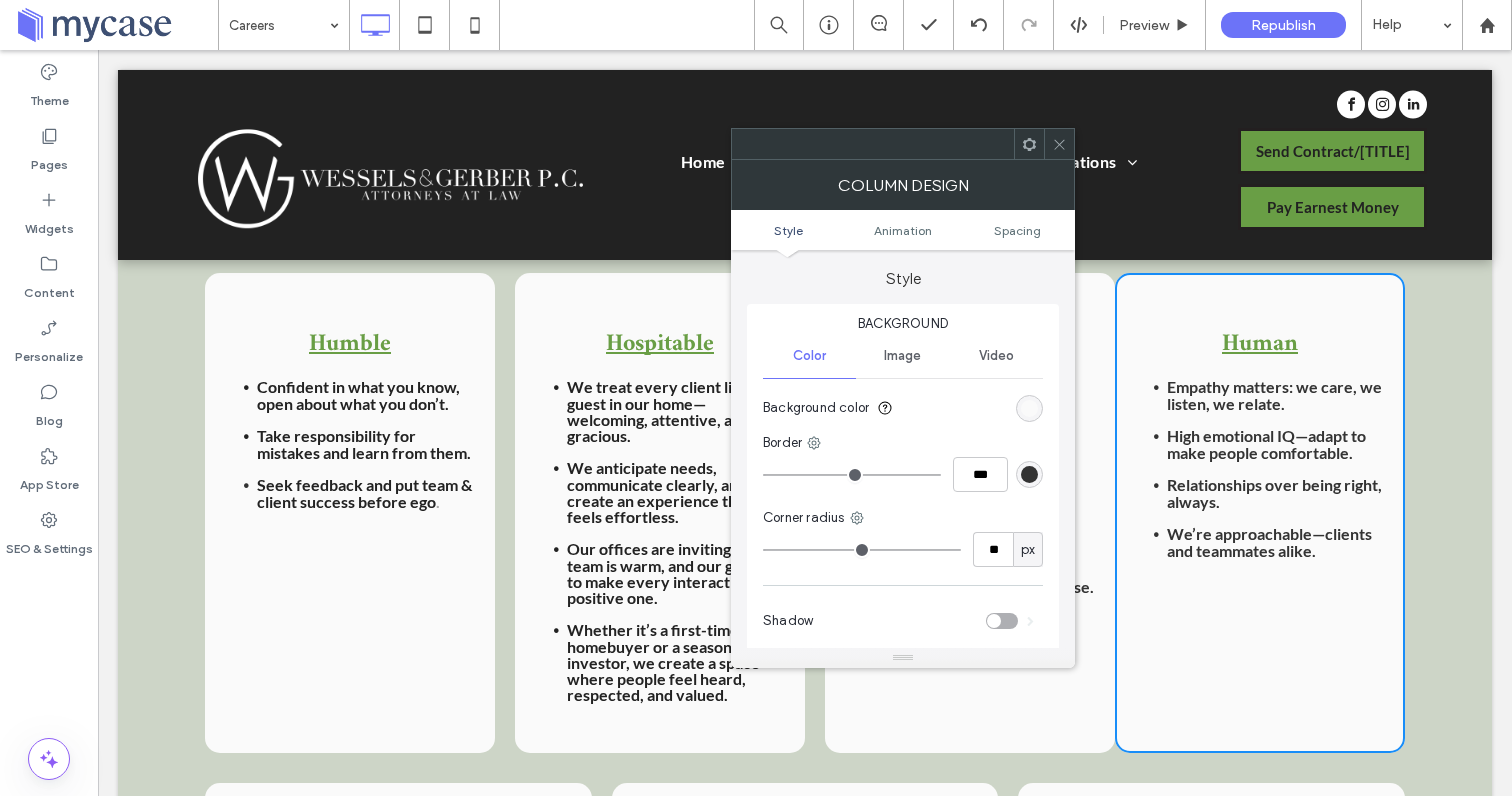 click 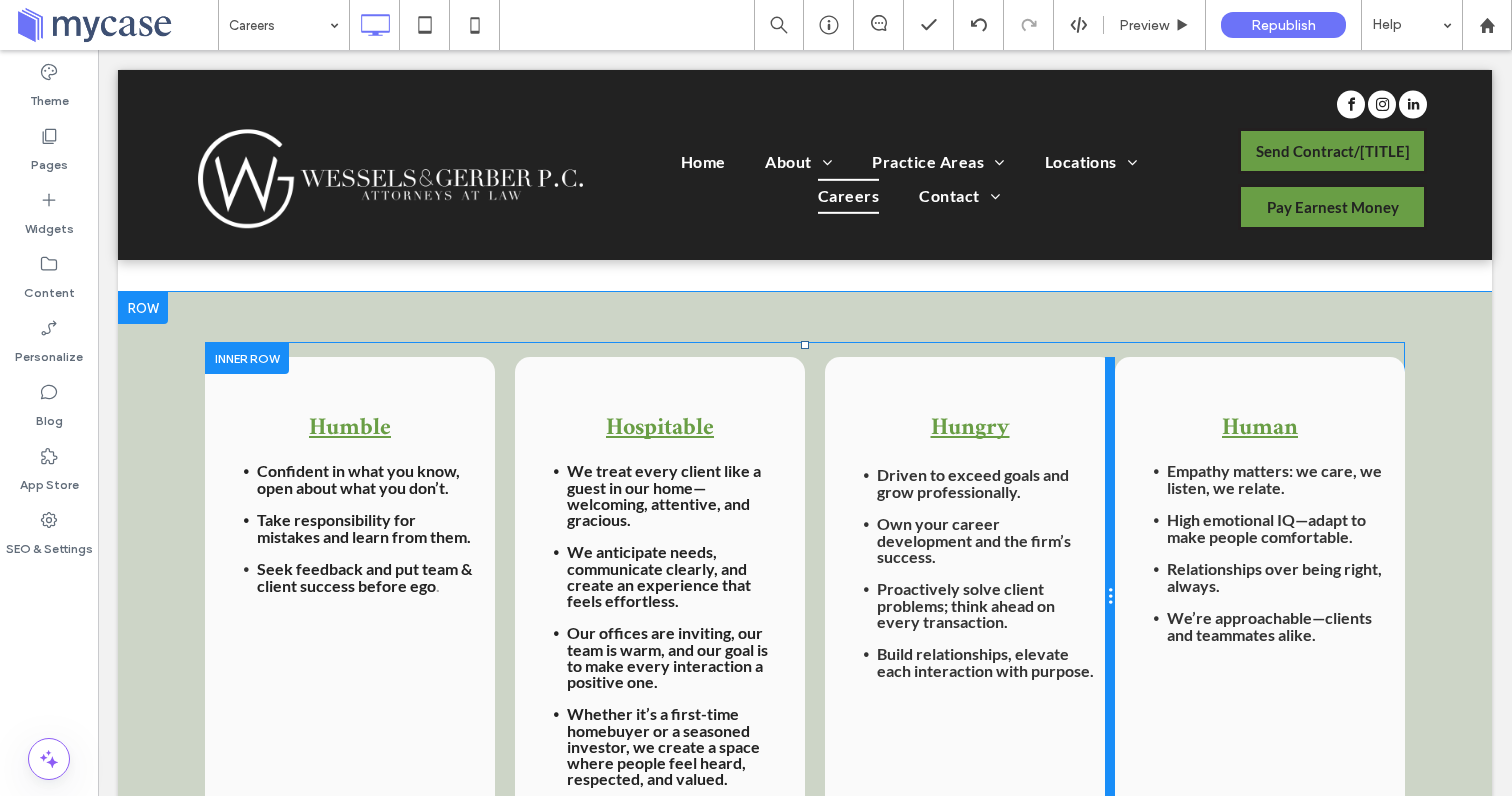 scroll, scrollTop: 1128, scrollLeft: 0, axis: vertical 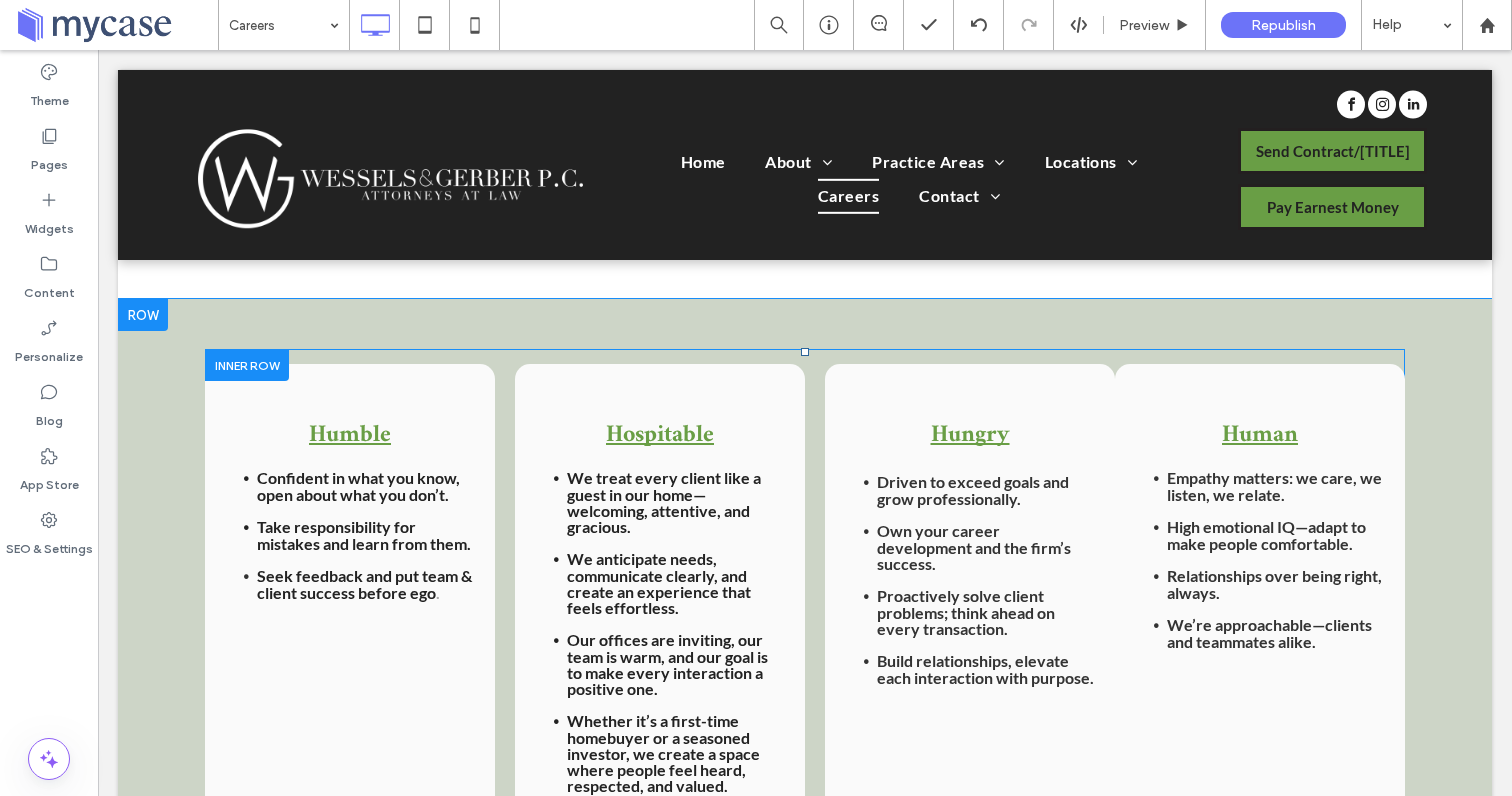 click on "Humble
Confident in what you know, open about what you don’t.
Take responsibility for mistakes and learn from them.
Seek feedback and put team & client success before ego .
Click To Paste
Hospitable
We treat every client like a guest in our home—welcoming, attentive, and gracious.
We anticipate needs, communicate clearly, and create an experience that feels effortless.
Our offices are inviting, our team is warm, and our goal is to make every interaction a positive one.
Whether it’s a first-time homebuyer or a seasoned investor, we create a space where people feel heard, respected, and valued.
Click To Paste
Hungry
Driven to exceed goals and grow professionally.
Own your career development and the firm’s success.
Proactively solve client problems; think ahead on every transaction.
Build relationships, elevate each interaction with purpose.
Click To Paste
Human" at bounding box center [805, 604] 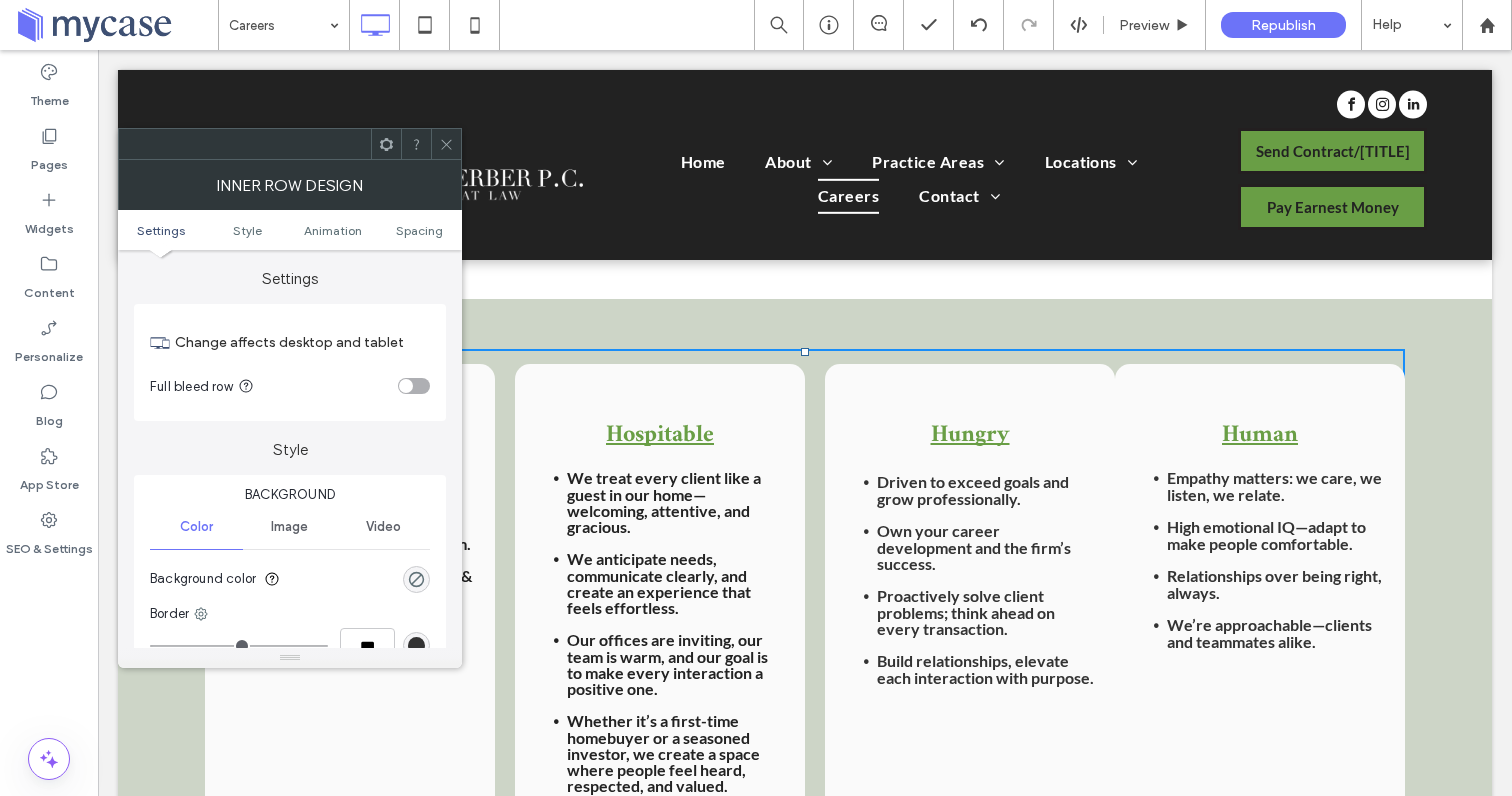 click at bounding box center (446, 144) 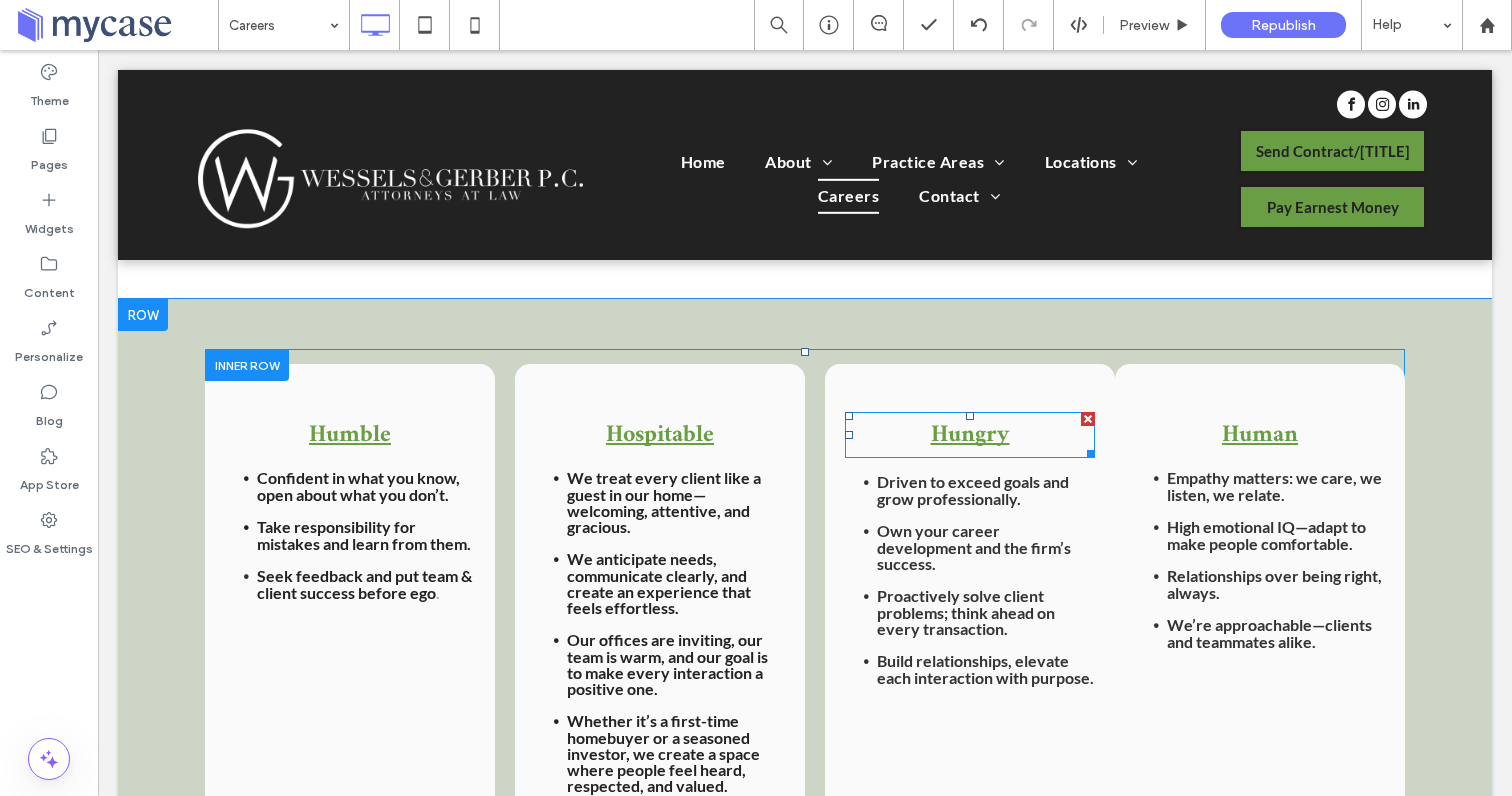 click on "Hungry" at bounding box center [970, 435] 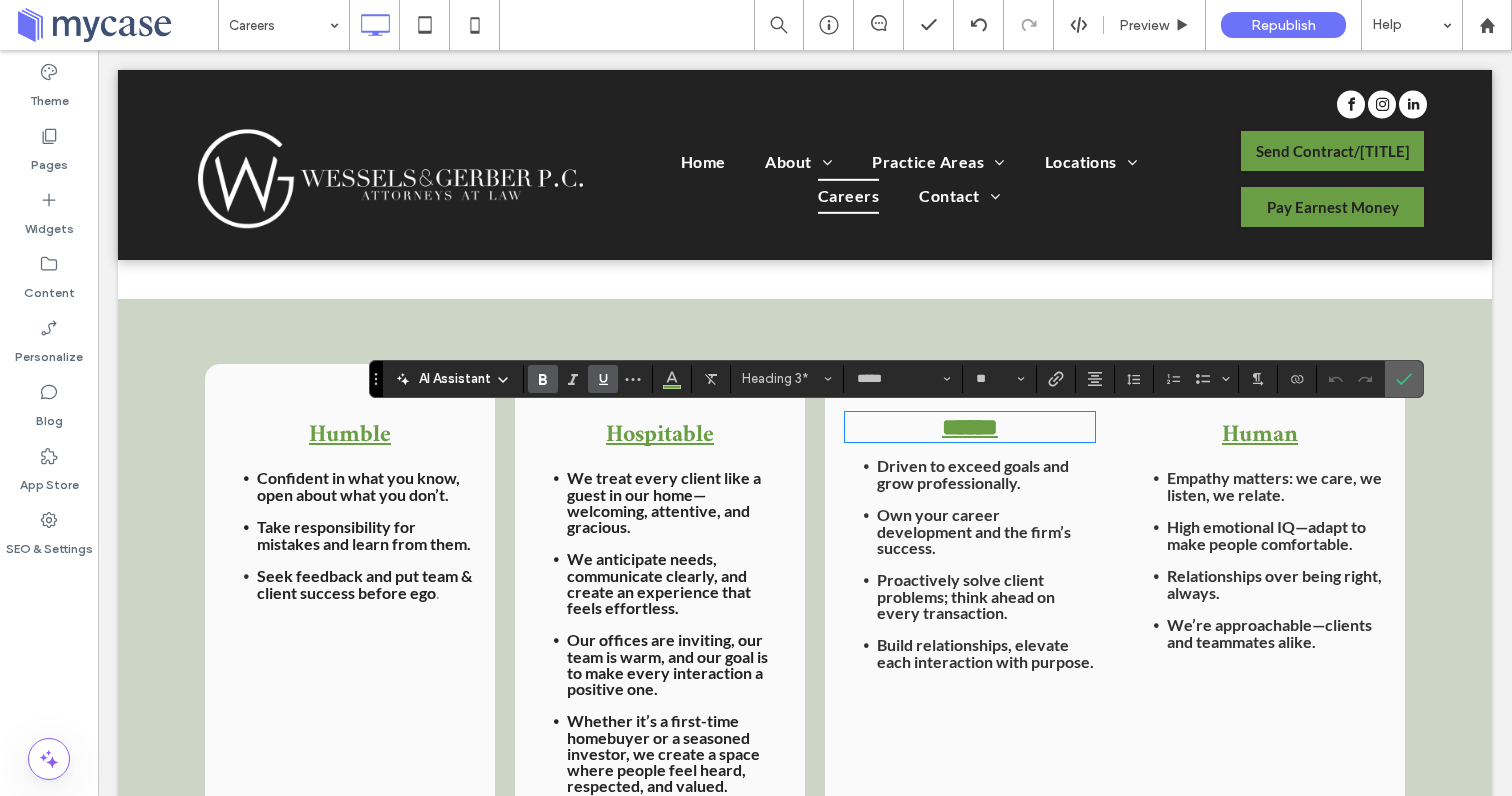 click at bounding box center (1404, 379) 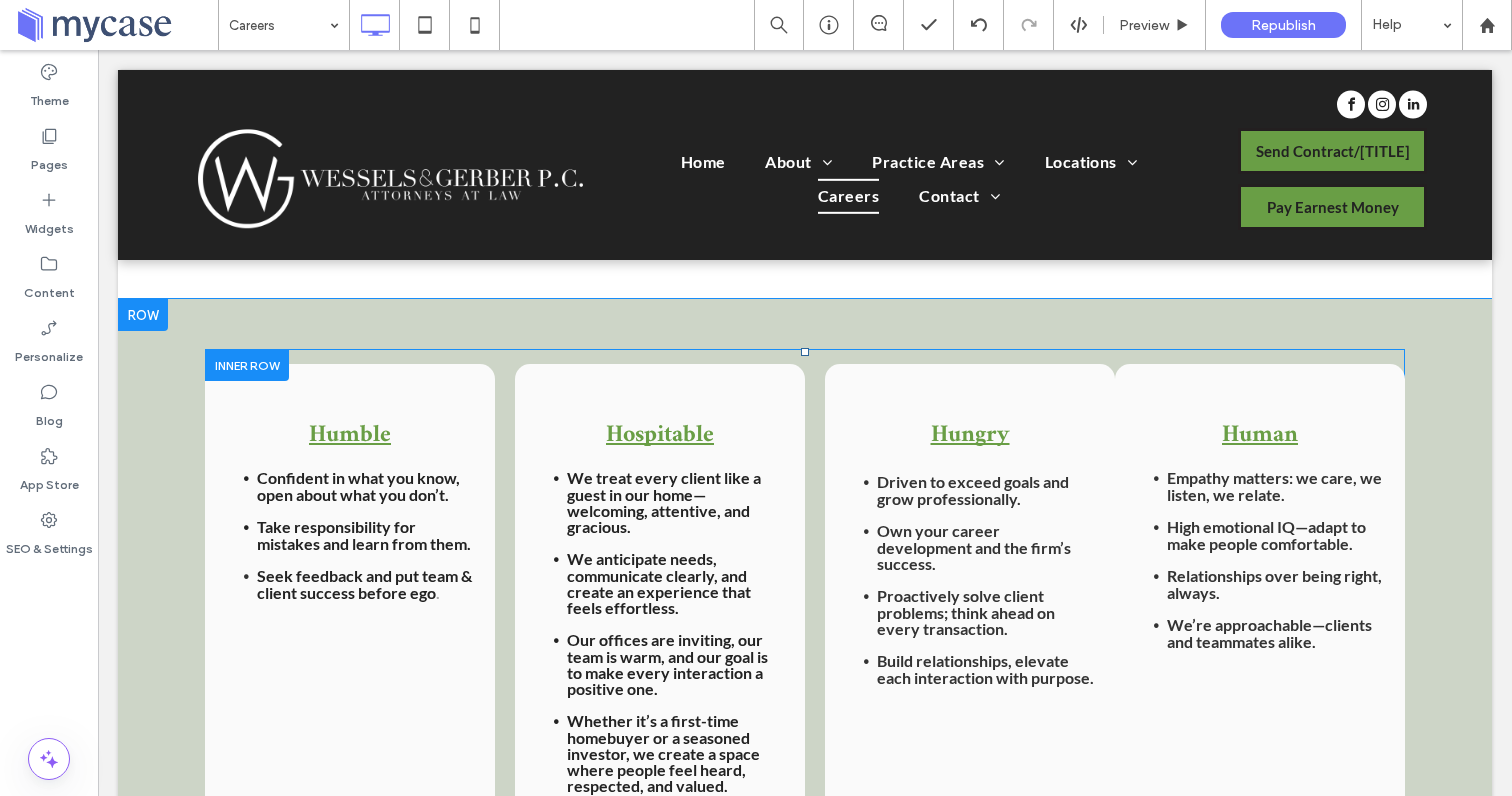 click on "Hungry
Driven to exceed goals and grow professionally.
Own your career development and the firm’s success.
Proactively solve client problems; think ahead on every transaction.
Build relationships, elevate each interaction with purpose.
Click To Paste" at bounding box center [970, 604] 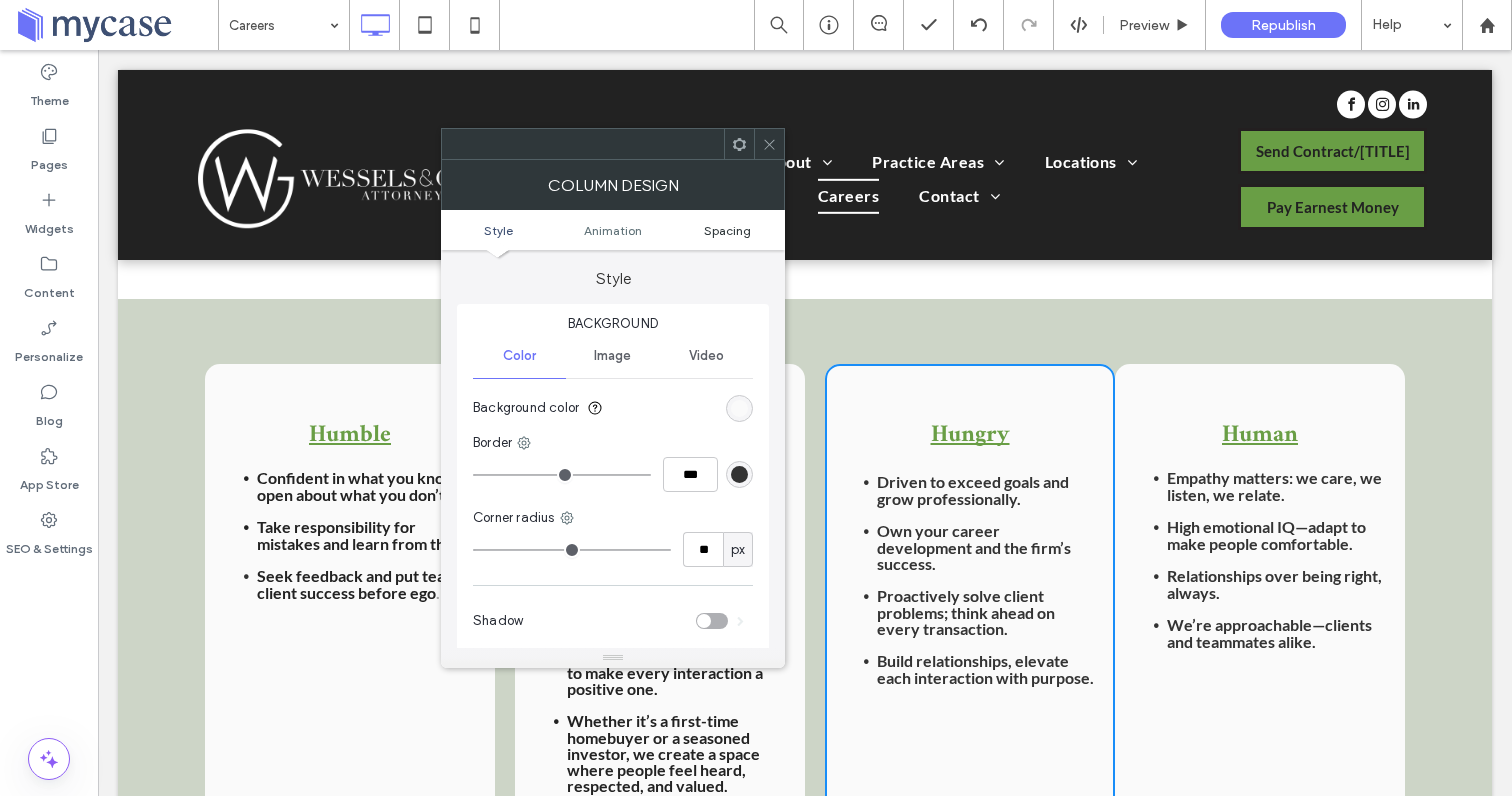 click on "Spacing" at bounding box center (727, 230) 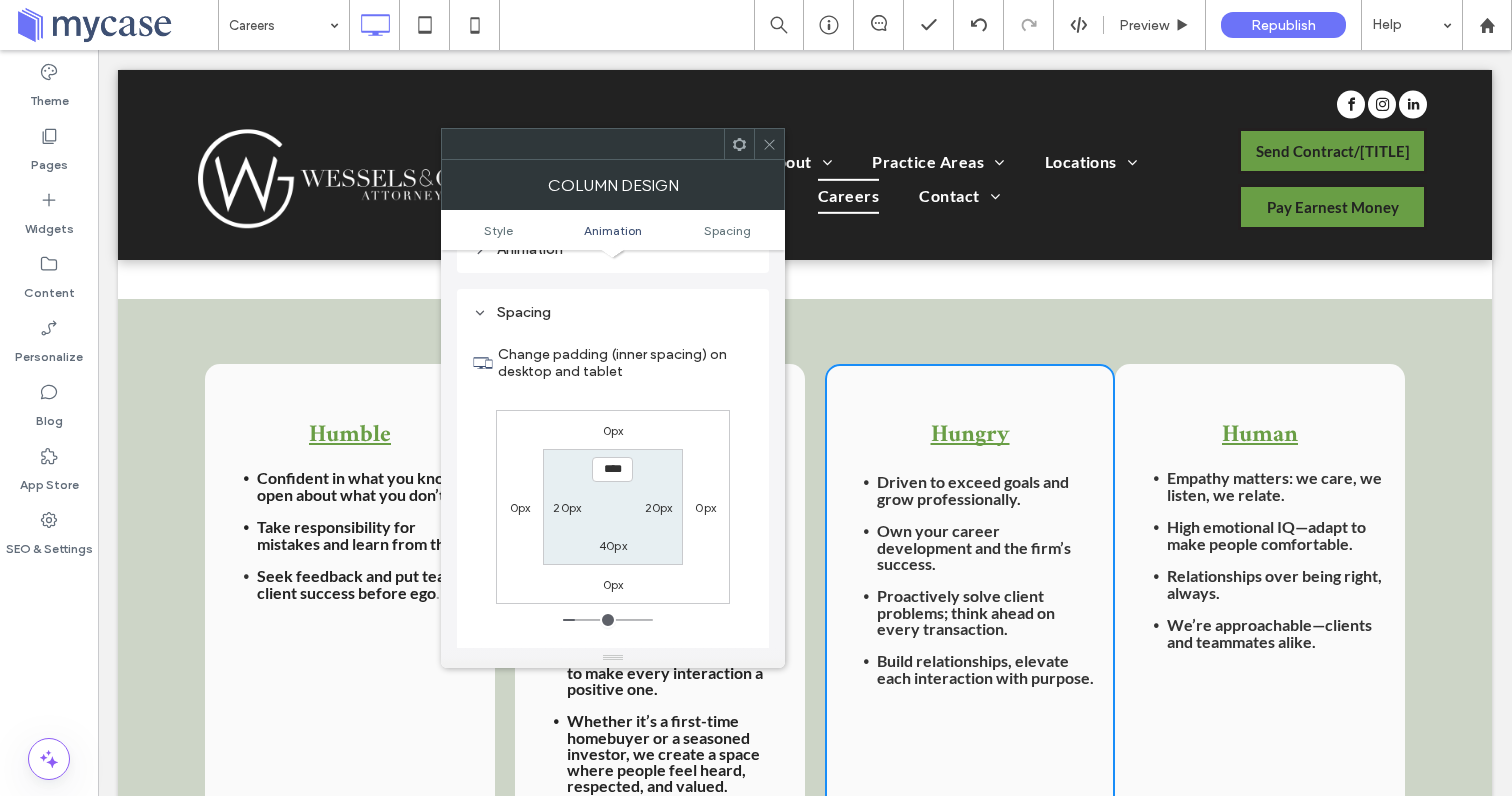 scroll, scrollTop: 470, scrollLeft: 0, axis: vertical 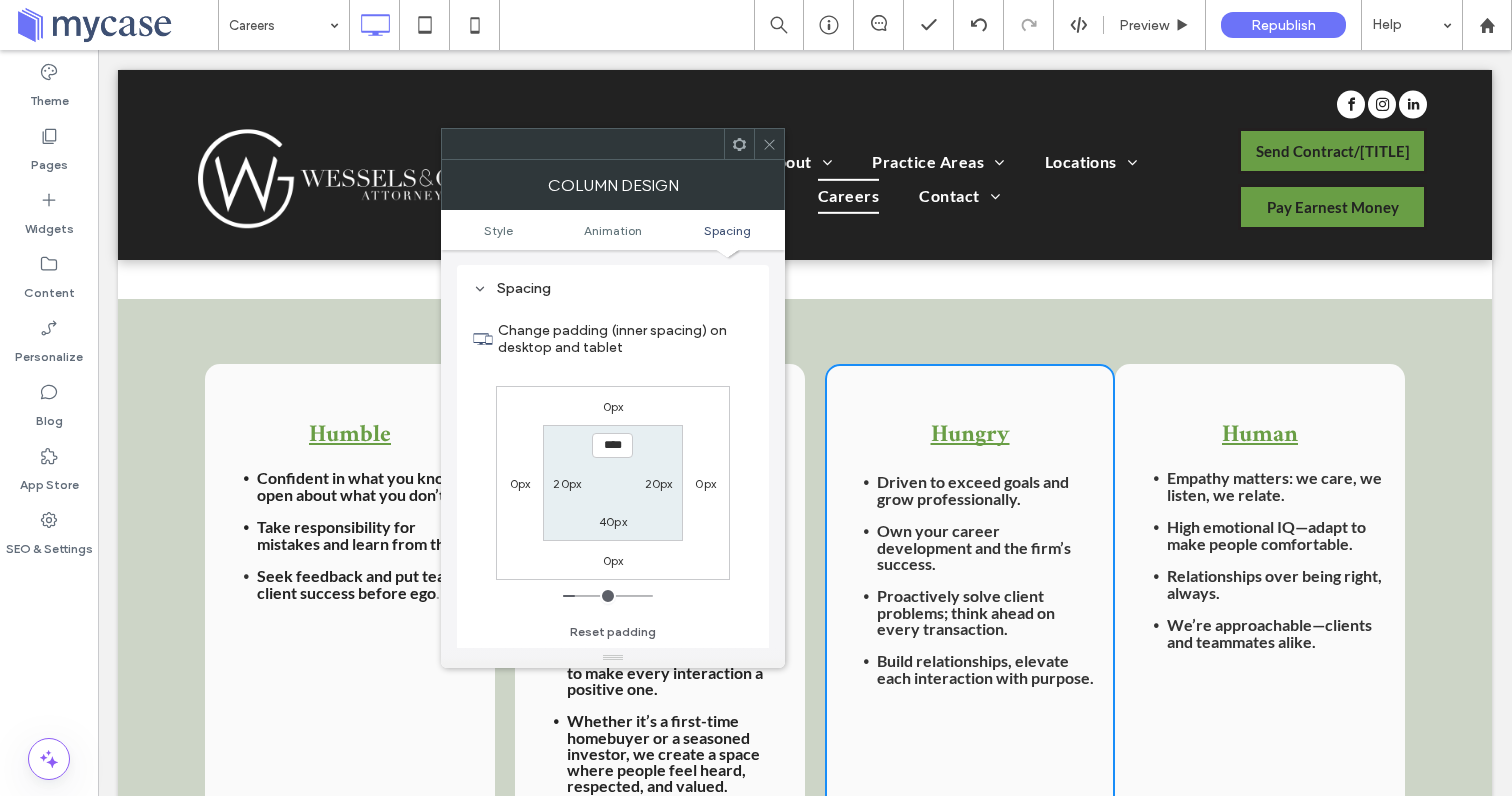 click on "Human
Empathy matters: we care, we listen, we relate.
High emotional IQ—adapt to make people comfortable.
Relationships over being right, always.
We’re approachable—clients and teammates alike.
Click To Paste     Click To Paste" at bounding box center (1260, 604) 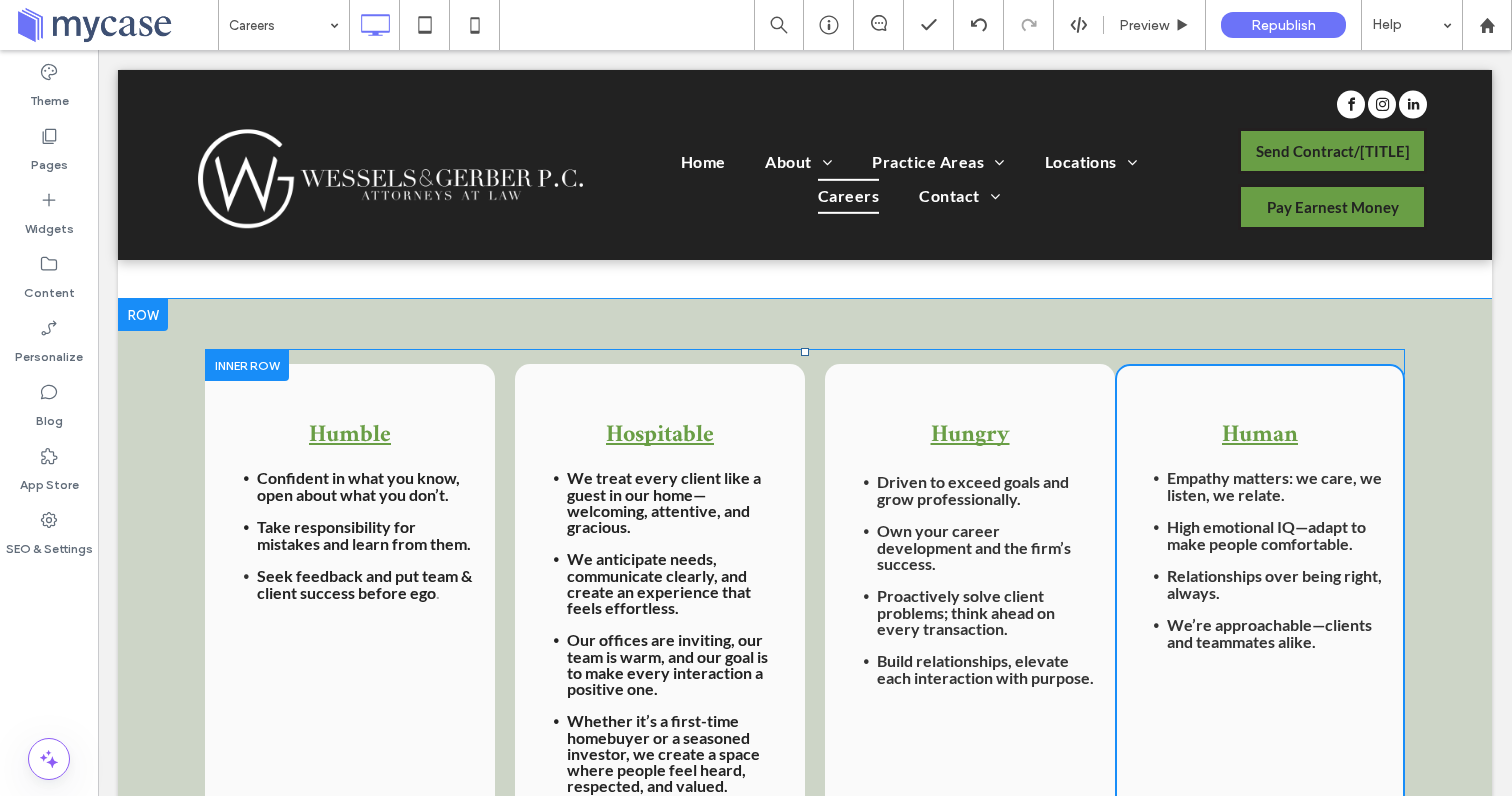 click on "Human
Empathy matters: we care, we listen, we relate.
High emotional IQ—adapt to make people comfortable.
Relationships over being right, always.
We’re approachable—clients and teammates alike.
Click To Paste     Click To Paste" at bounding box center [1260, 604] 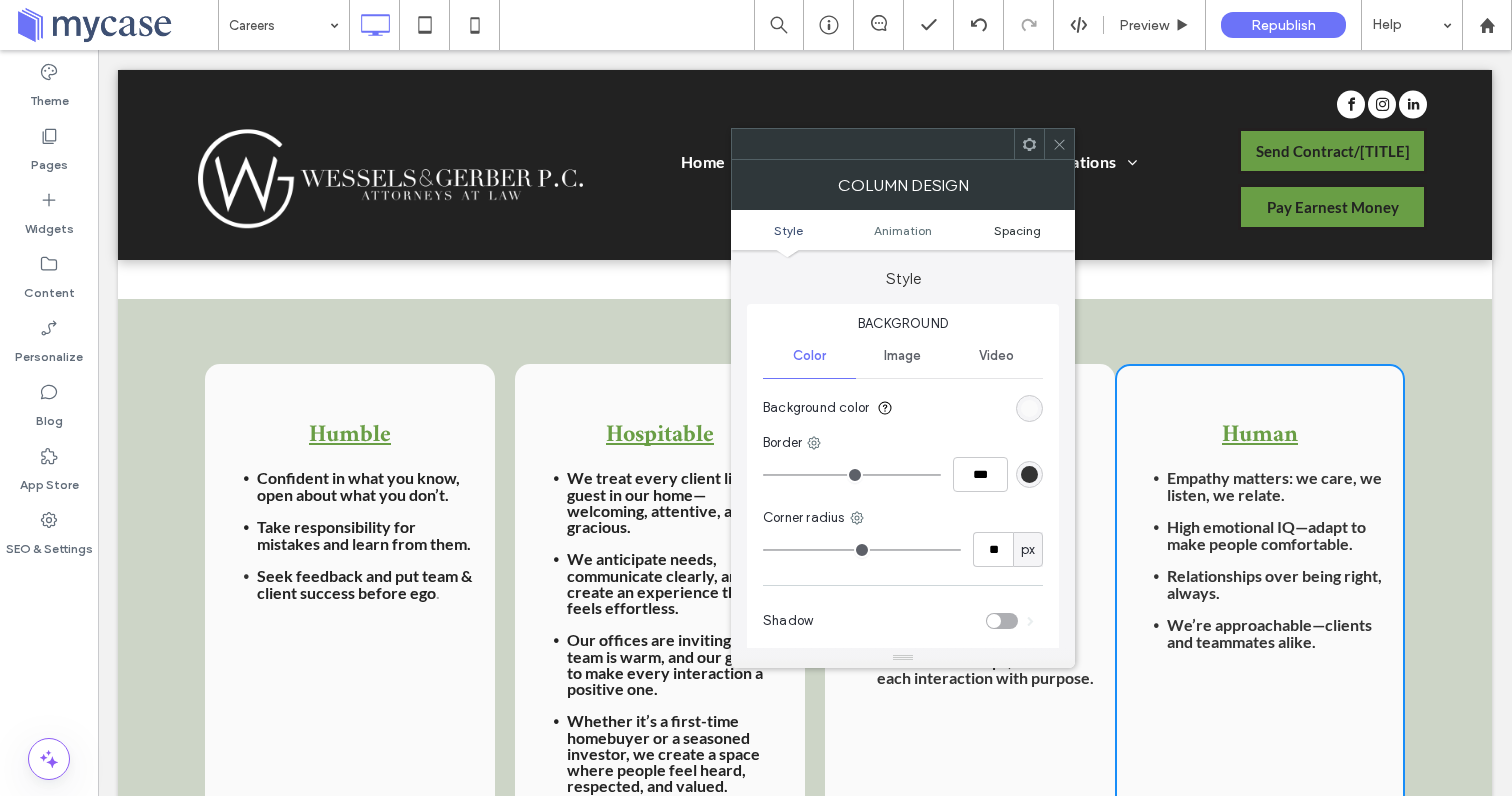 click on "Spacing" at bounding box center (1017, 230) 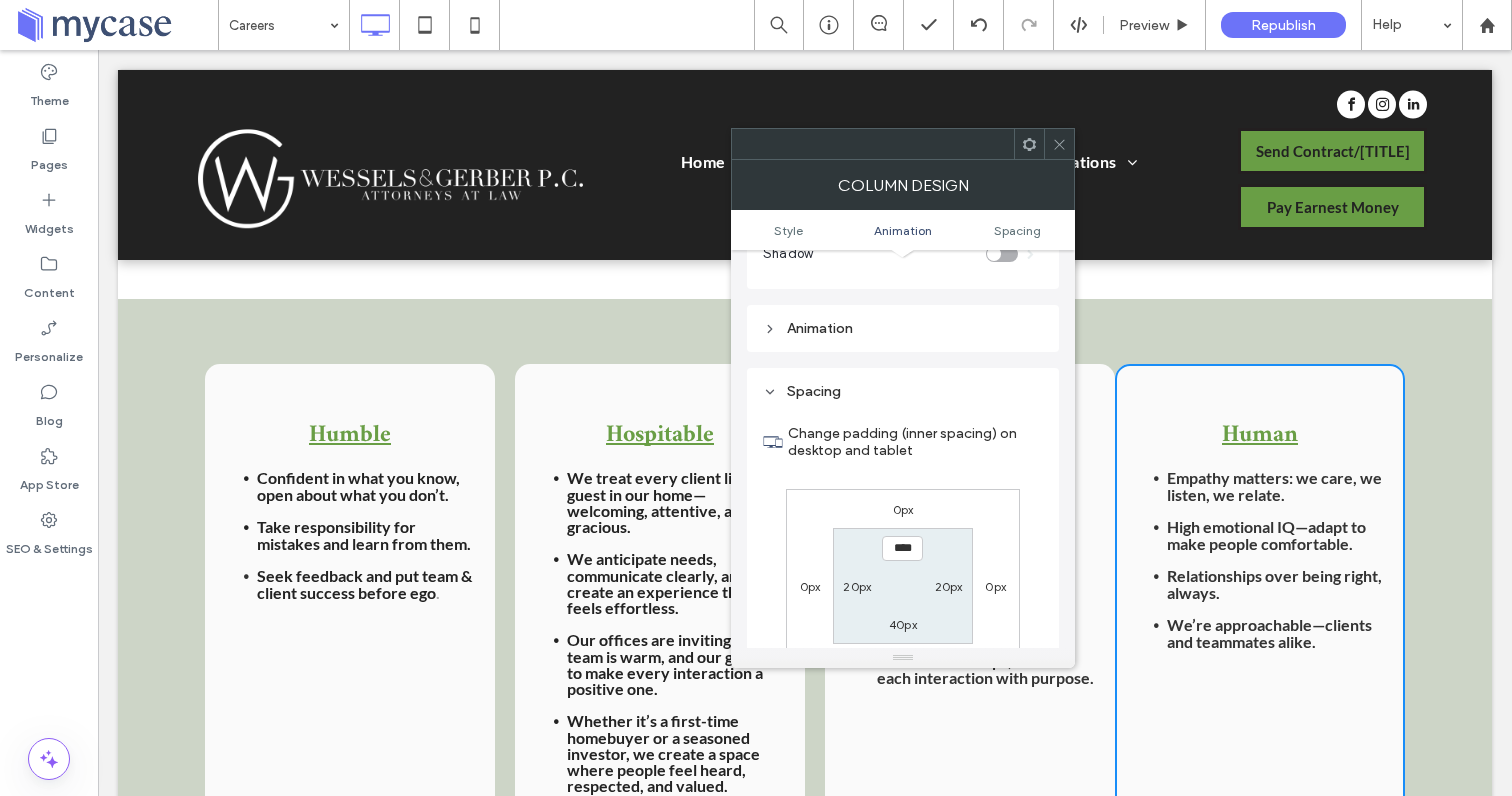 scroll, scrollTop: 470, scrollLeft: 0, axis: vertical 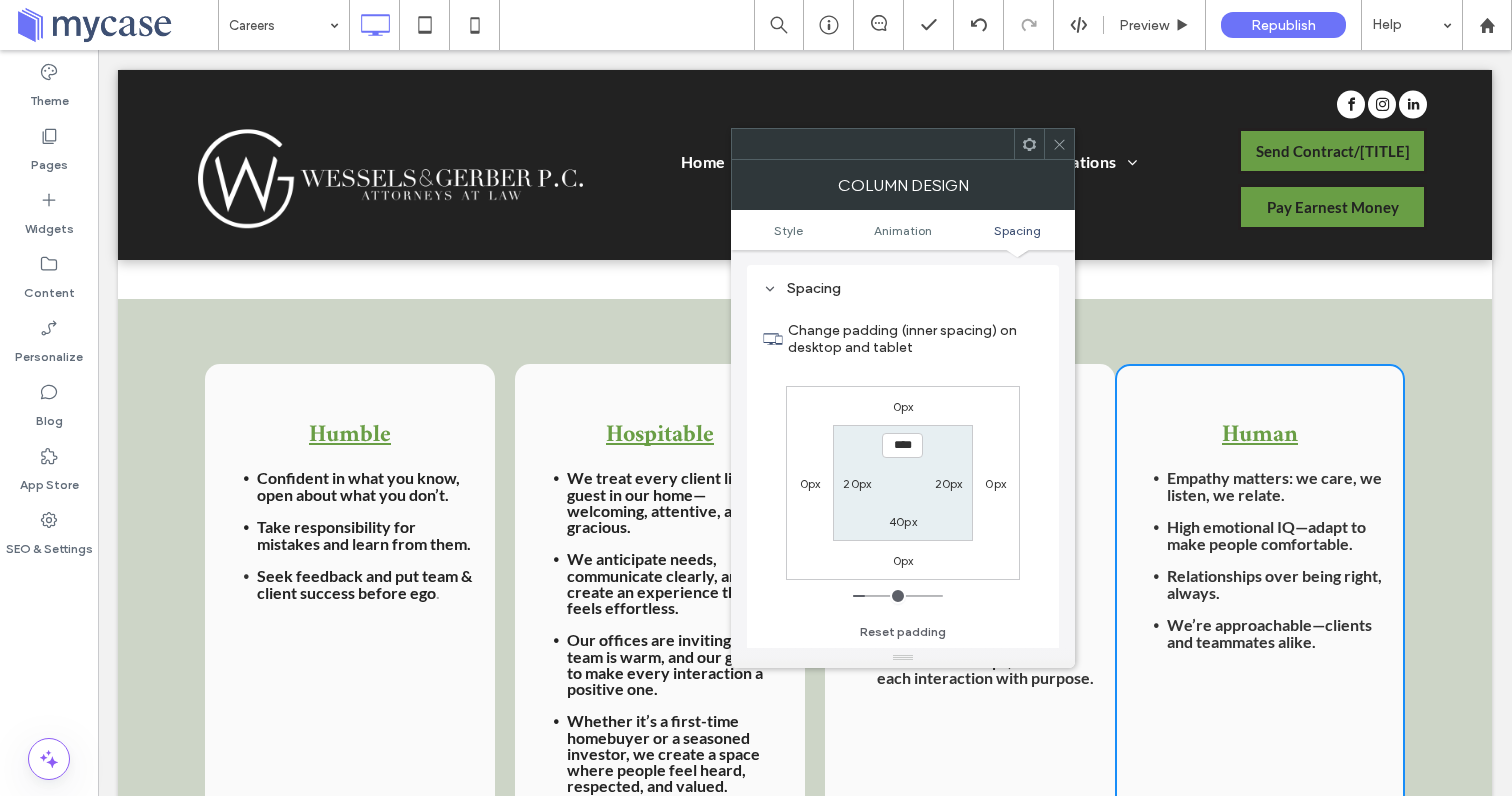 click at bounding box center (1059, 144) 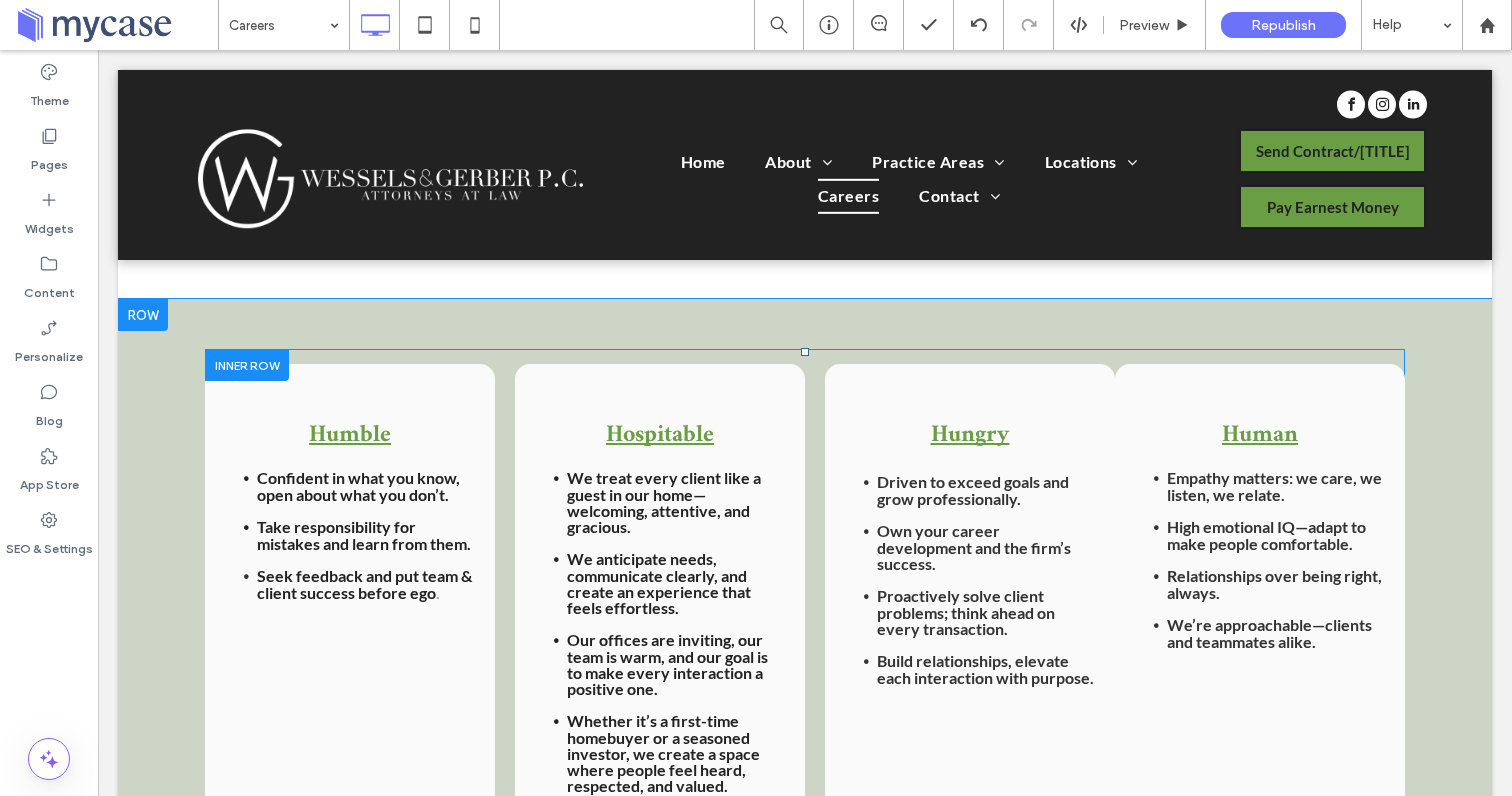click on "Hungry
Driven to exceed goals and grow professionally.
Own your career development and the firm’s success.
Proactively solve client problems; think ahead on every transaction.
Build relationships, elevate each interaction with purpose.
Click To Paste" at bounding box center (970, 604) 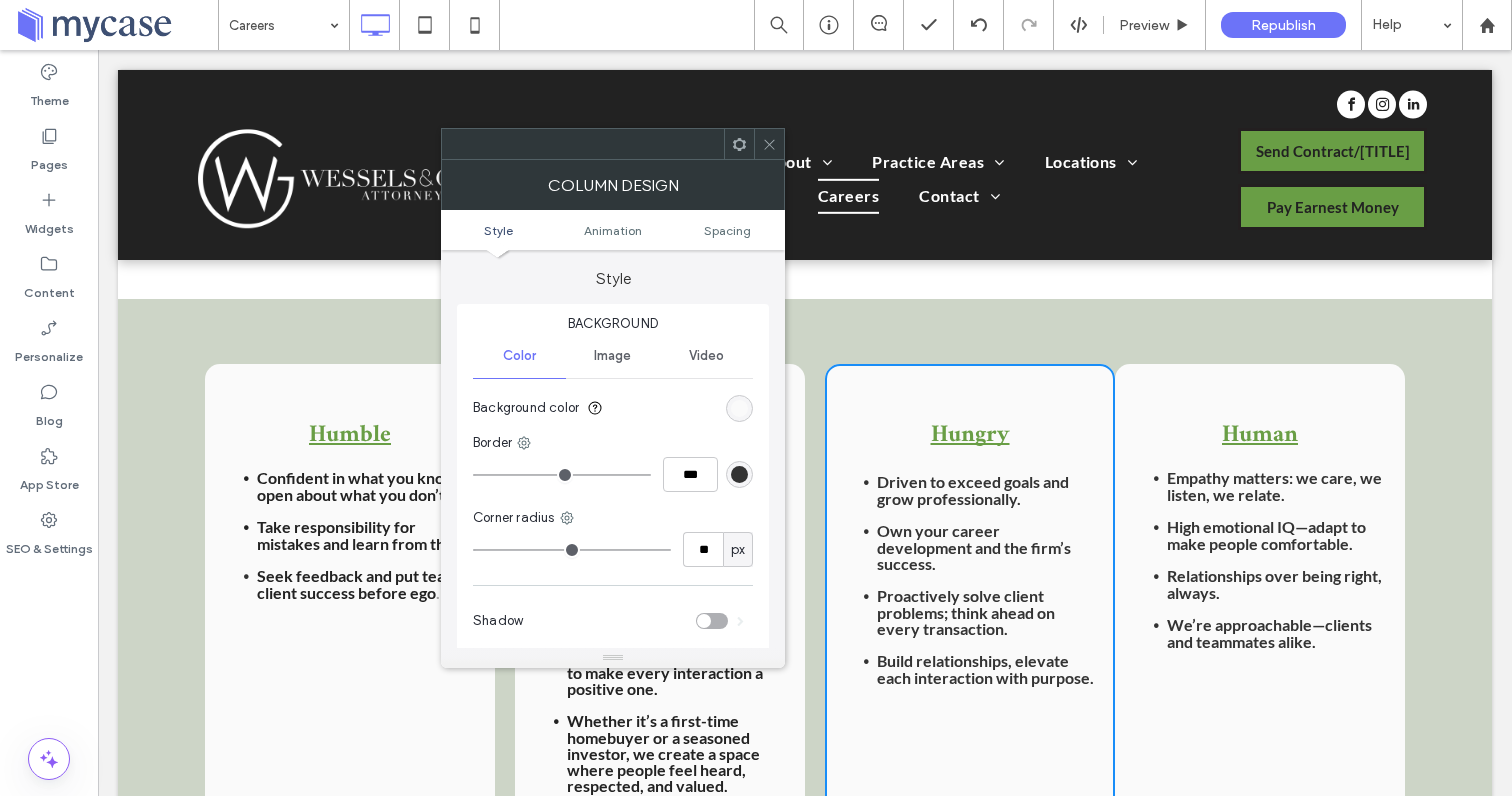 click on "Humble
Confident in what you know, open about what you don’t.
Take responsibility for mistakes and learn from them.
Seek feedback and put team & client success before ego .
Click To Paste
Hospitable
We treat every client like a guest in our home—welcoming, attentive, and gracious.
We anticipate needs, communicate clearly, and create an experience that feels effortless.
Our offices are inviting, our team is warm, and our goal is to make every interaction a positive one.
Whether it’s a first-time homebuyer or a seasoned investor, we create a space where people feel heard, respected, and valued.
Click To Paste
Hungry
Driven to exceed goals and grow professionally.
Own your career development and the firm’s success.
Proactively solve client problems; think ahead on every transaction.
Build relationships, elevate each interaction with purpose.
Click To Paste
Human" at bounding box center [805, 604] 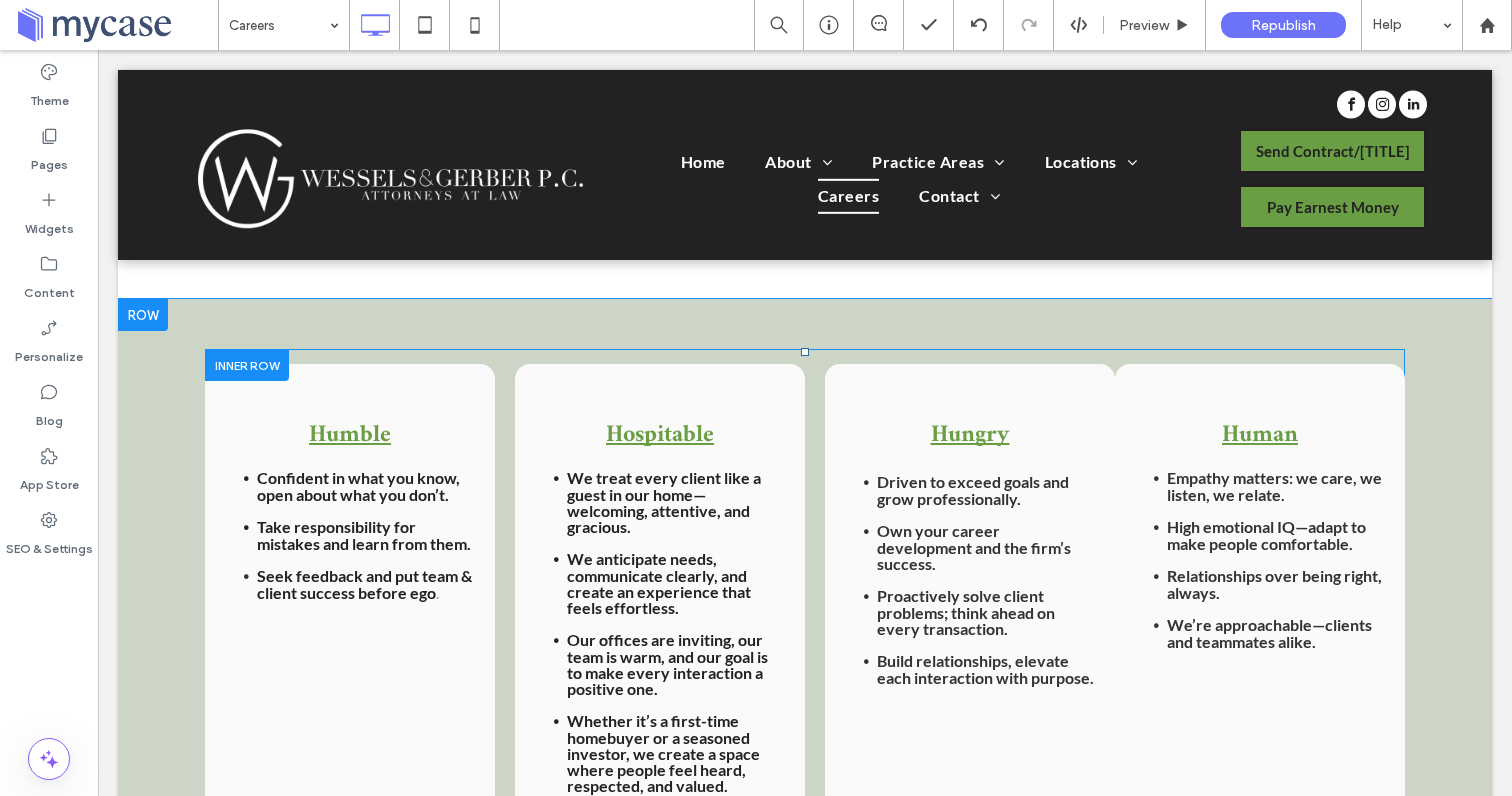 click on "Humble
Confident in what you know, open about what you don’t.
Take responsibility for mistakes and learn from them.
Seek feedback and put team & client success before ego .
Click To Paste
Hospitable
We treat every client like a guest in our home—welcoming, attentive, and gracious.
We anticipate needs, communicate clearly, and create an experience that feels effortless.
Our offices are inviting, our team is warm, and our goal is to make every interaction a positive one.
Whether it’s a first-time homebuyer or a seasoned investor, we create a space where people feel heard, respected, and valued.
Click To Paste
Hungry
Driven to exceed goals and grow professionally.
Own your career development and the firm’s success.
Proactively solve client problems; think ahead on every transaction.
Build relationships, elevate each interaction with purpose.
Click To Paste
Human" at bounding box center [805, 604] 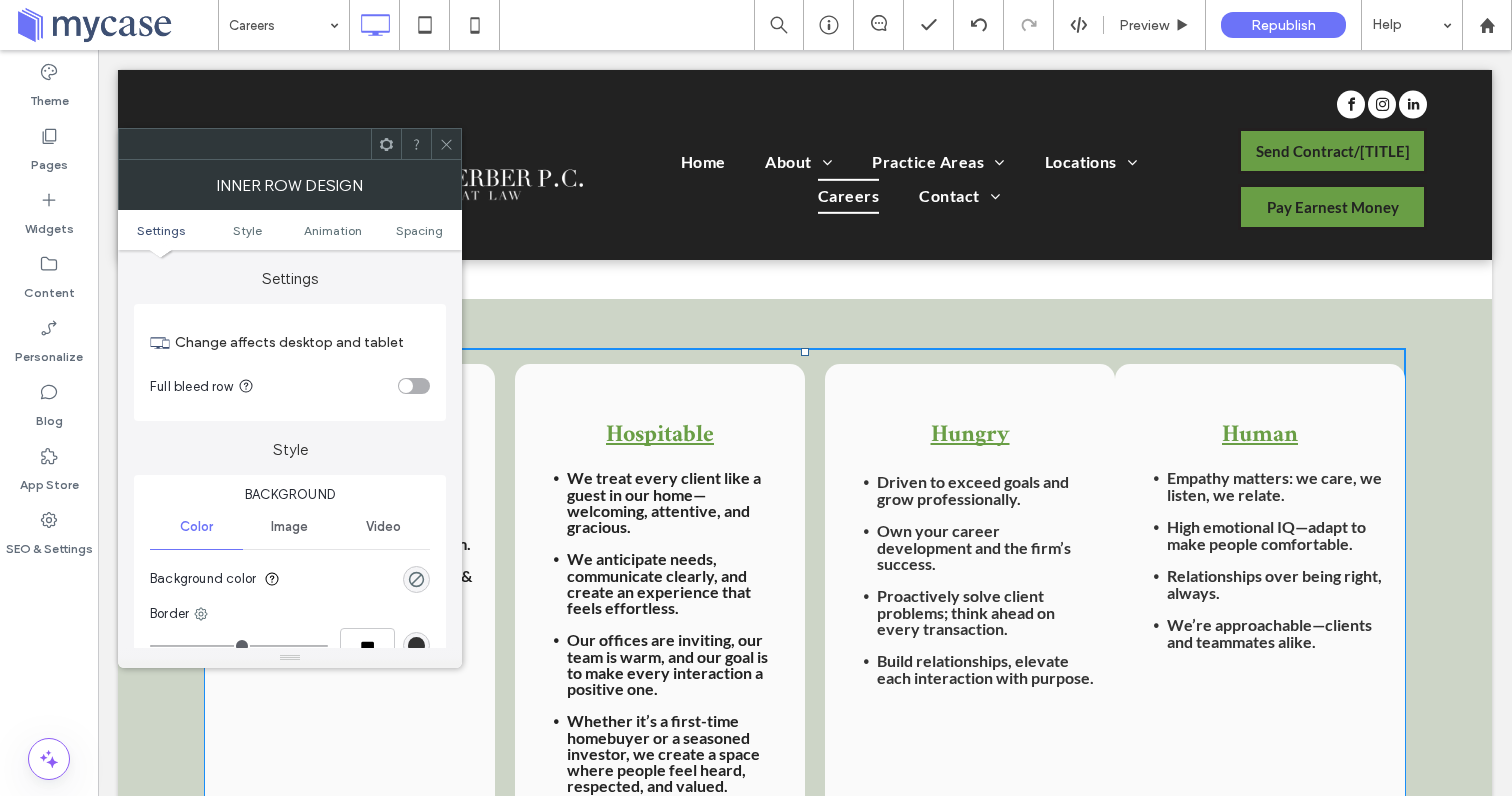 click on "Humble
Confident in what you know, open about what you don’t.
Take responsibility for mistakes and learn from them.
Seek feedback and put team & client success before ego .
Click To Paste
Hospitable
We treat every client like a guest in our home—welcoming, attentive, and gracious.
We anticipate needs, communicate clearly, and create an experience that feels effortless.
Our offices are inviting, our team is warm, and our goal is to make every interaction a positive one.
Whether it’s a first-time homebuyer or a seasoned investor, we create a space where people feel heard, respected, and valued.
Click To Paste
Hungry
Driven to exceed goals and grow professionally.
Own your career development and the firm’s success.
Proactively solve client problems; think ahead on every transaction.
Build relationships, elevate each interaction with purpose.
Click To Paste
Human" at bounding box center (805, 604) 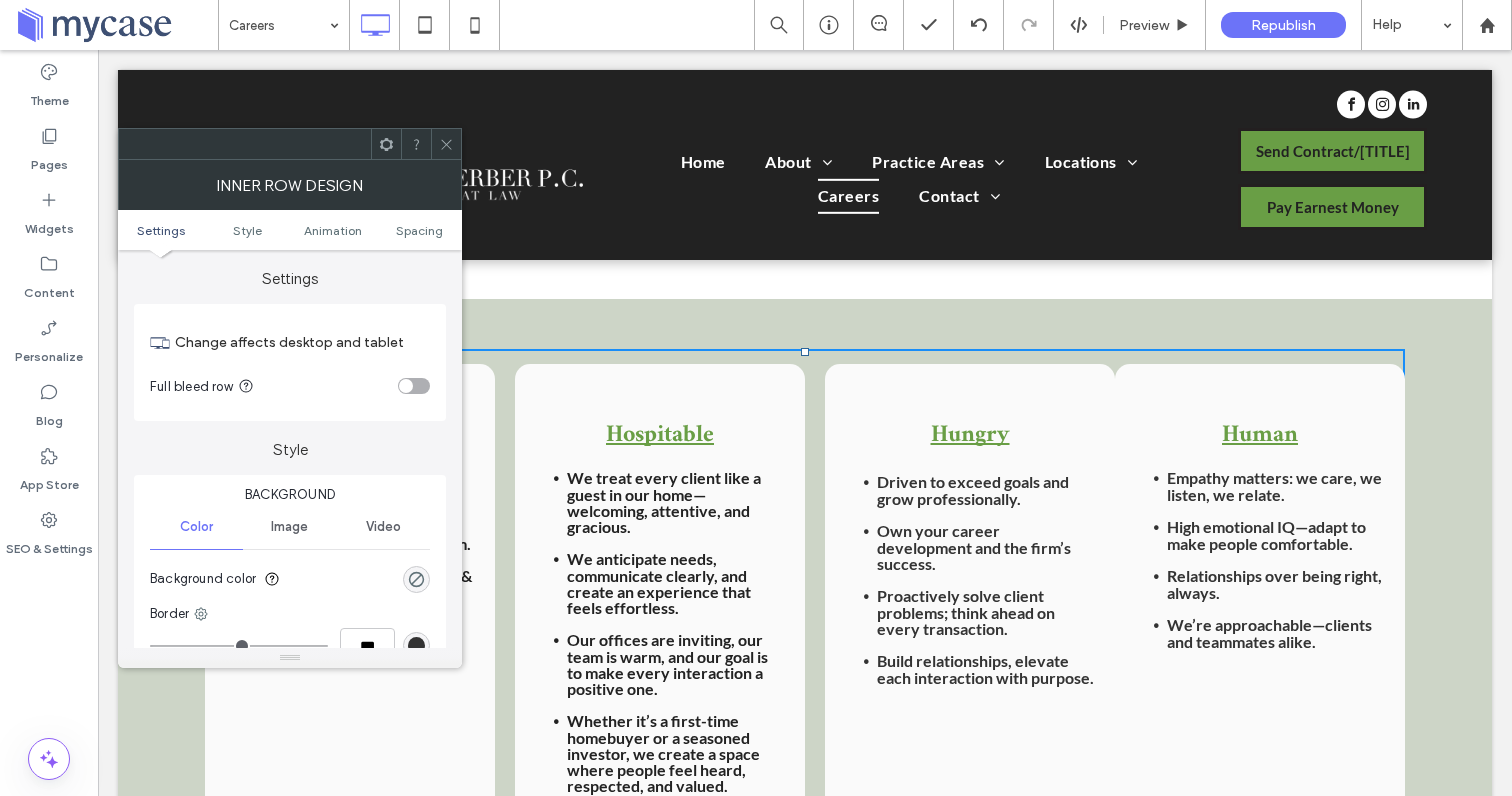 click 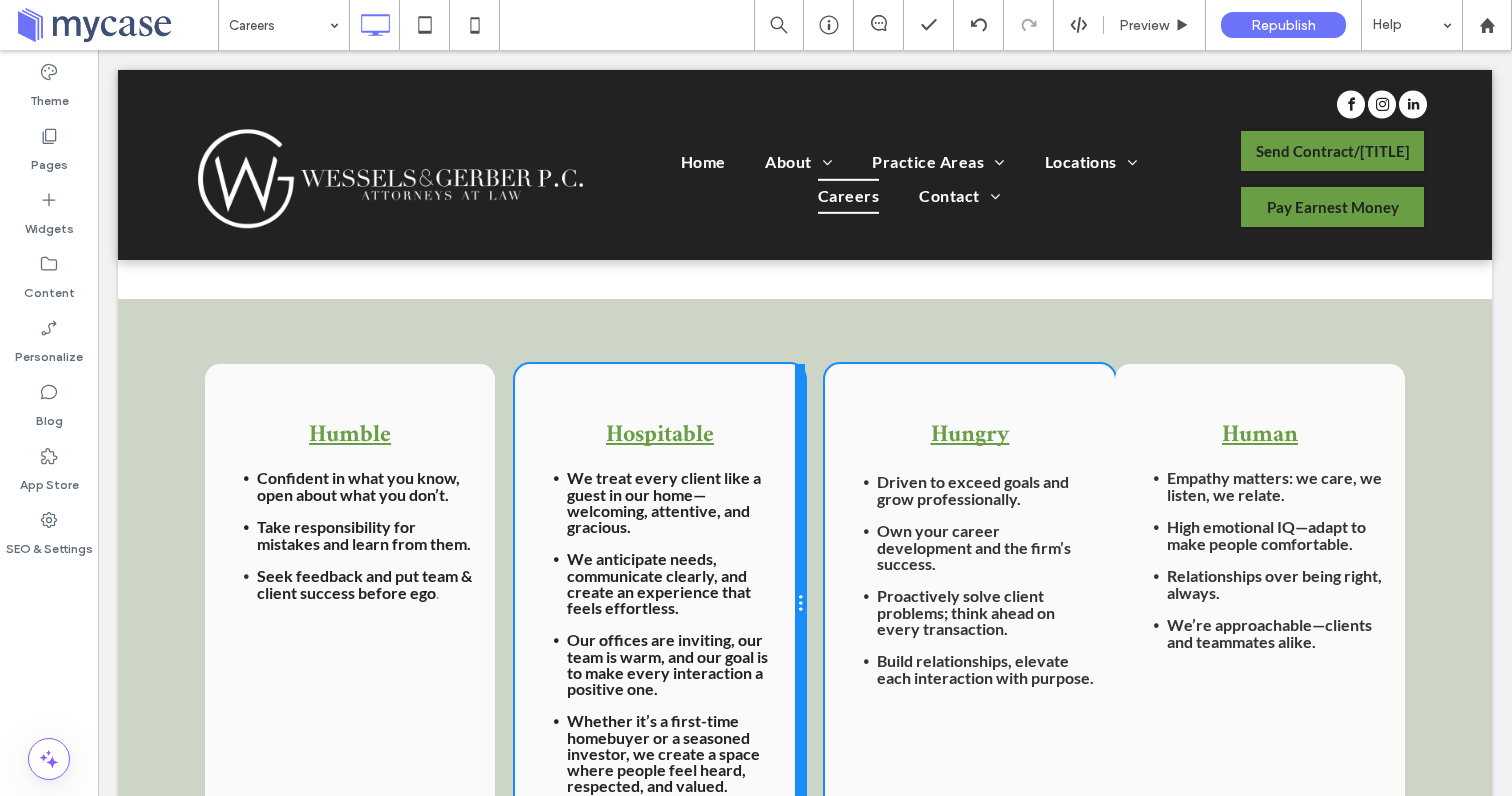 drag, startPoint x: 802, startPoint y: 602, endPoint x: 772, endPoint y: 604, distance: 30.066593 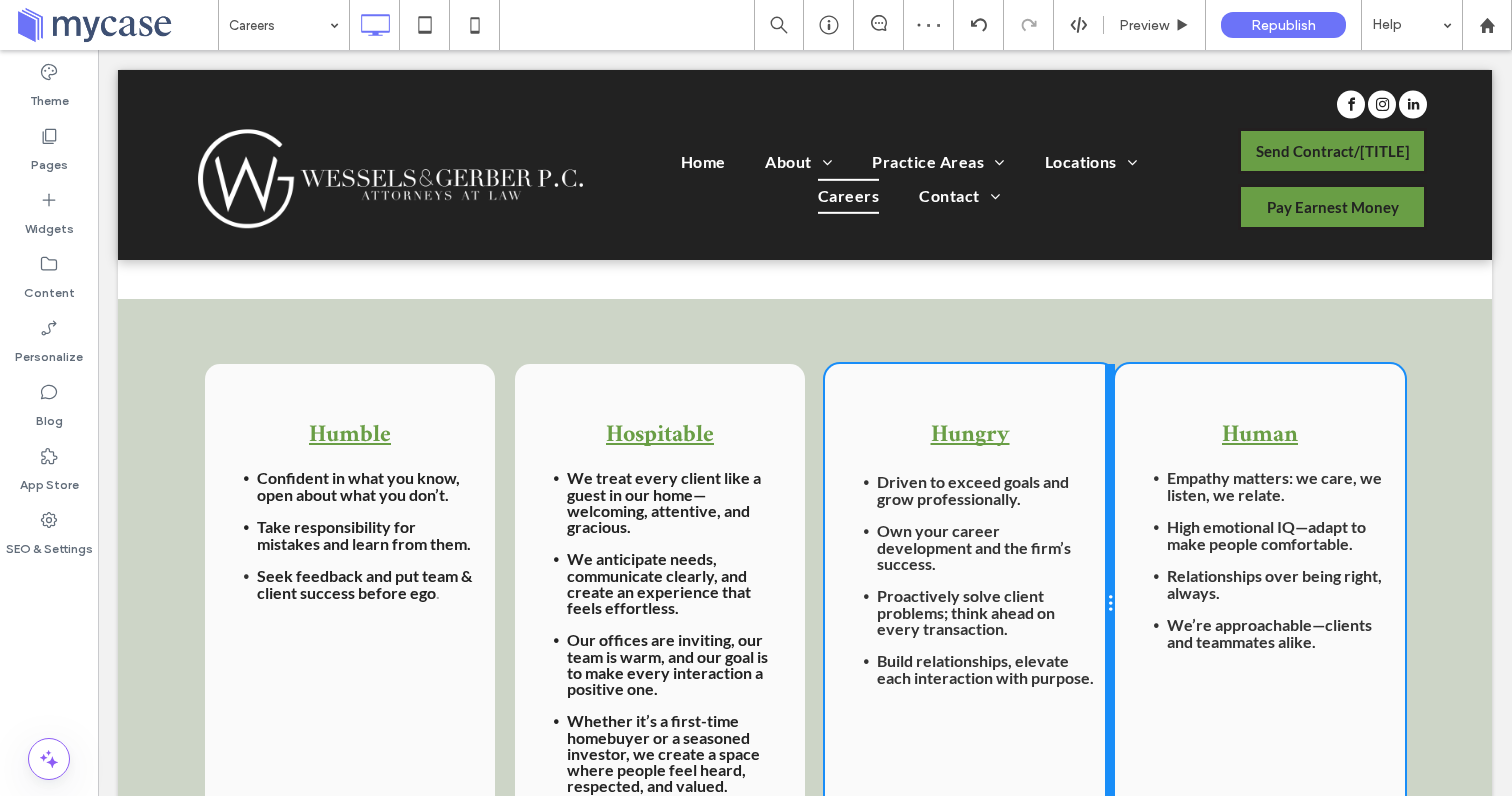 drag, startPoint x: 1105, startPoint y: 652, endPoint x: 1071, endPoint y: 650, distance: 34.058773 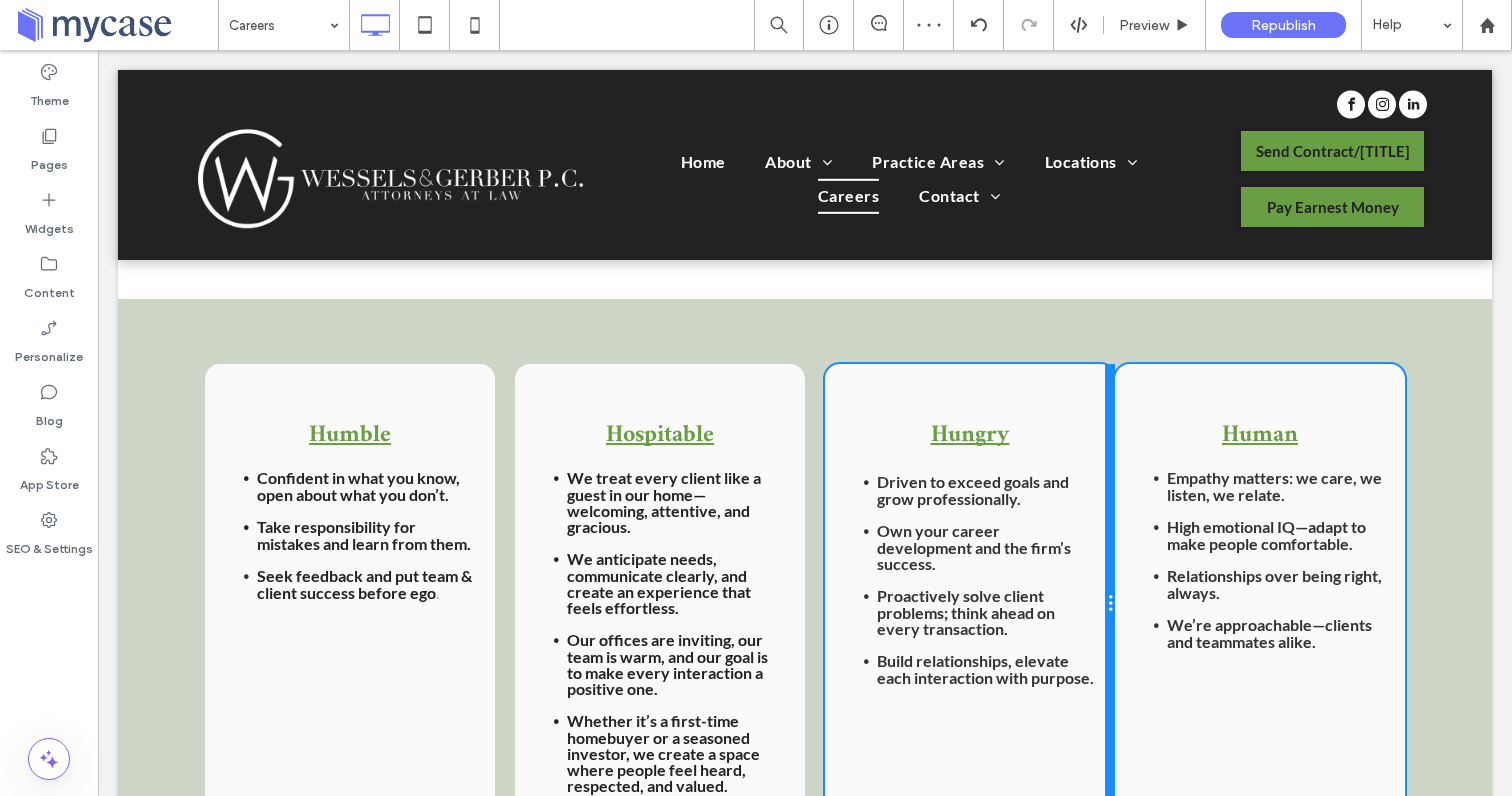 click on "Hungry
Driven to exceed goals and grow professionally.
Own your career development and the firm’s success.
Proactively solve client problems; think ahead on every transaction.
Build relationships, elevate each interaction with purpose.
Click To Paste" at bounding box center [970, 604] 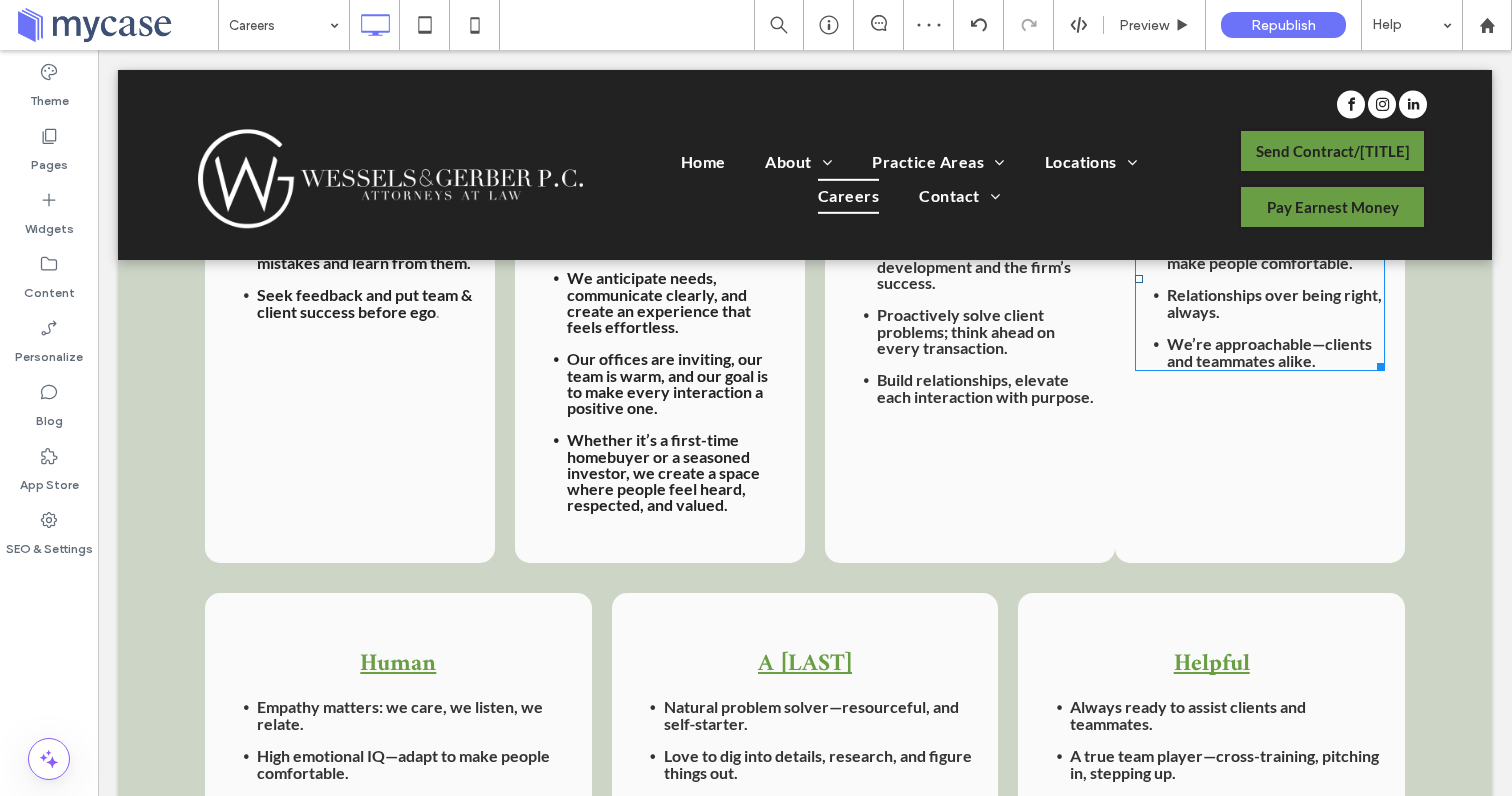 scroll, scrollTop: 1417, scrollLeft: 0, axis: vertical 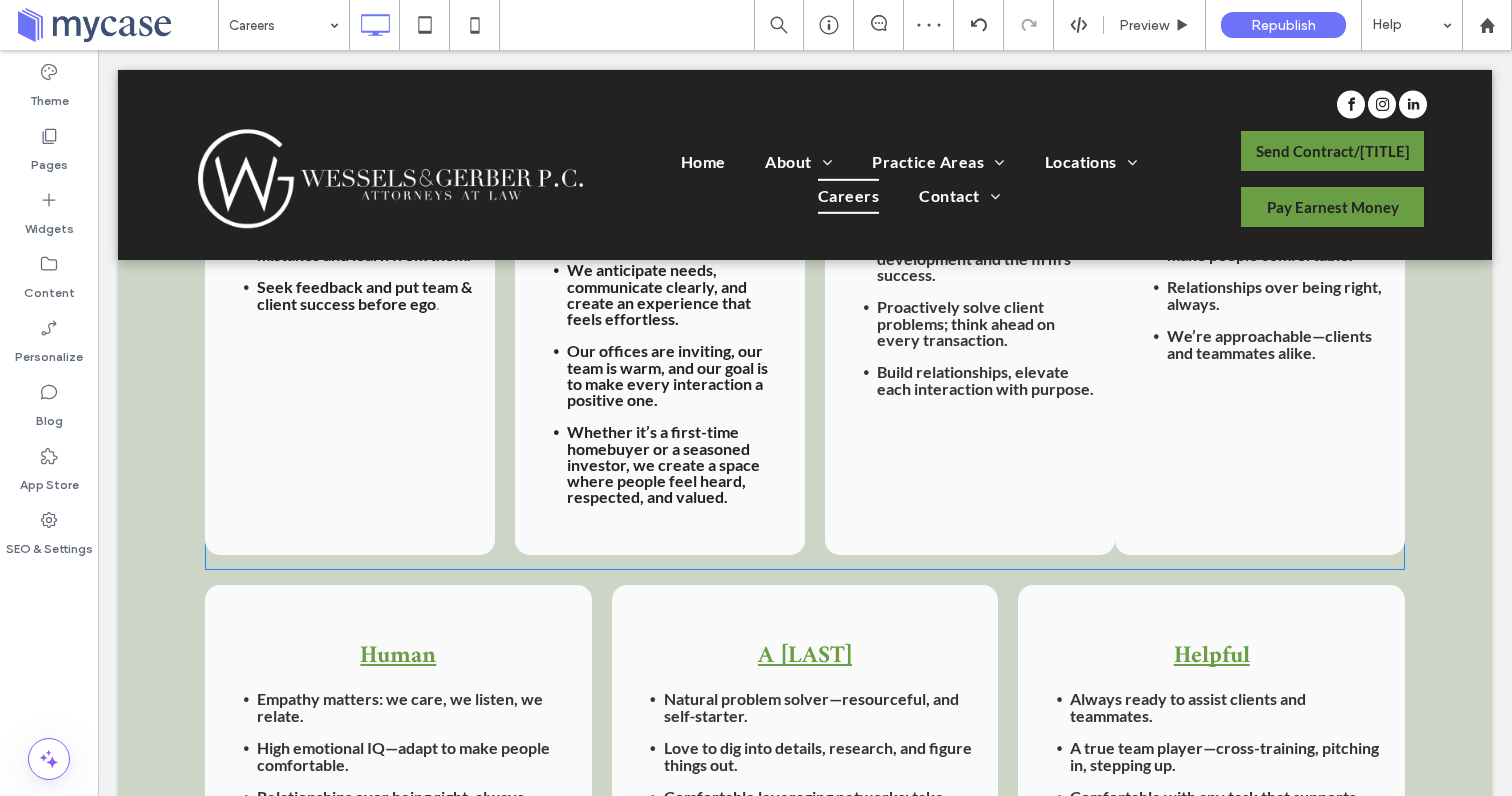 click on "Humble
Confident in what you know, open about what you don’t.
Take responsibility for mistakes and learn from them.
Seek feedback and put team & client success before ego .
Click To Paste
Hospitable
We treat every client like a guest in our home—welcoming, attentive, and gracious.
We anticipate needs, communicate clearly, and create an experience that feels effortless.
Our offices are inviting, our team is warm, and our goal is to make every interaction a positive one.
Whether it’s a first-time homebuyer or a seasoned investor, we create a space where people feel heard, respected, and valued.
Click To Paste
Hungry
Driven to exceed goals and grow professionally.
Own your career development and the firm’s success.
Proactively solve client problems; think ahead on every transaction.
Build relationships, elevate each interaction with purpose.
Click To Paste
Human" at bounding box center [805, 315] 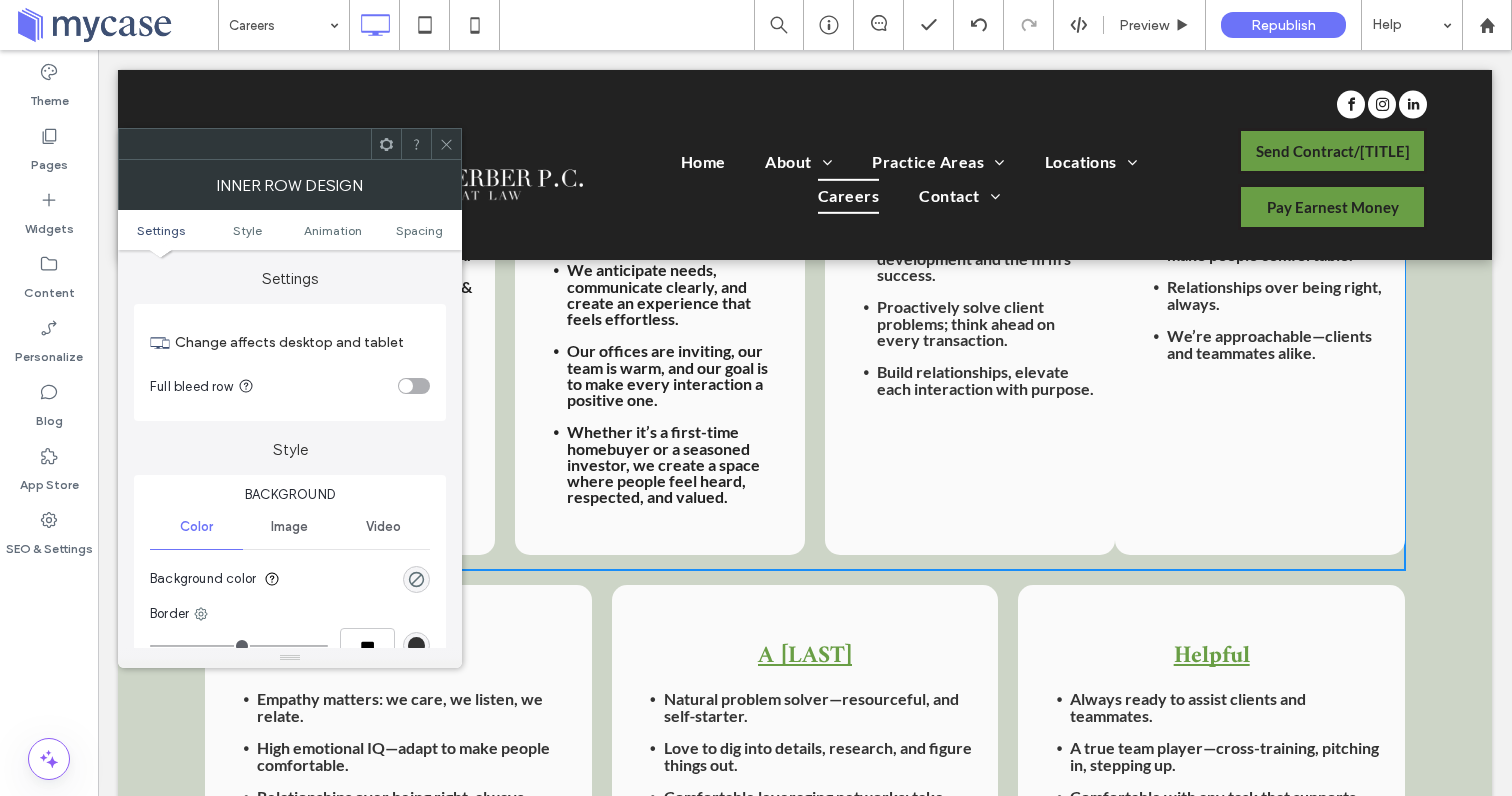 click on "Human
Empathy matters: we care, we listen, we relate.
High emotional IQ—adapt to make people comfortable.
Relationships over being right, always.
We’re approachable—clients and teammates alike.
Click To Paste     Click To Paste" at bounding box center [1260, 315] 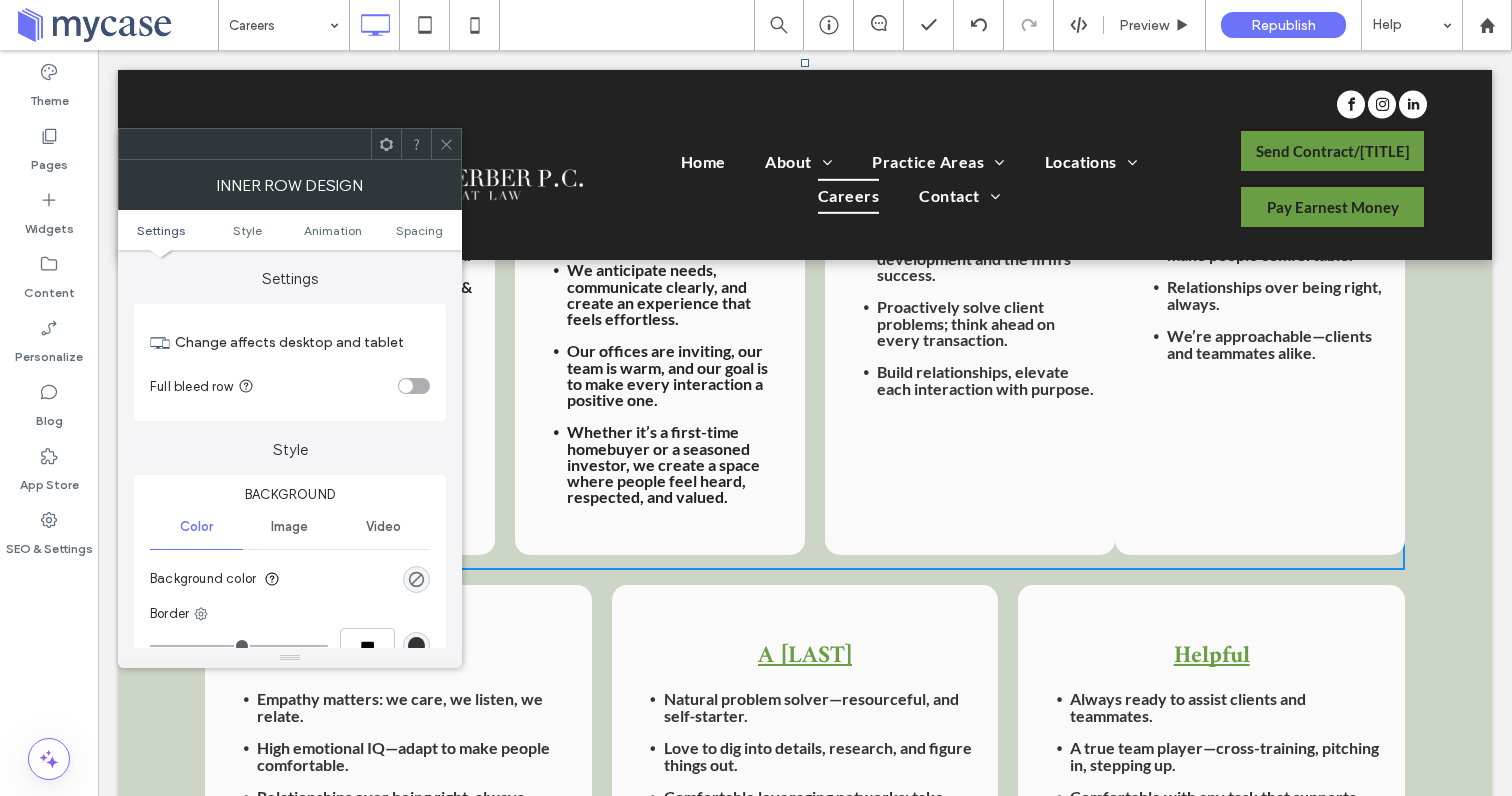 click at bounding box center [446, 144] 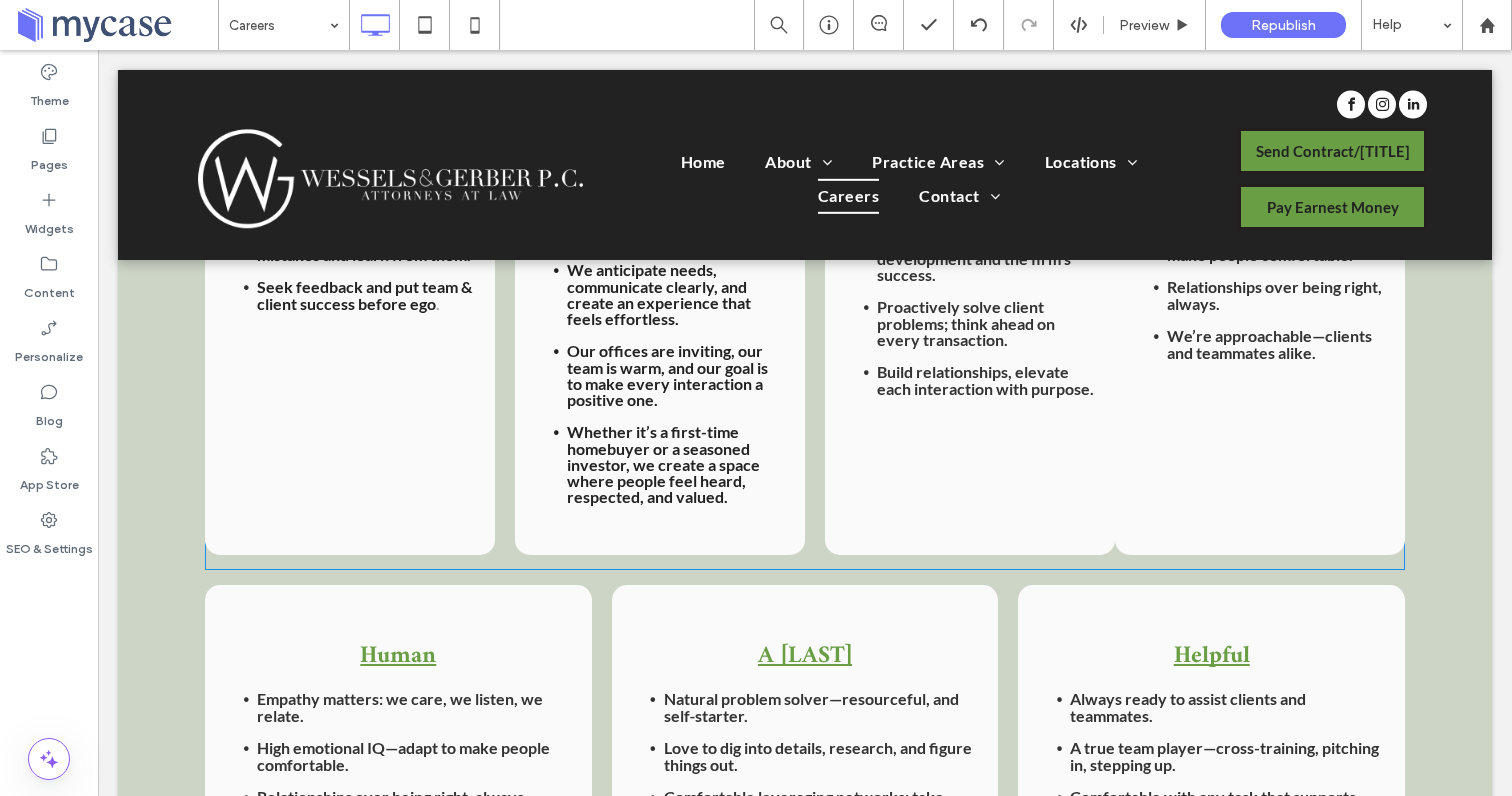 click on "Human
Empathy matters: we care, we listen, we relate.
High emotional IQ—adapt to make people comfortable.
Relationships over being right, always.
We’re approachable—clients and teammates alike.
Click To Paste     Click To Paste" at bounding box center (1260, 315) 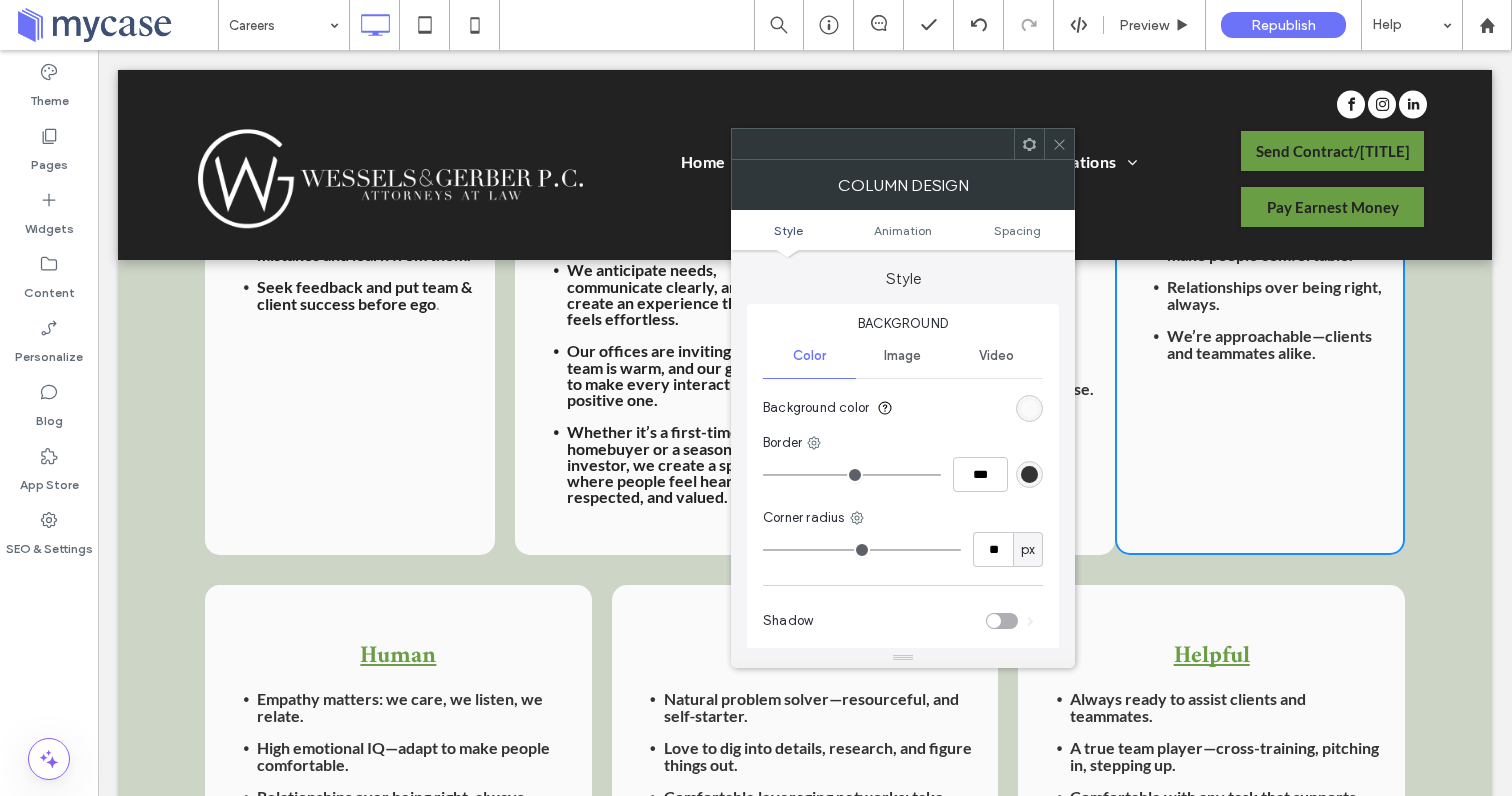click on "Style" at bounding box center (903, 269) 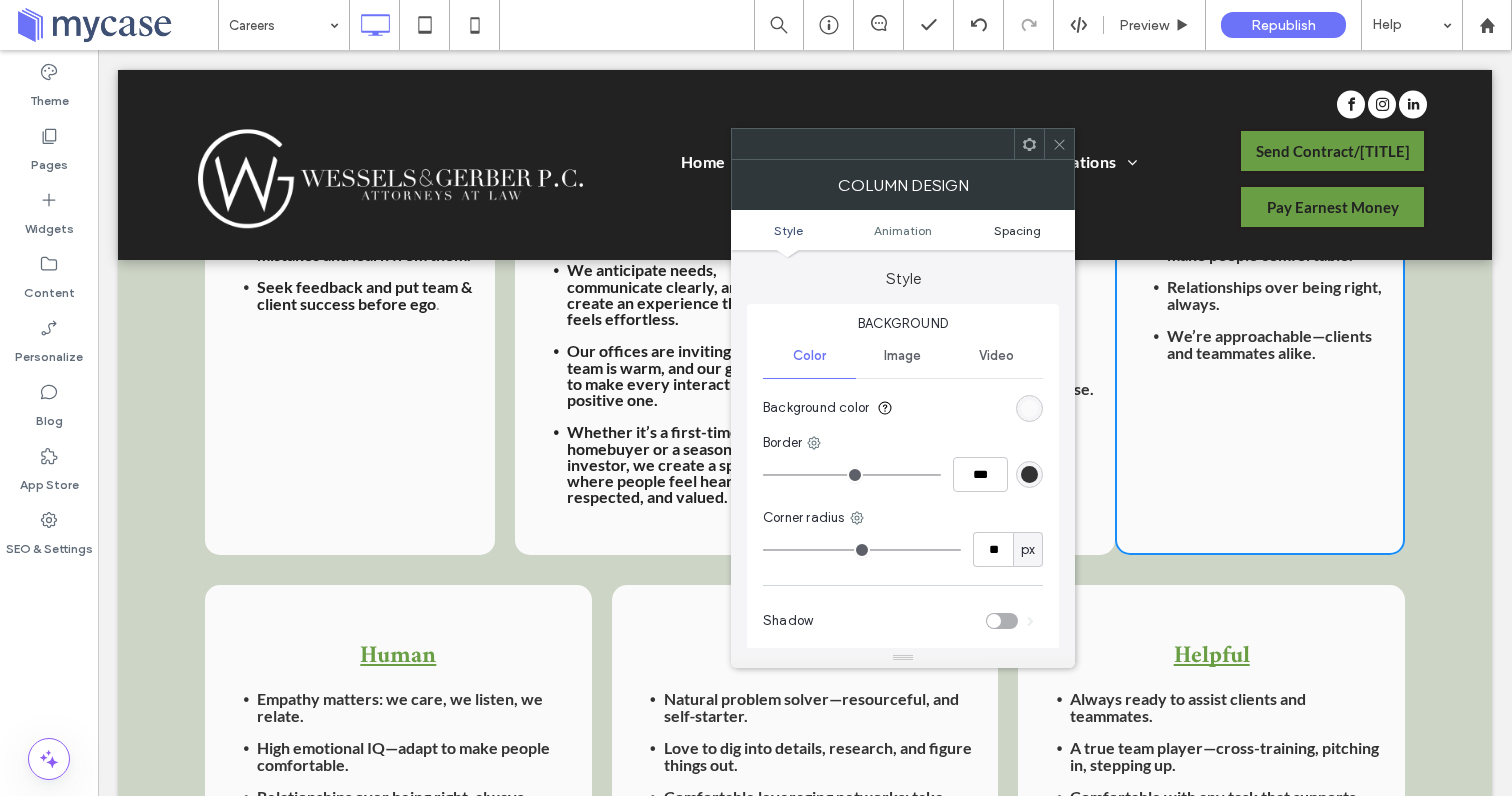 click on "Spacing" at bounding box center (1017, 230) 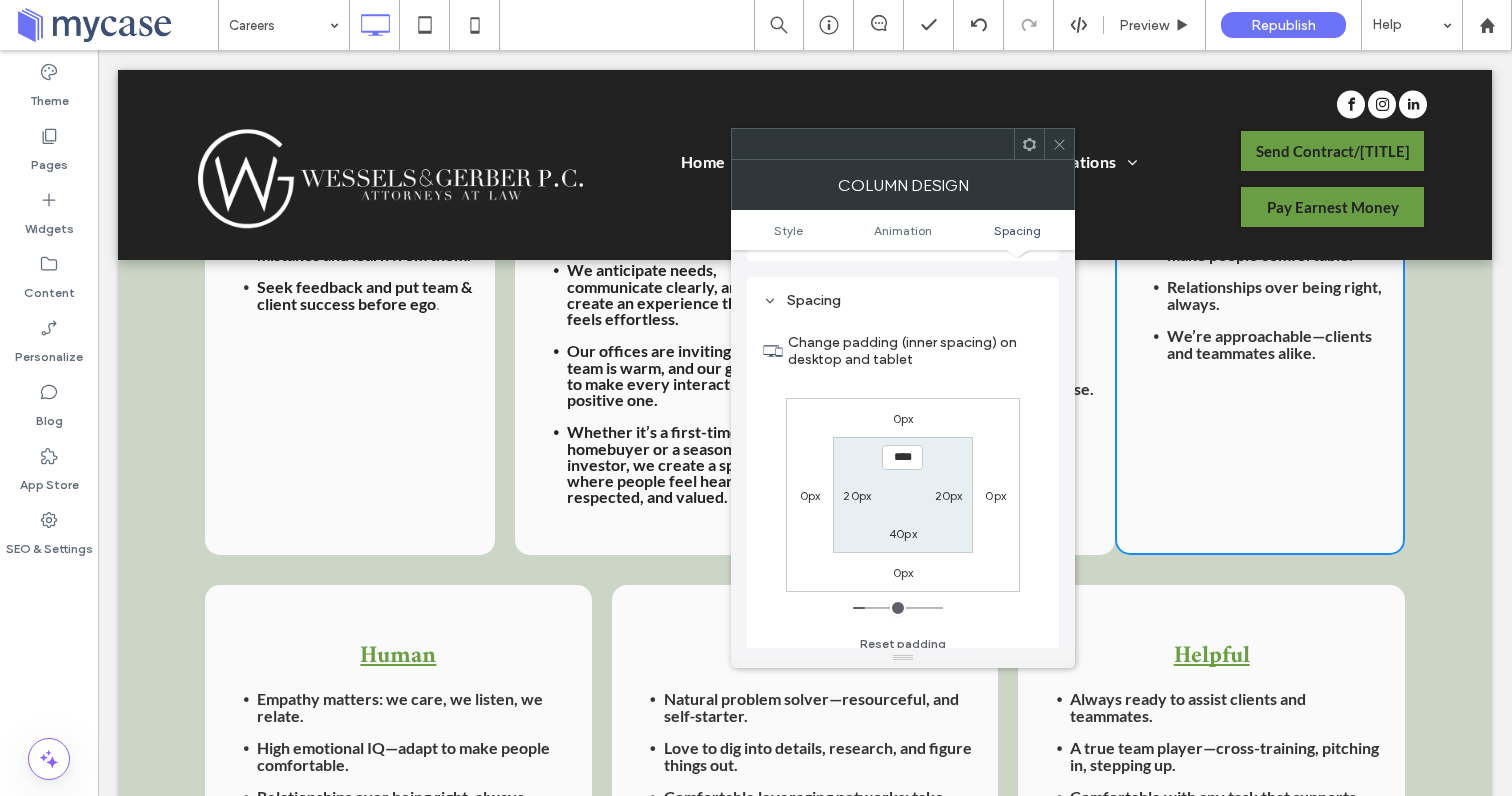 scroll, scrollTop: 470, scrollLeft: 0, axis: vertical 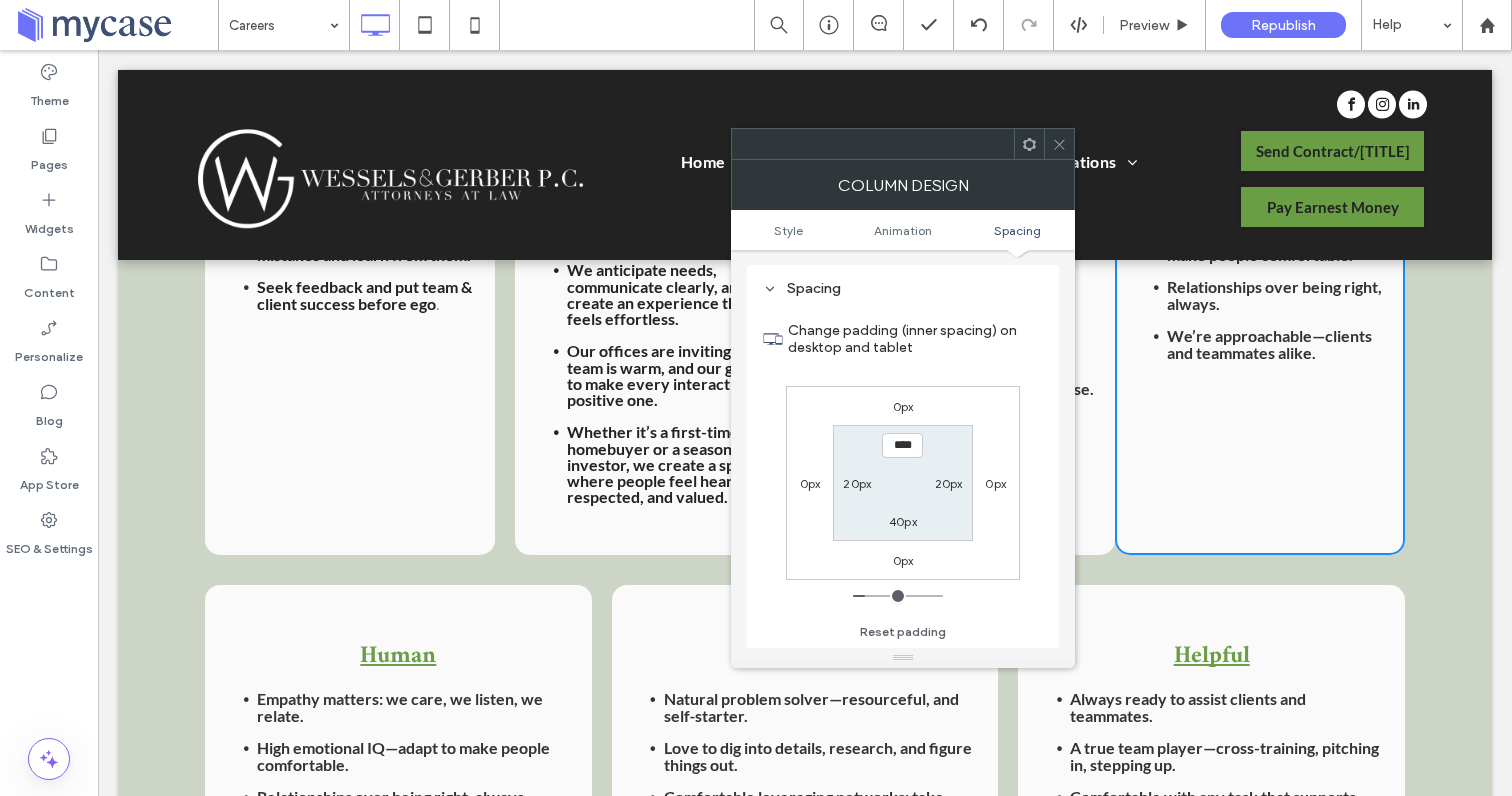 click on "0px" at bounding box center (810, 483) 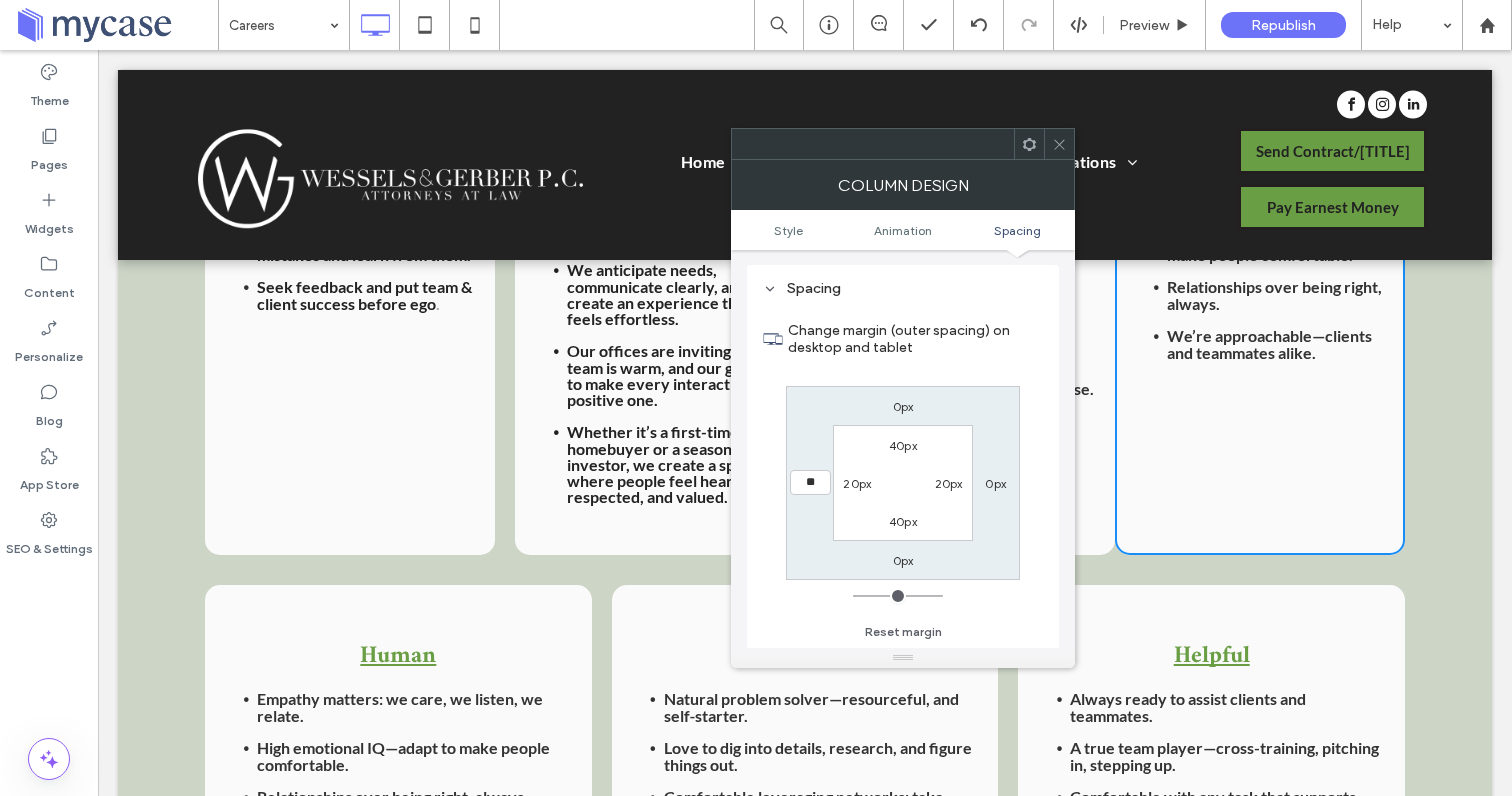 type on "**" 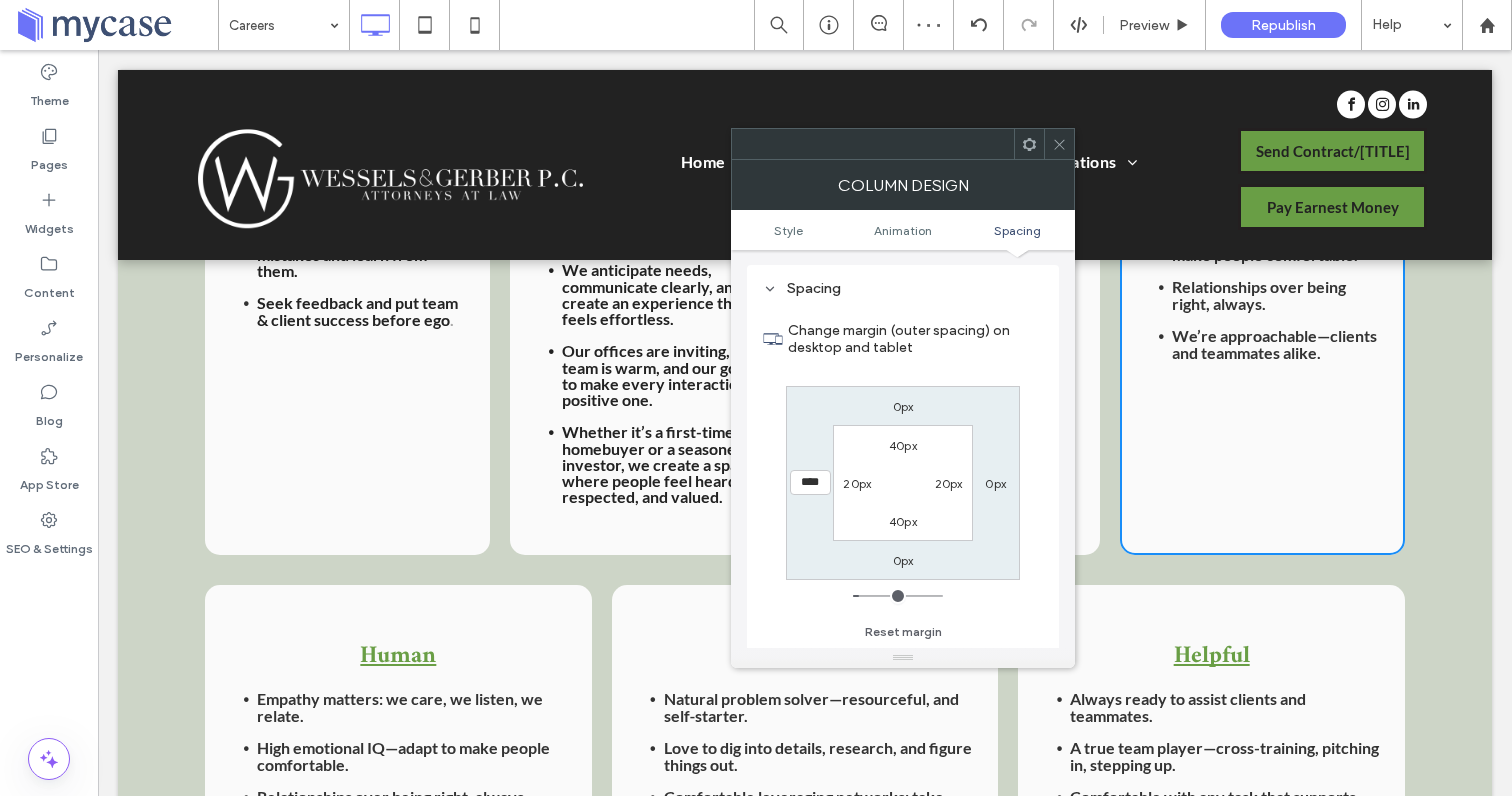 click 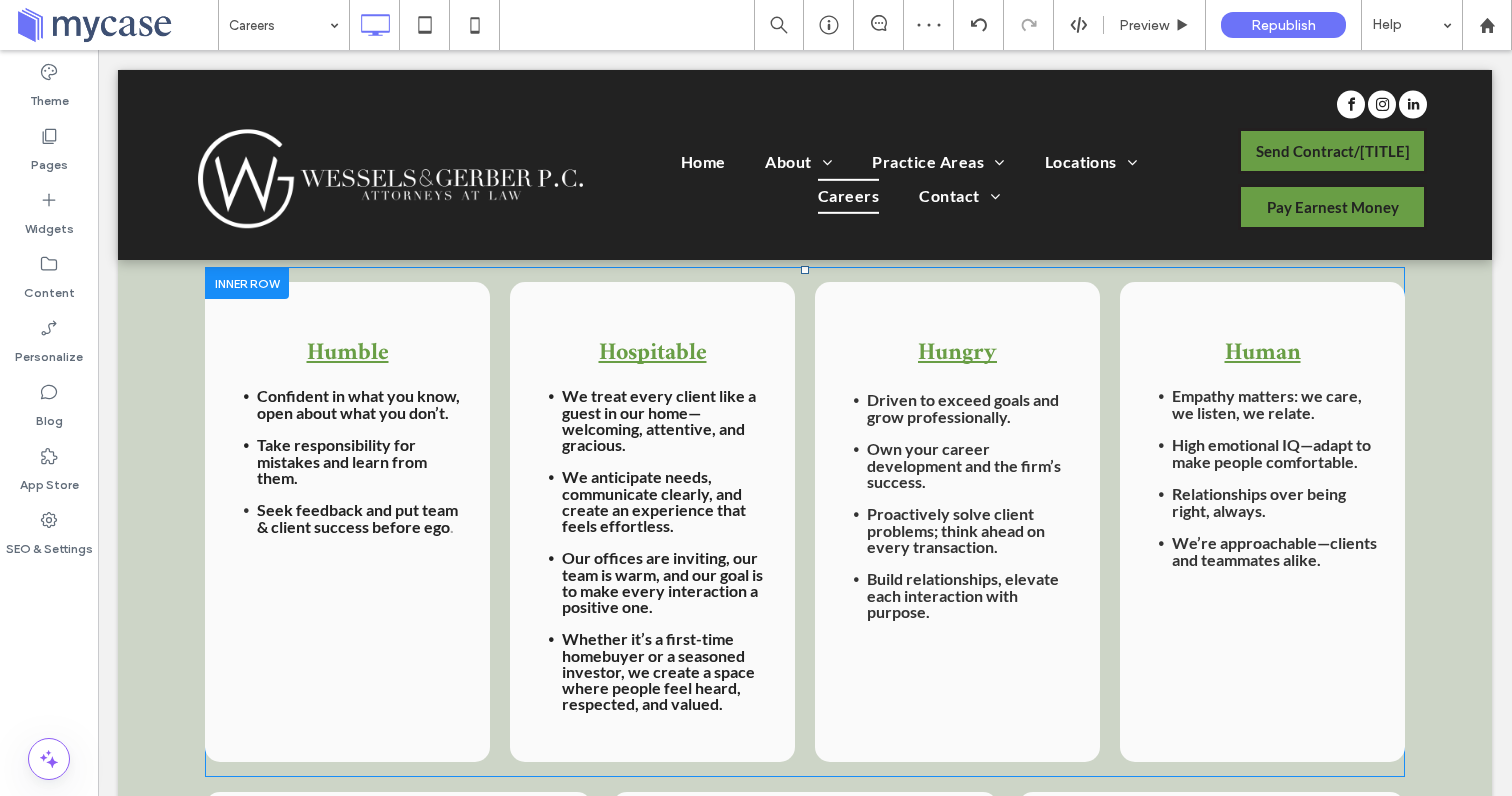 scroll, scrollTop: 1207, scrollLeft: 0, axis: vertical 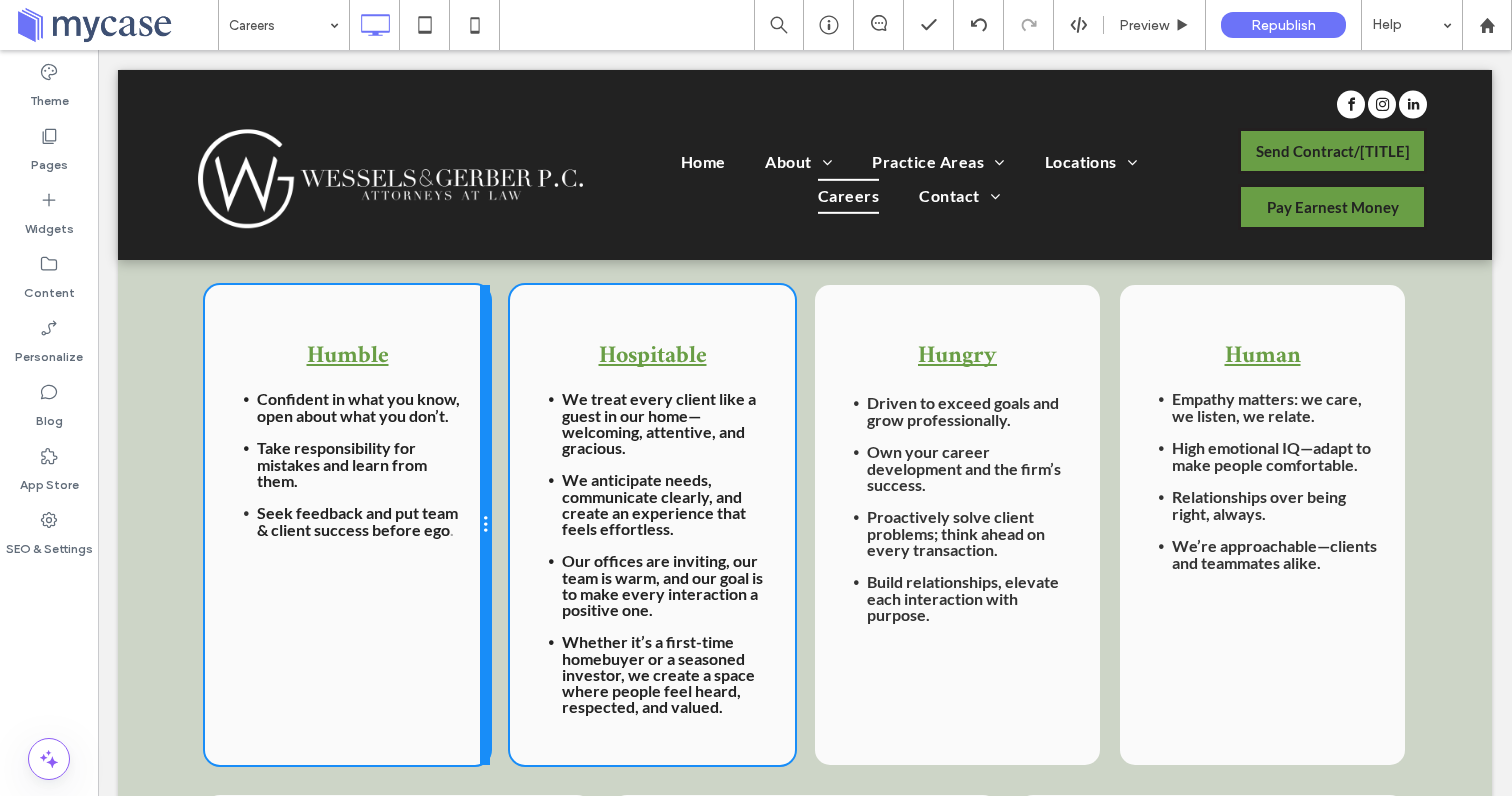 drag, startPoint x: 485, startPoint y: 600, endPoint x: 450, endPoint y: 602, distance: 35.057095 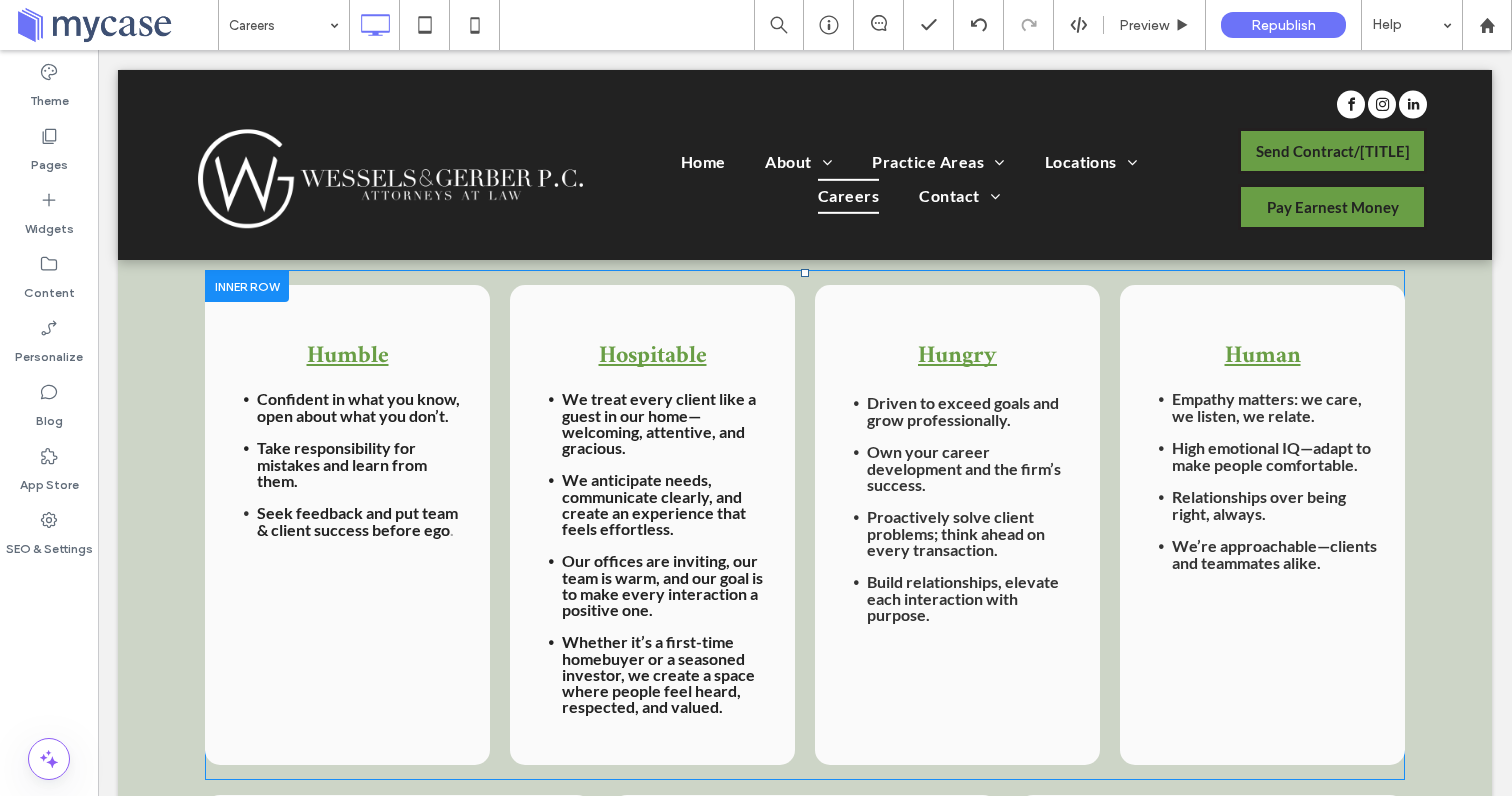 click on "Hungry
Driven to exceed goals and grow professionally.
Own your career development and the firm’s success.
Proactively solve client problems; think ahead on every transaction.
Build relationships, elevate each interaction with purpose.
Click To Paste" at bounding box center [957, 525] 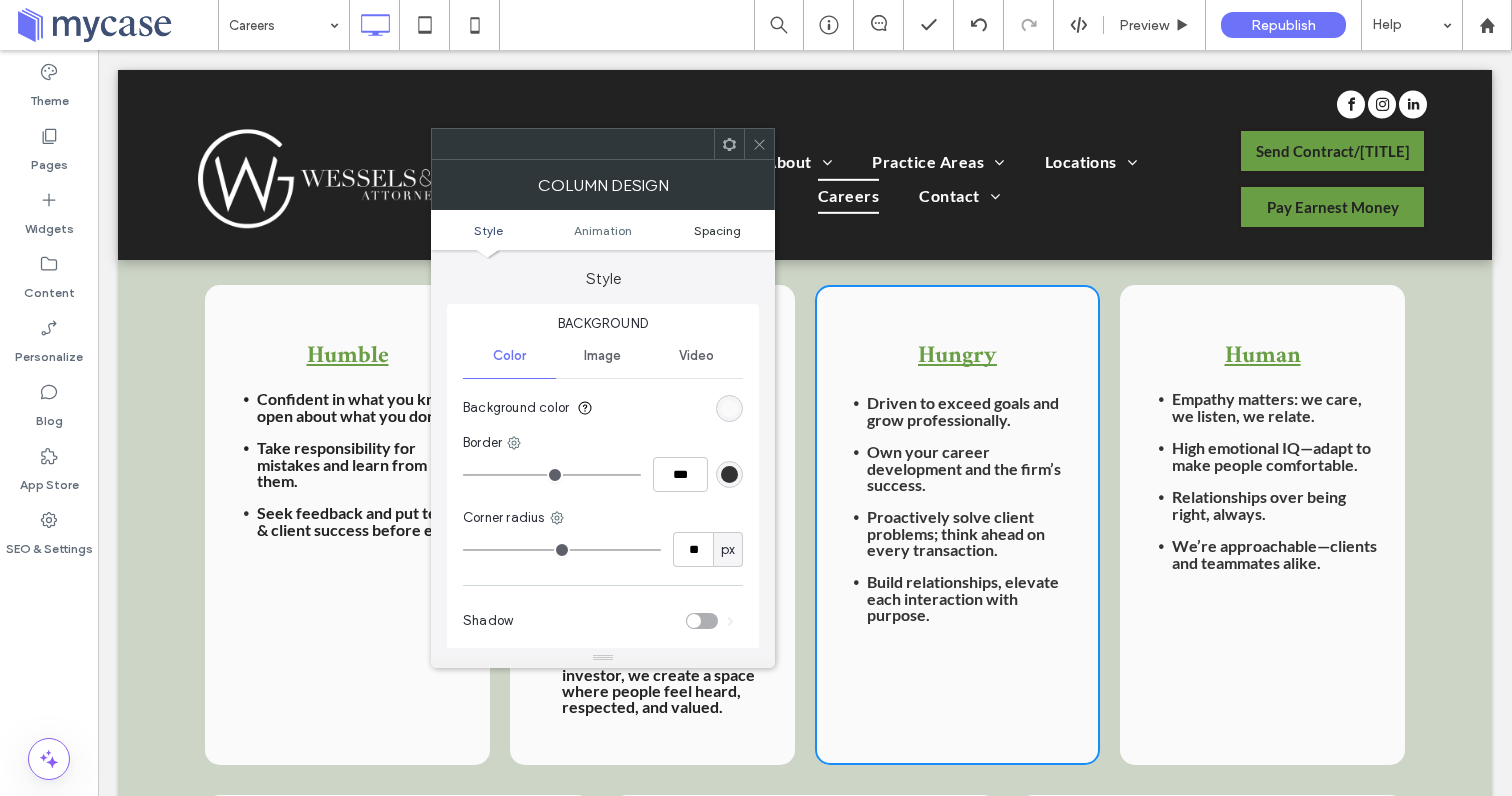 click on "Spacing" at bounding box center [717, 230] 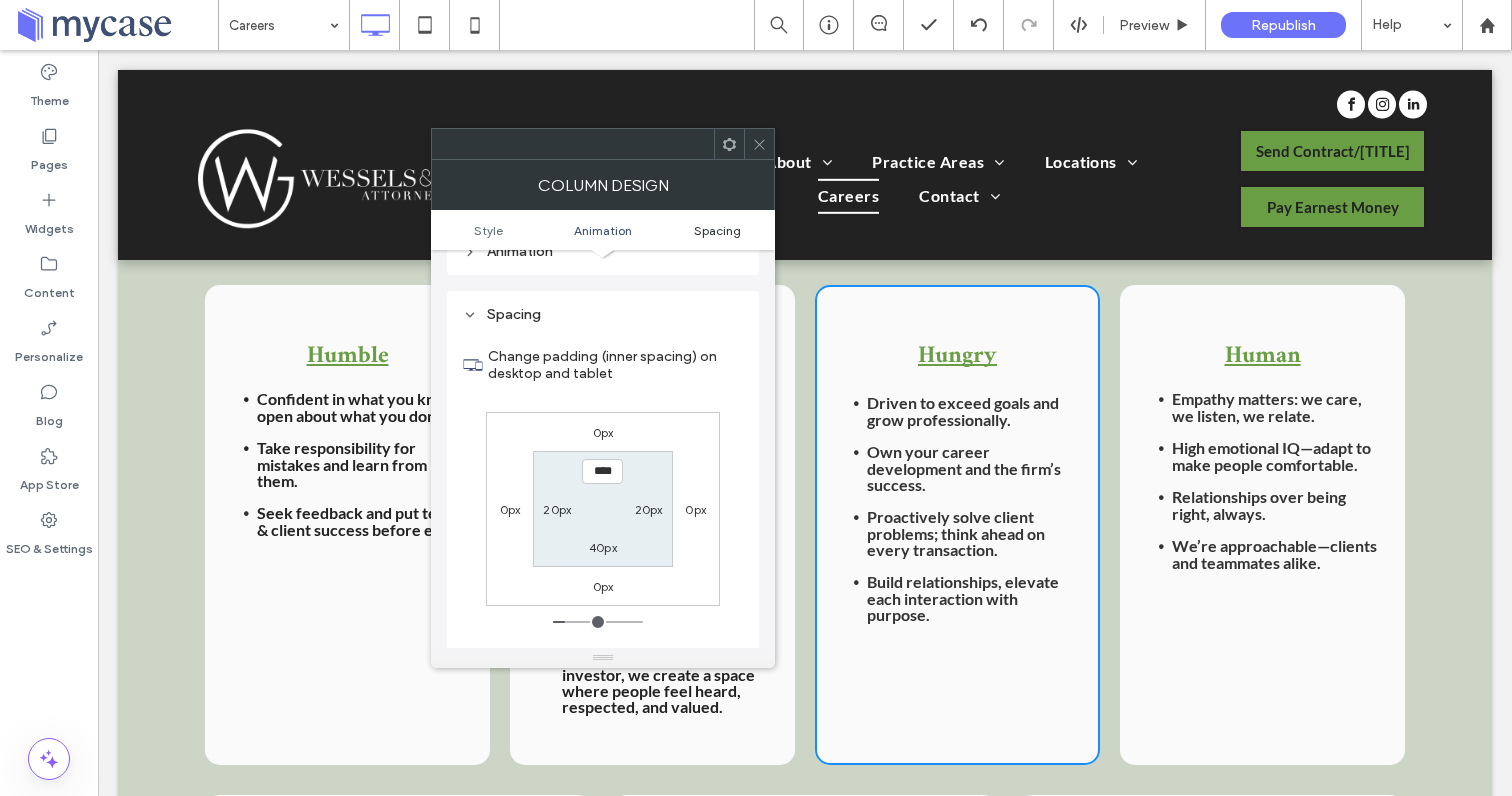 scroll, scrollTop: 470, scrollLeft: 0, axis: vertical 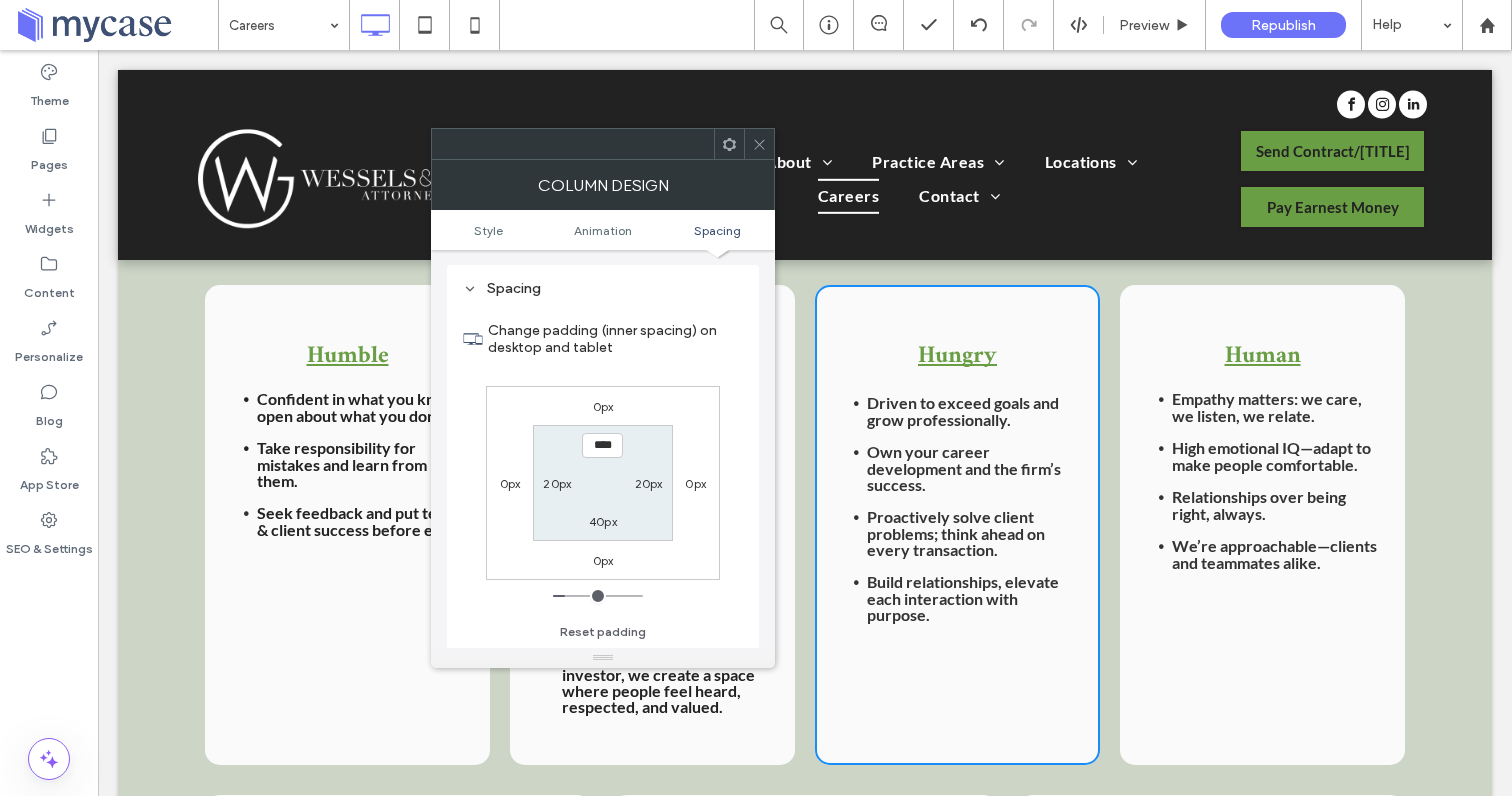 click 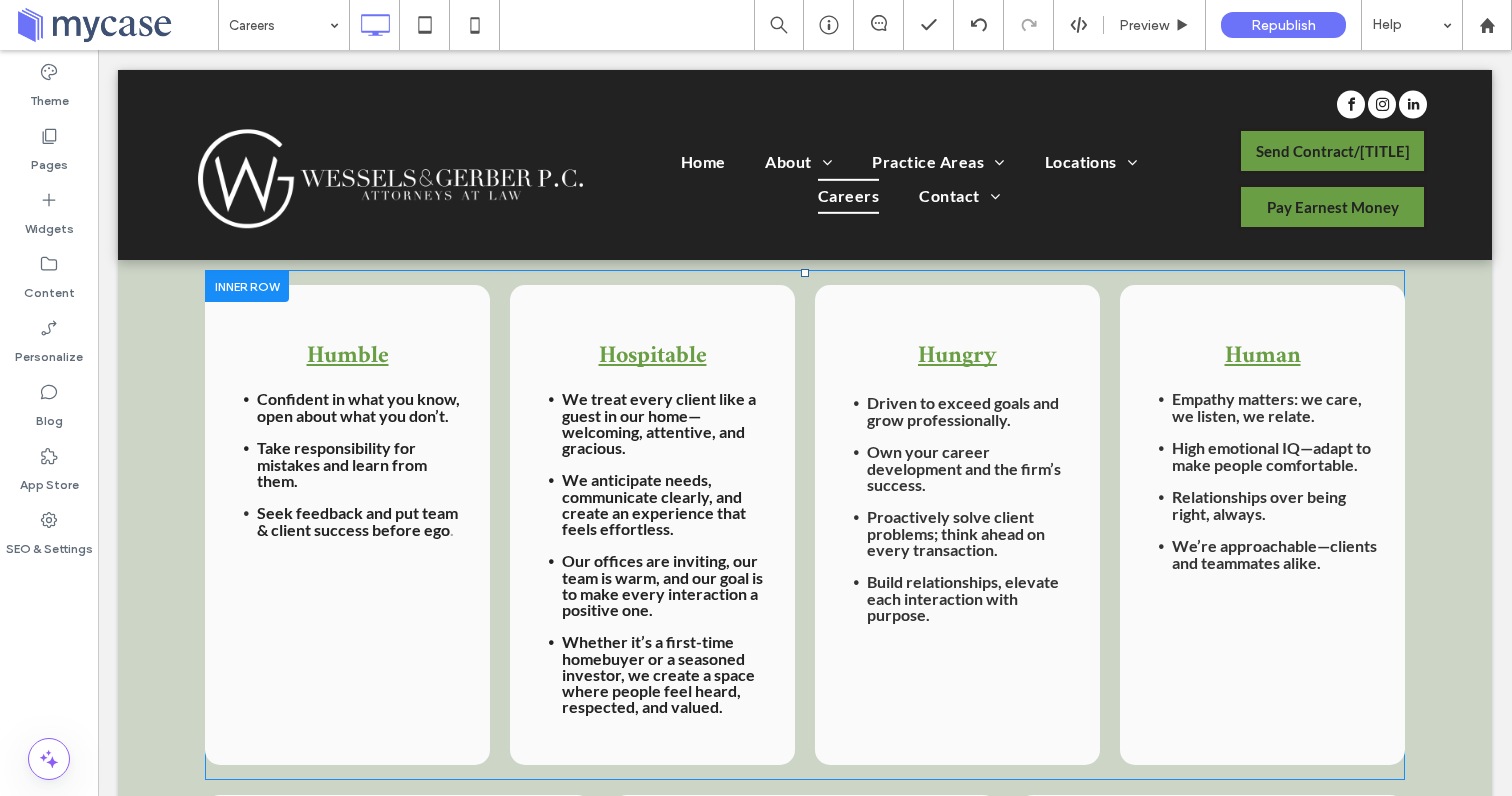 click on "Hospitable
We treat every client like a guest in our home—welcoming, attentive, and gracious.
We anticipate needs, communicate clearly, and create an experience that feels effortless.
Our offices are inviting, our team is warm, and our goal is to make every interaction a positive one.
Whether it’s a first-time homebuyer or a seasoned investor, we create a space where people feel heard, respected, and valued.
Click To Paste     Click To Paste" at bounding box center [652, 525] 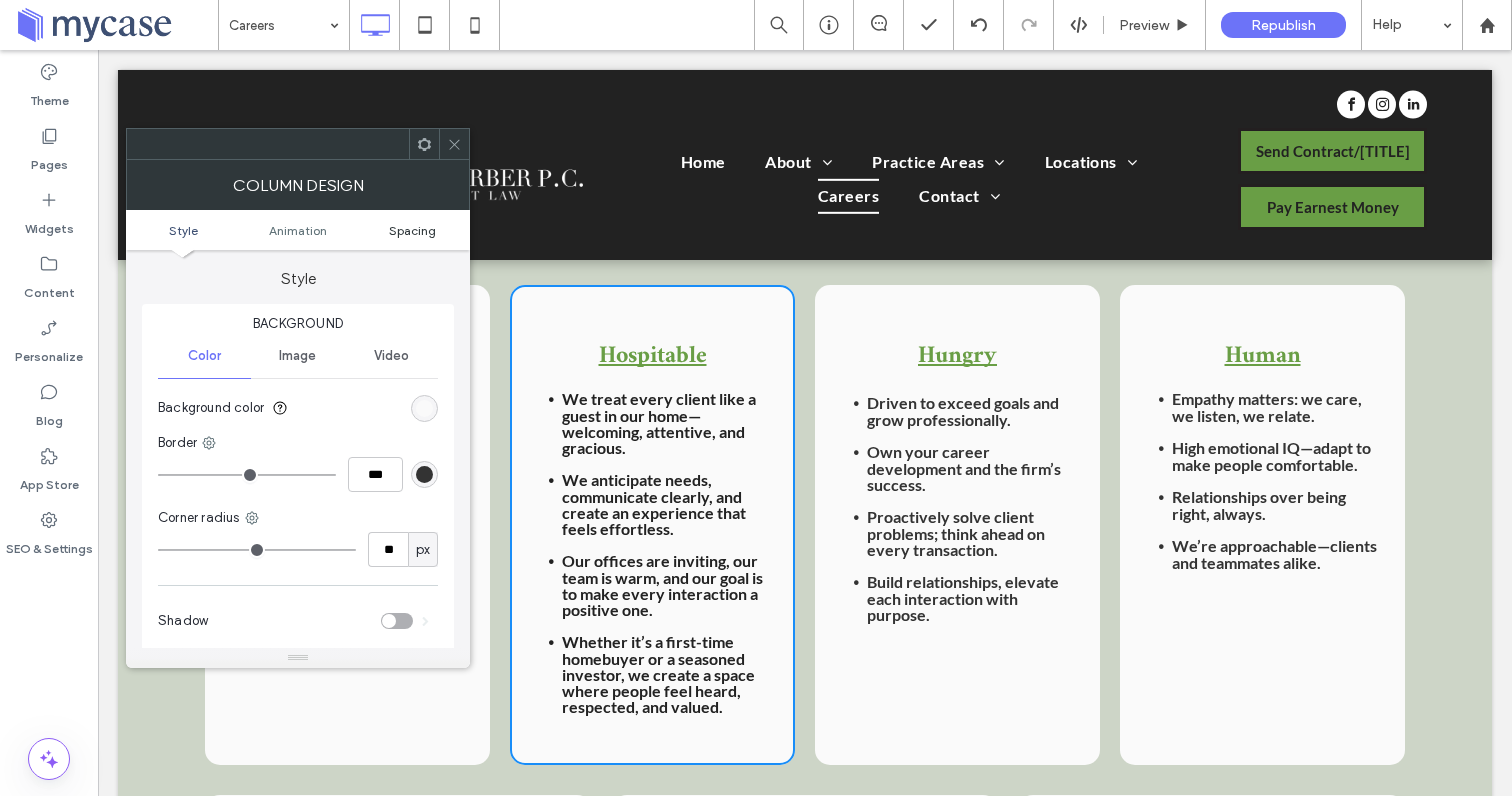 click on "Spacing" at bounding box center [412, 230] 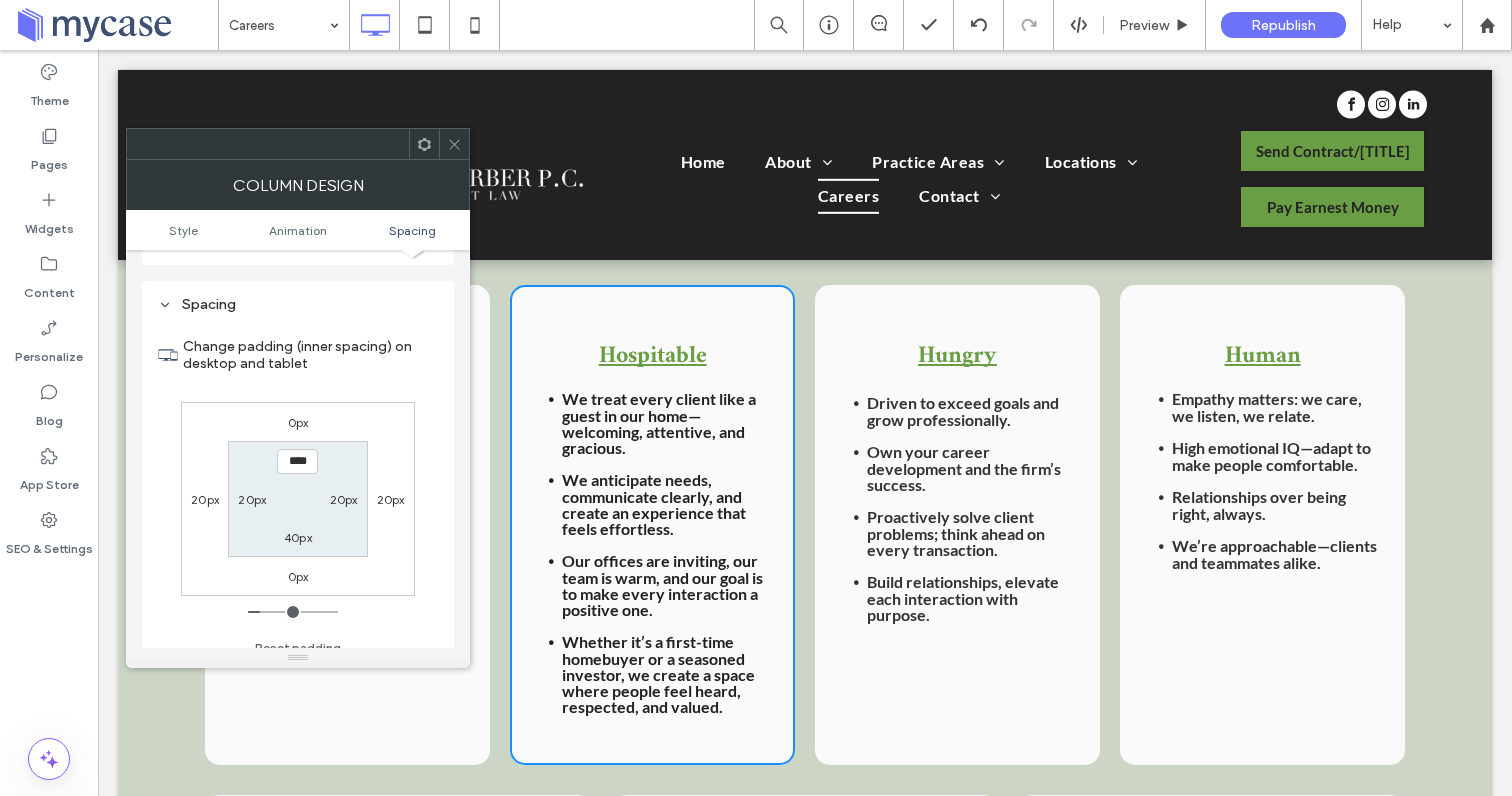 scroll, scrollTop: 470, scrollLeft: 0, axis: vertical 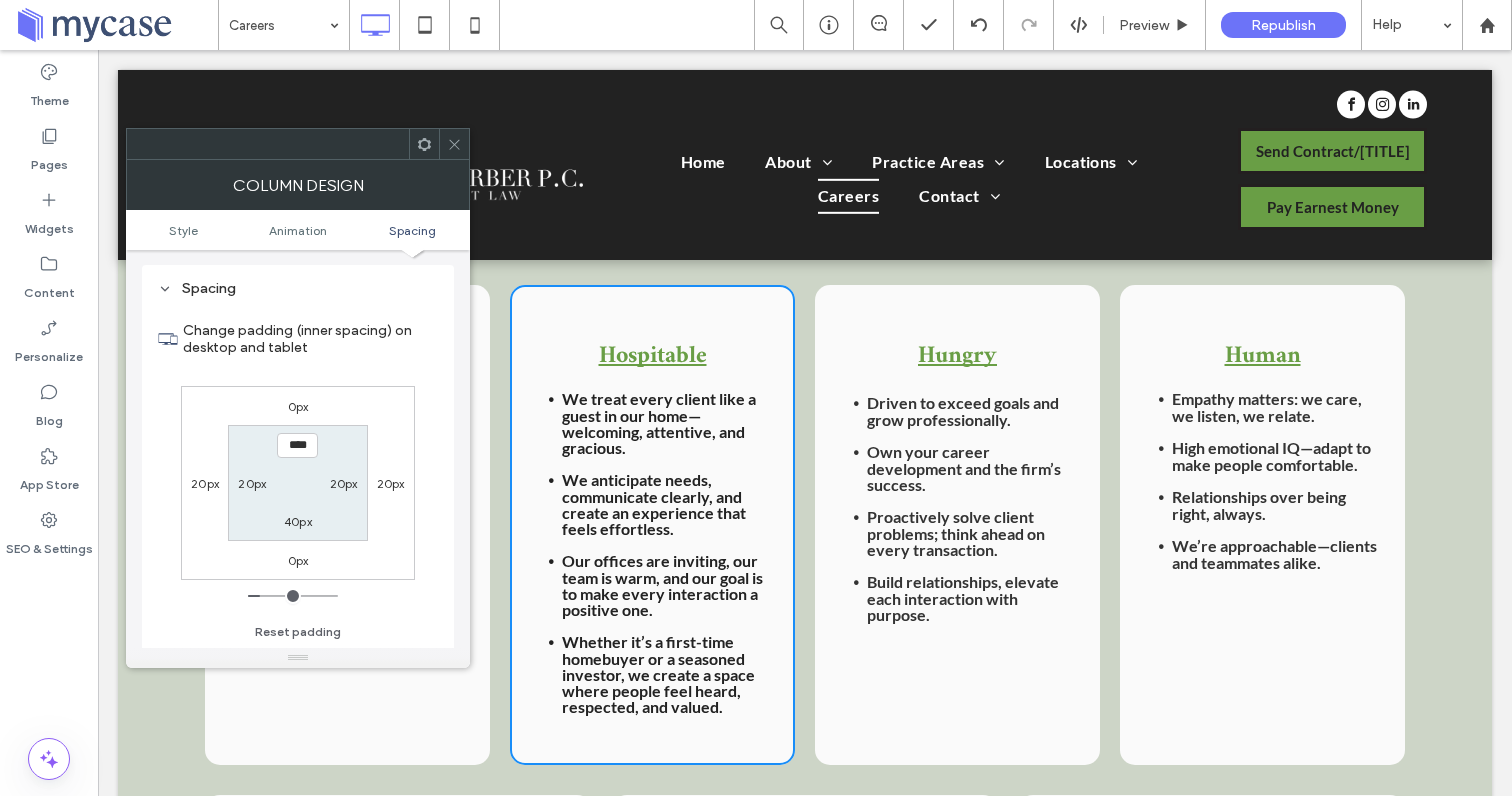 click 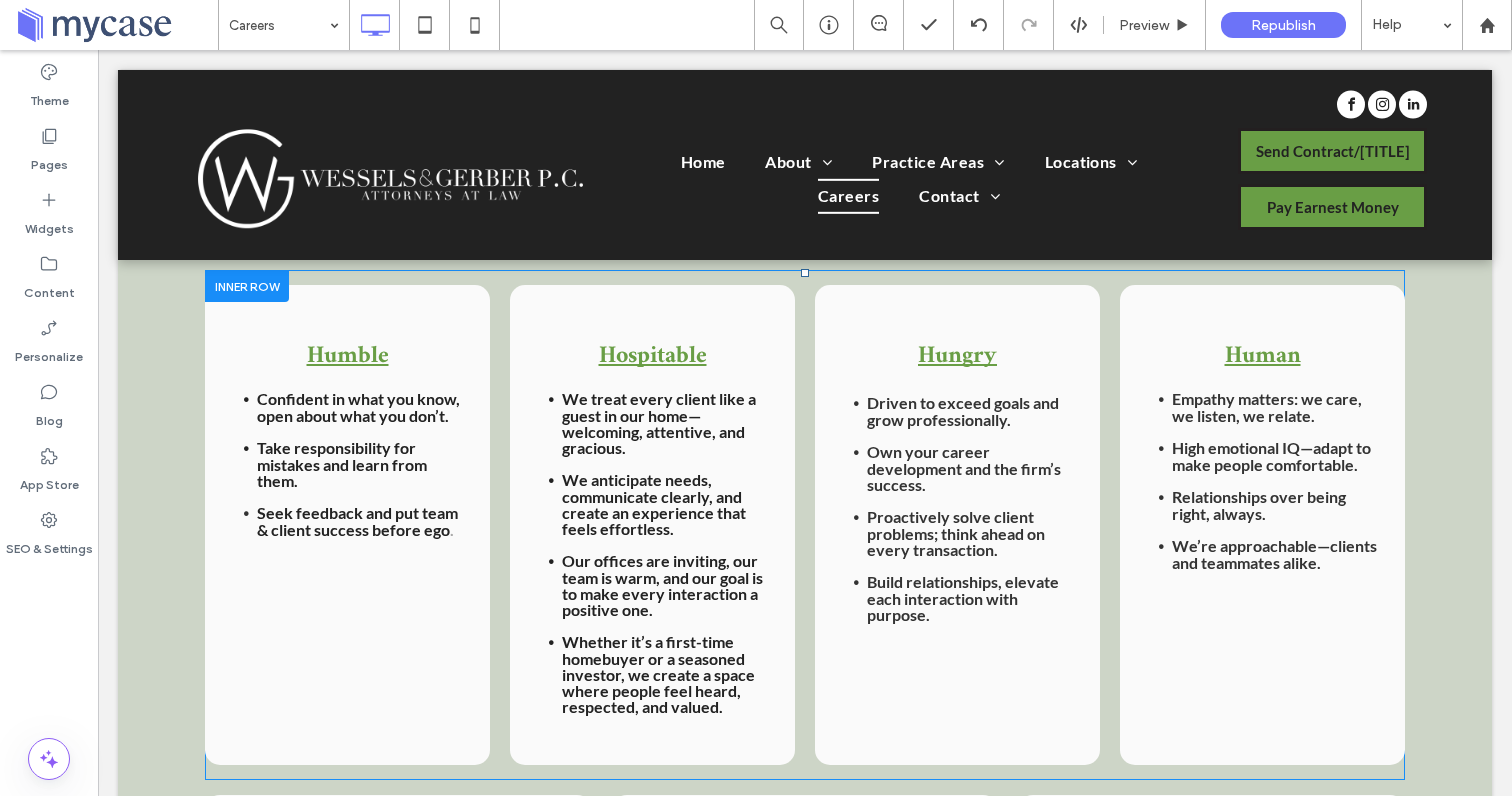 click on "Hungry
Driven to exceed goals and grow professionally.
Own your career development and the firm’s success.
Proactively solve client problems; think ahead on every transaction.
Build relationships, elevate each interaction with purpose.
Click To Paste" at bounding box center (957, 525) 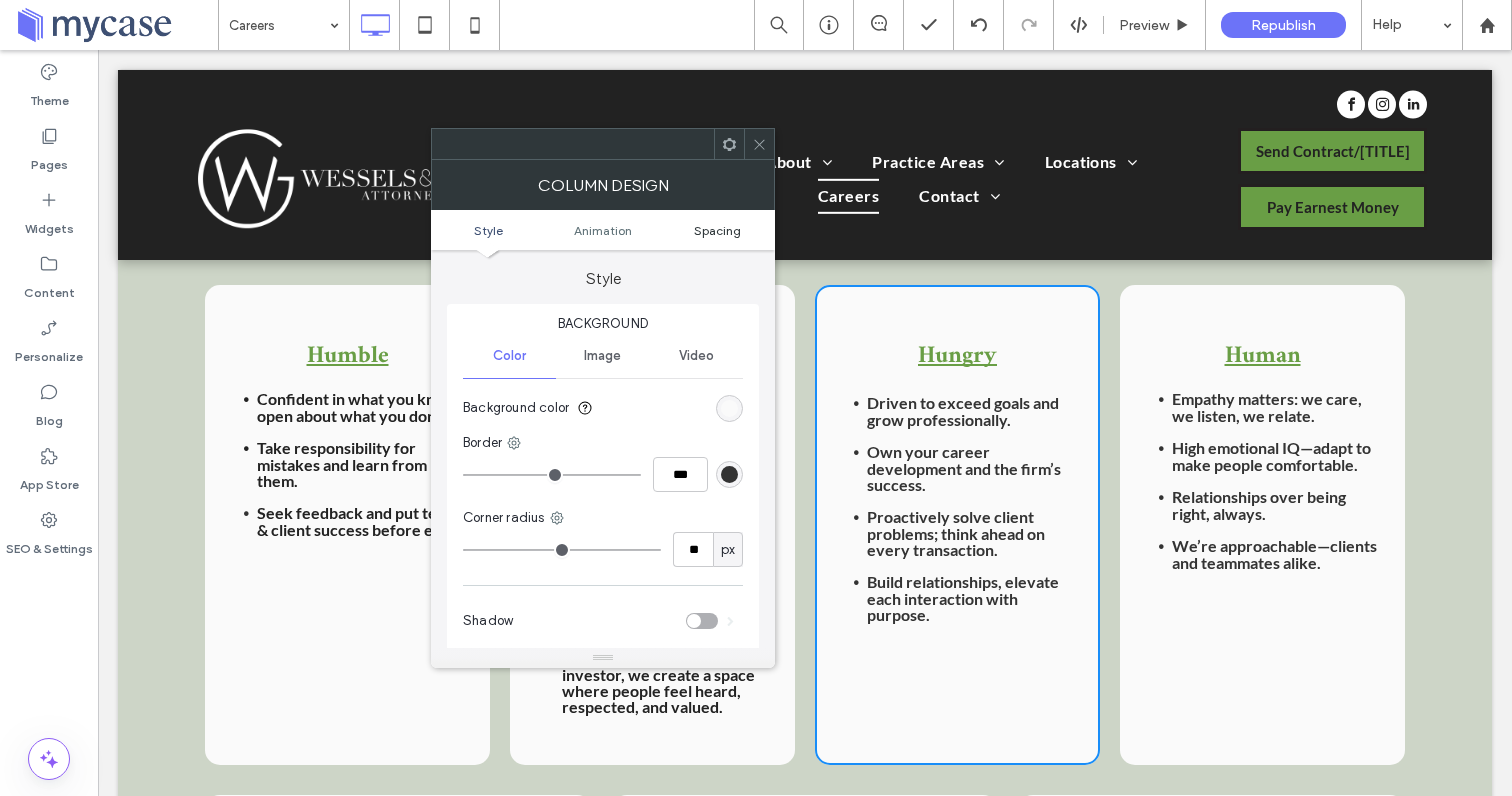 click on "Spacing" at bounding box center (717, 230) 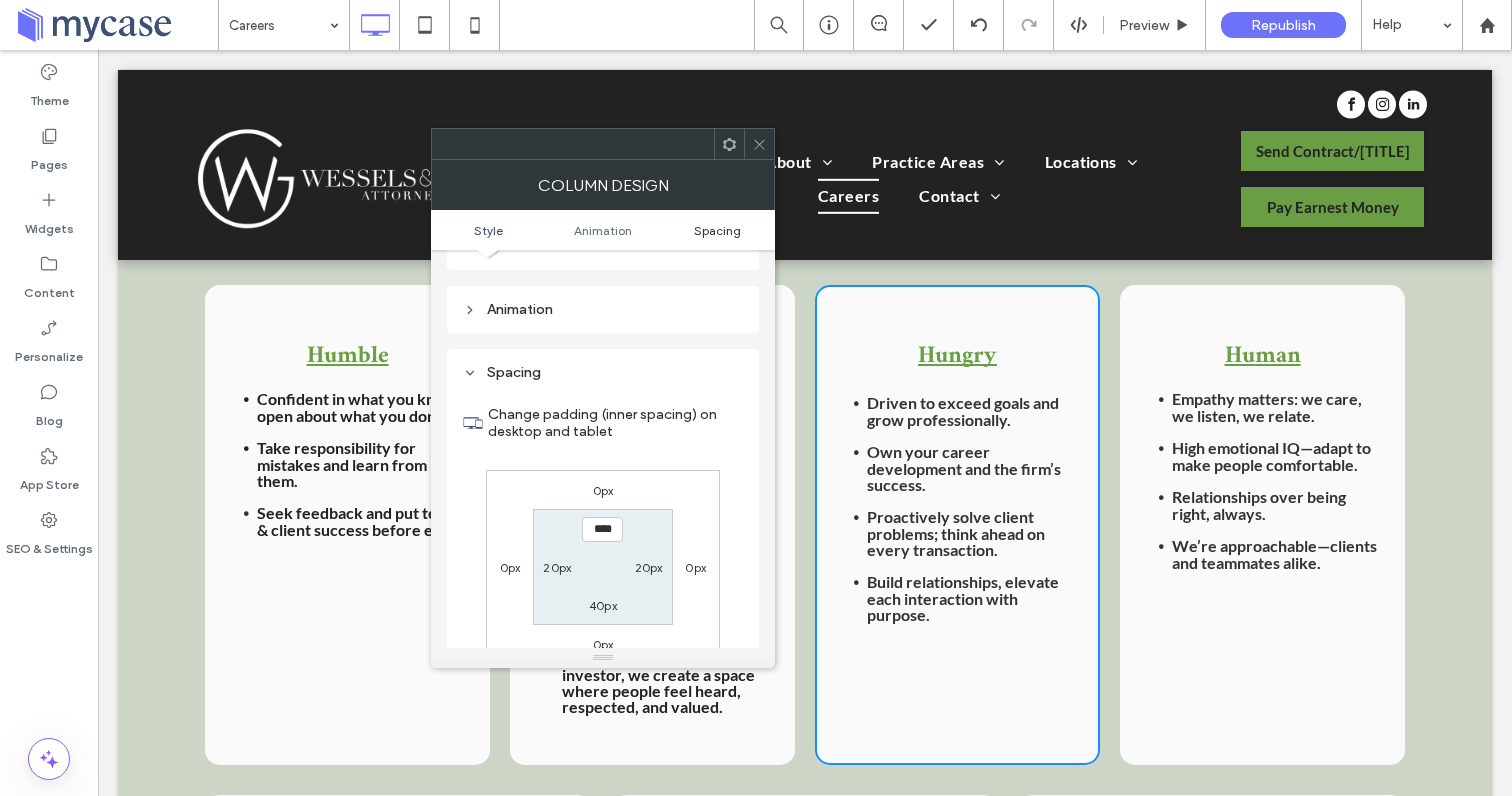 scroll, scrollTop: 470, scrollLeft: 0, axis: vertical 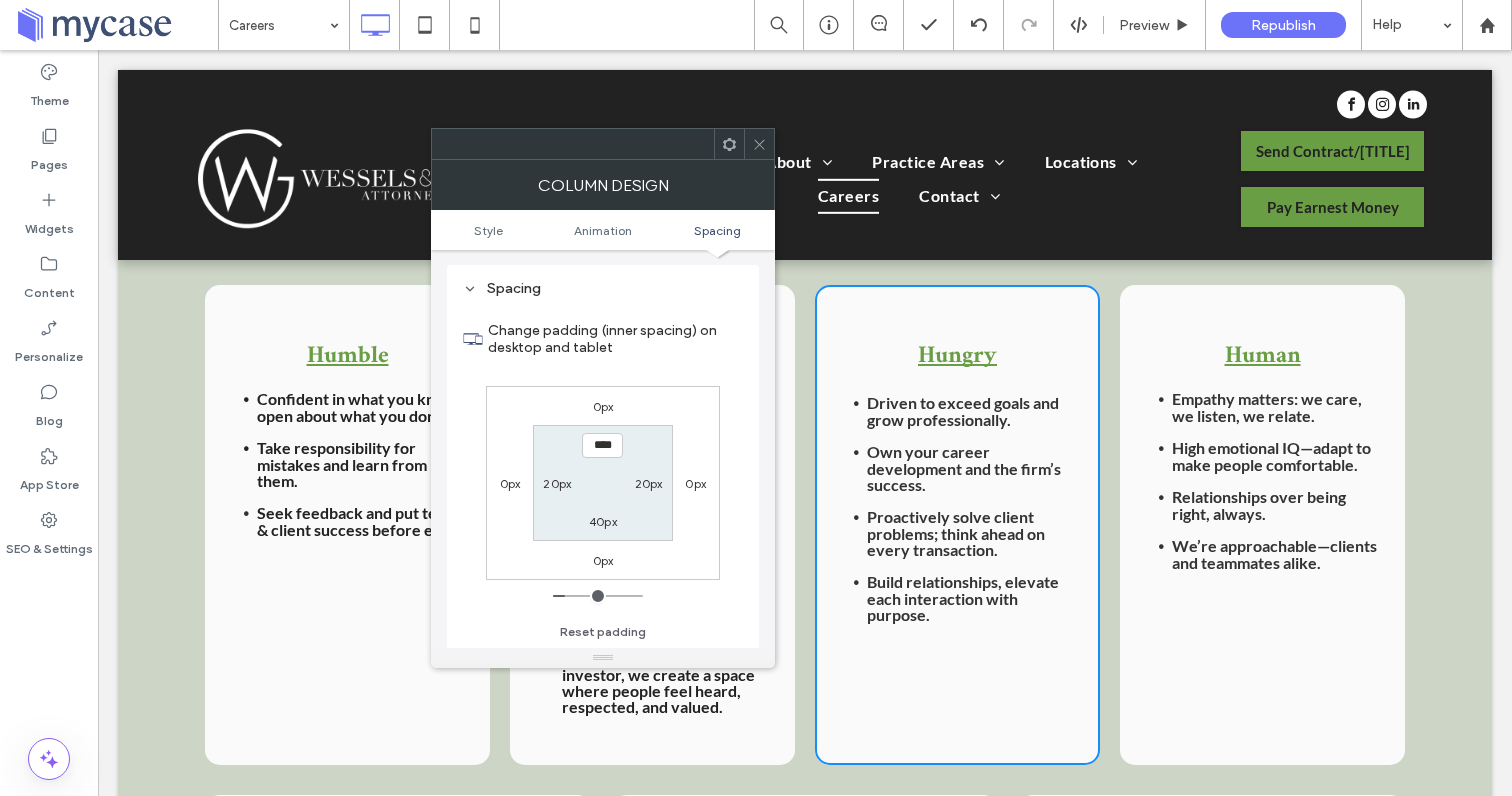 click 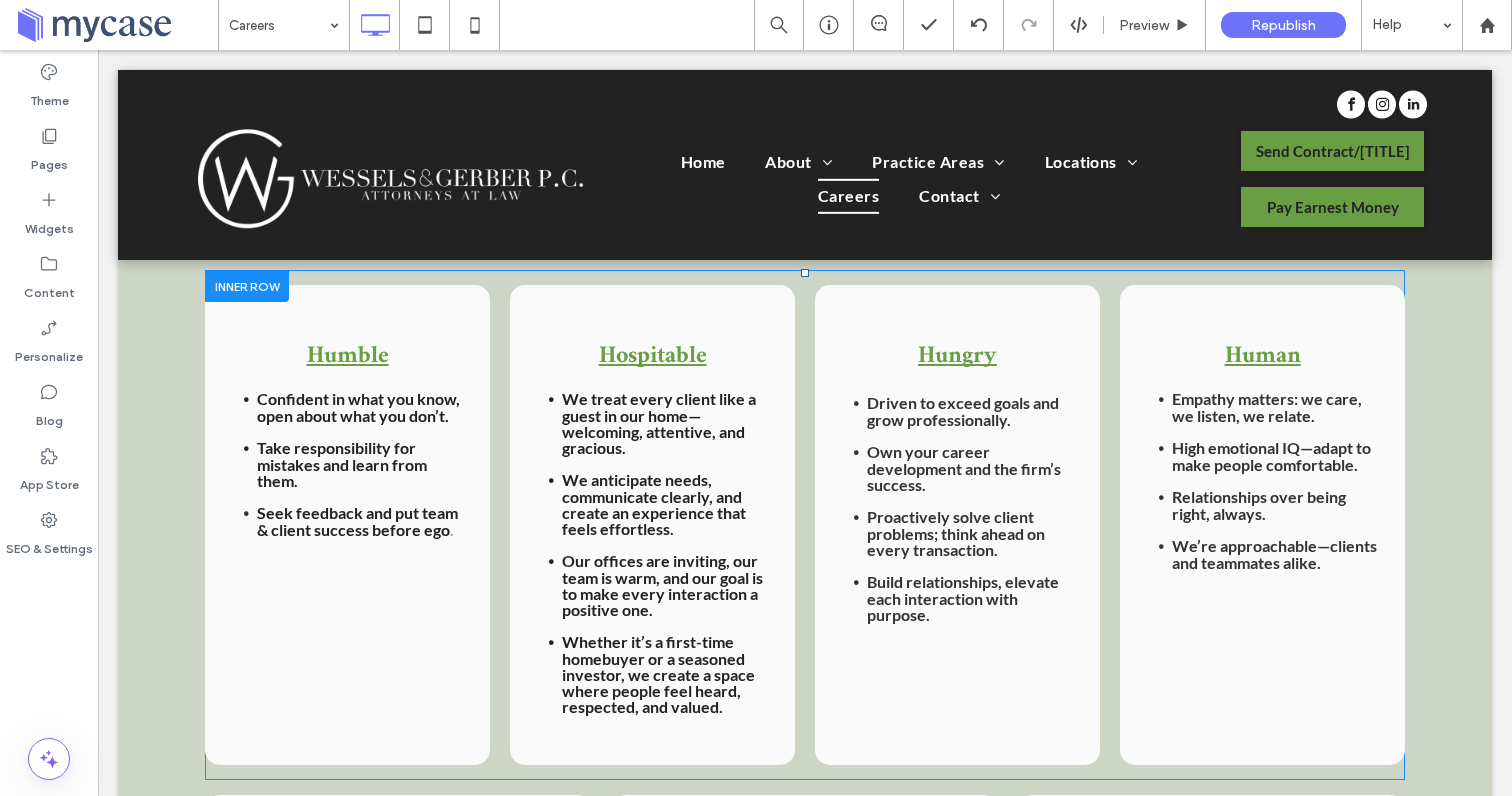 click on "Humble
Confident in what you know, open about what you don’t.
Take responsibility for mistakes and learn from them.
Seek feedback and put team & client success before ego .
Click To Paste" at bounding box center (347, 525) 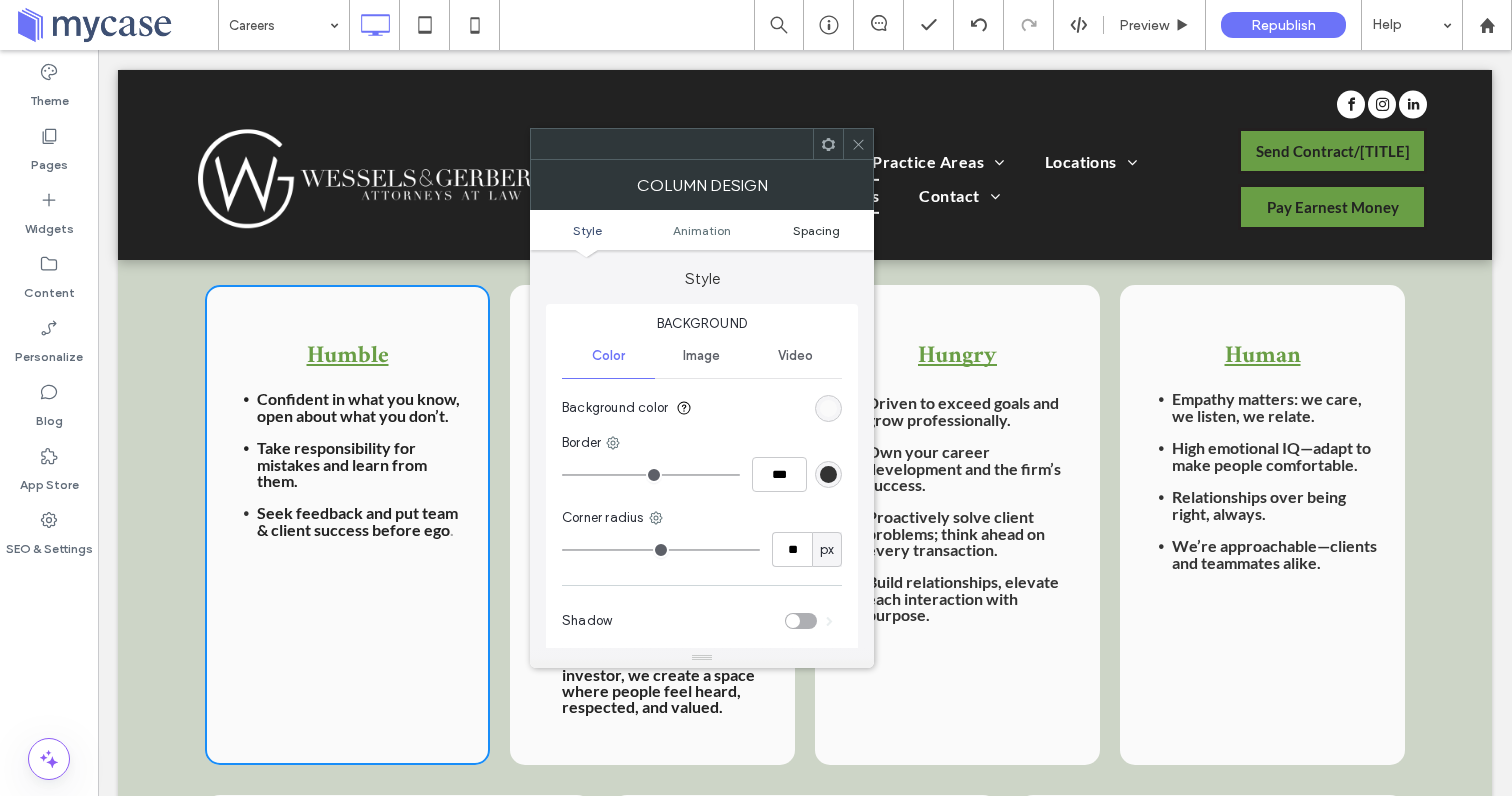 click on "Spacing" at bounding box center [816, 230] 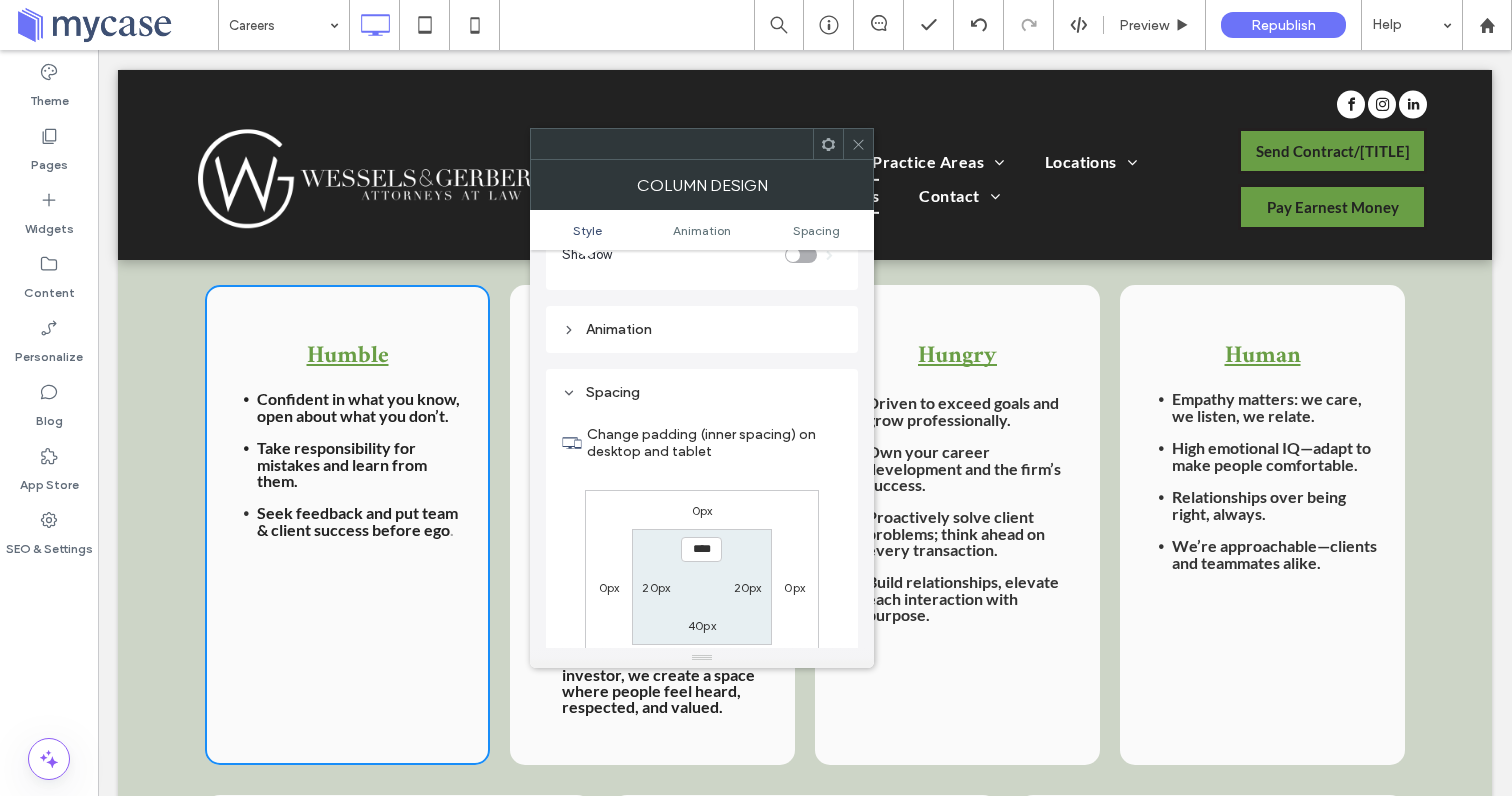 scroll, scrollTop: 470, scrollLeft: 0, axis: vertical 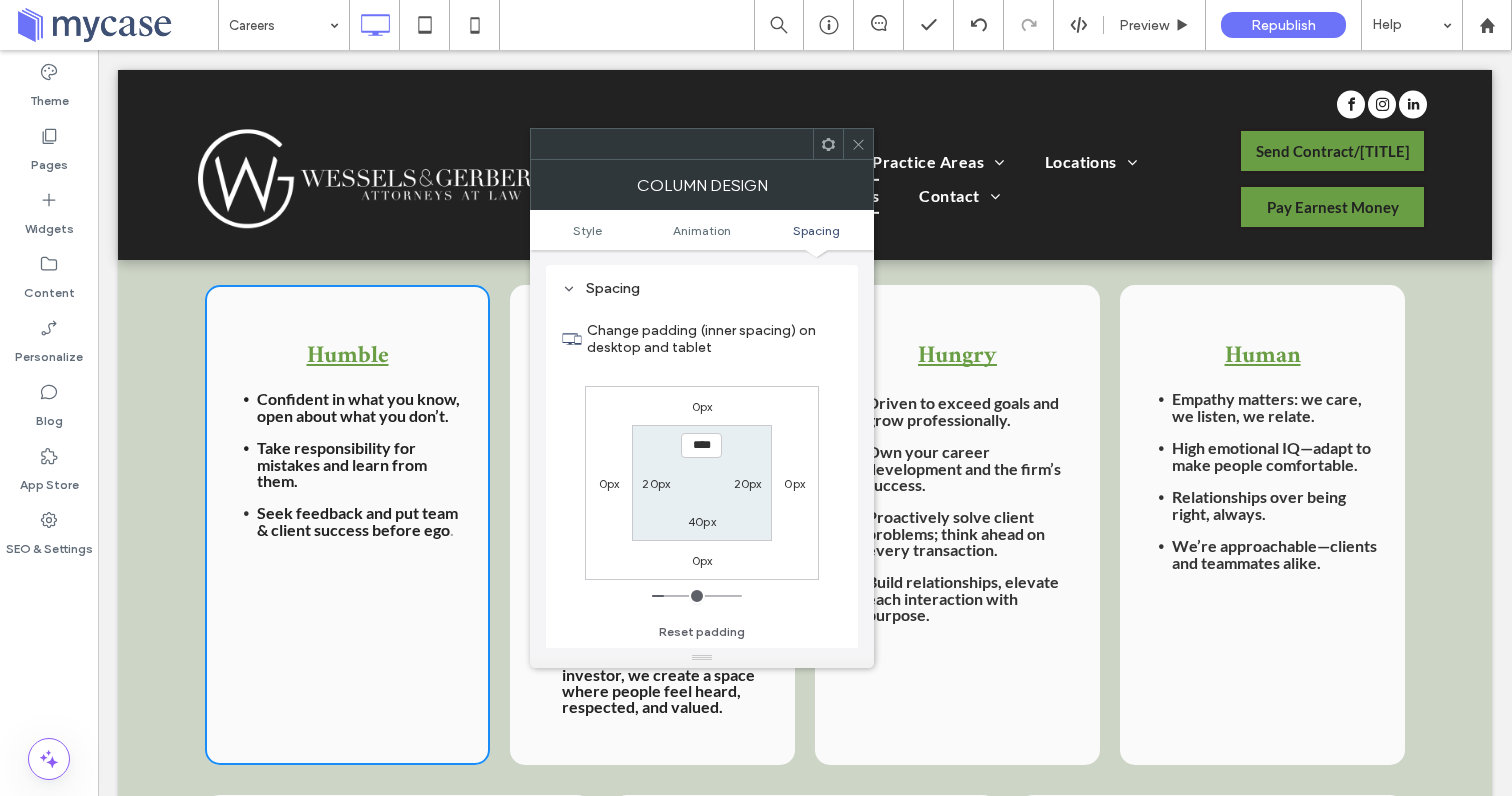 click 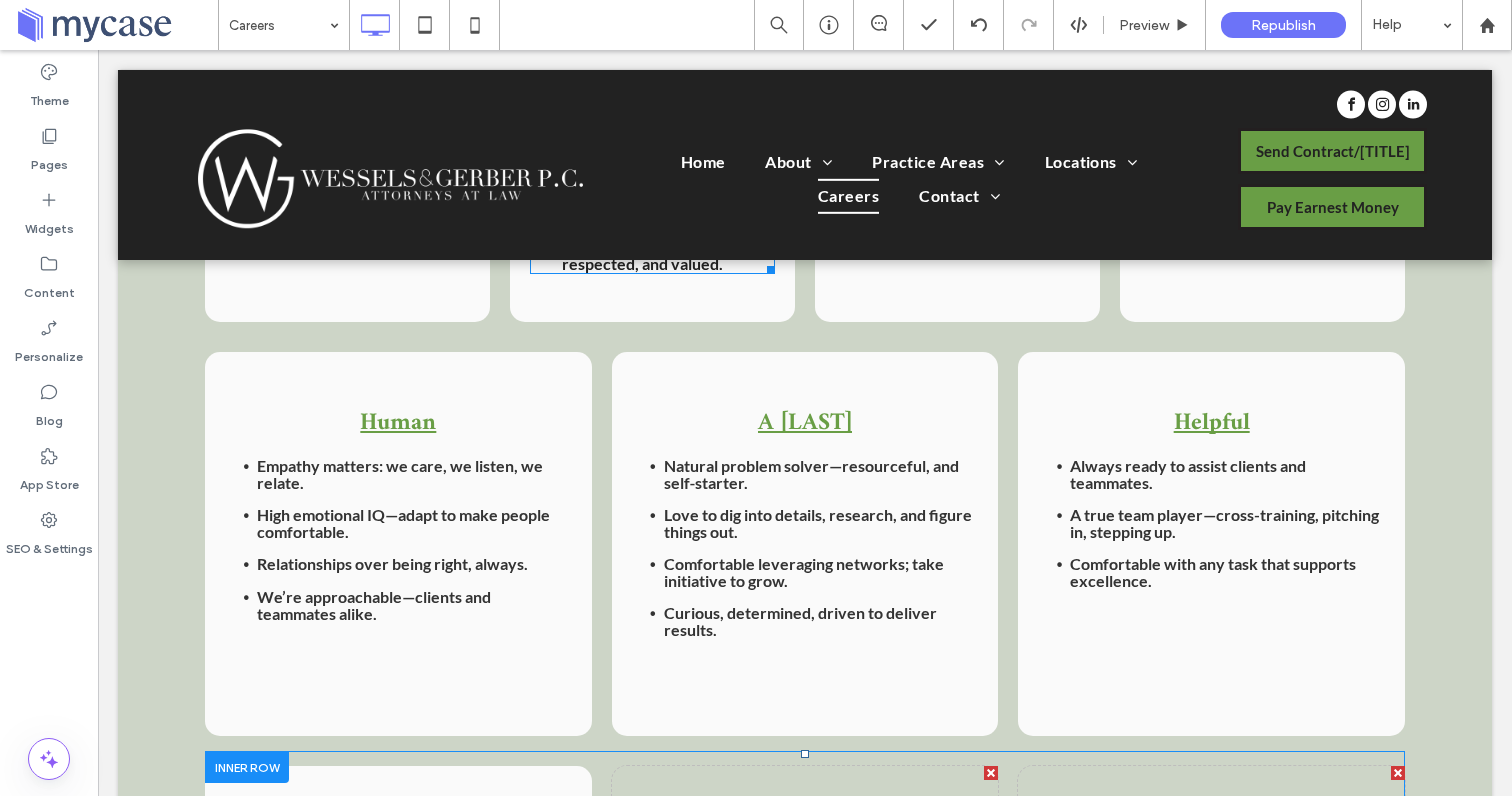 scroll, scrollTop: 1763, scrollLeft: 0, axis: vertical 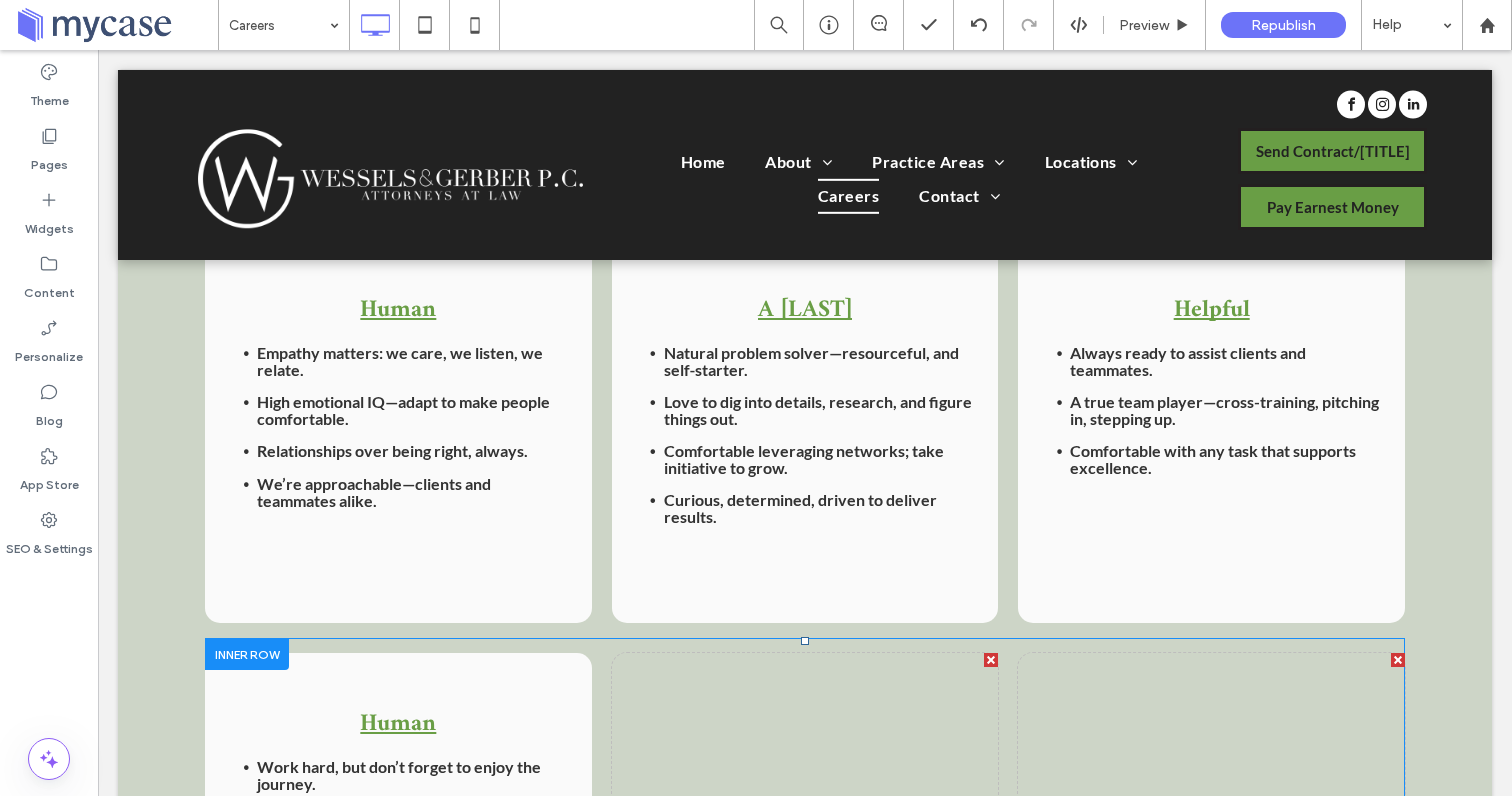 click at bounding box center (247, 653) 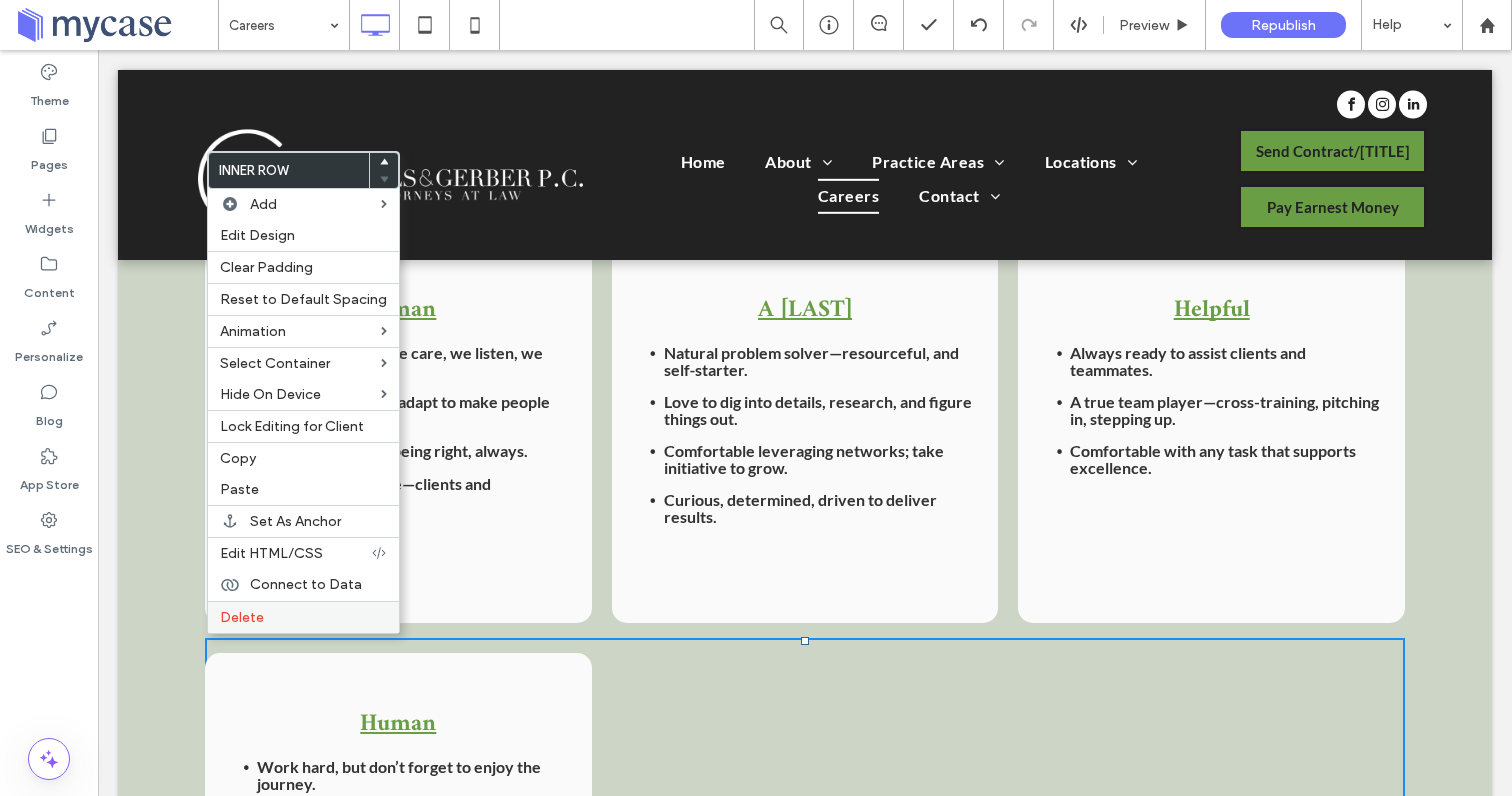 click on "Delete" at bounding box center [303, 617] 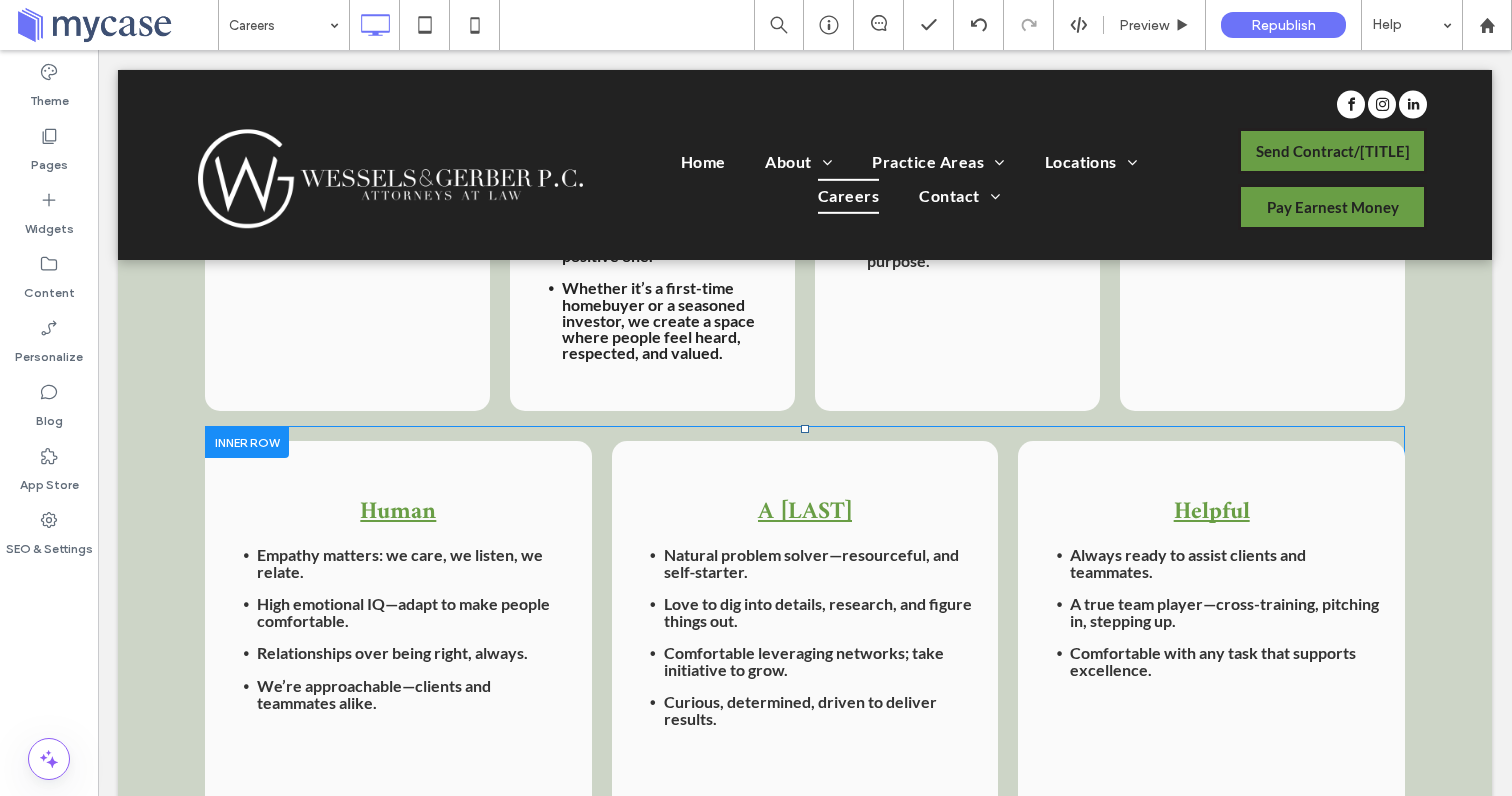 scroll, scrollTop: 1585, scrollLeft: 0, axis: vertical 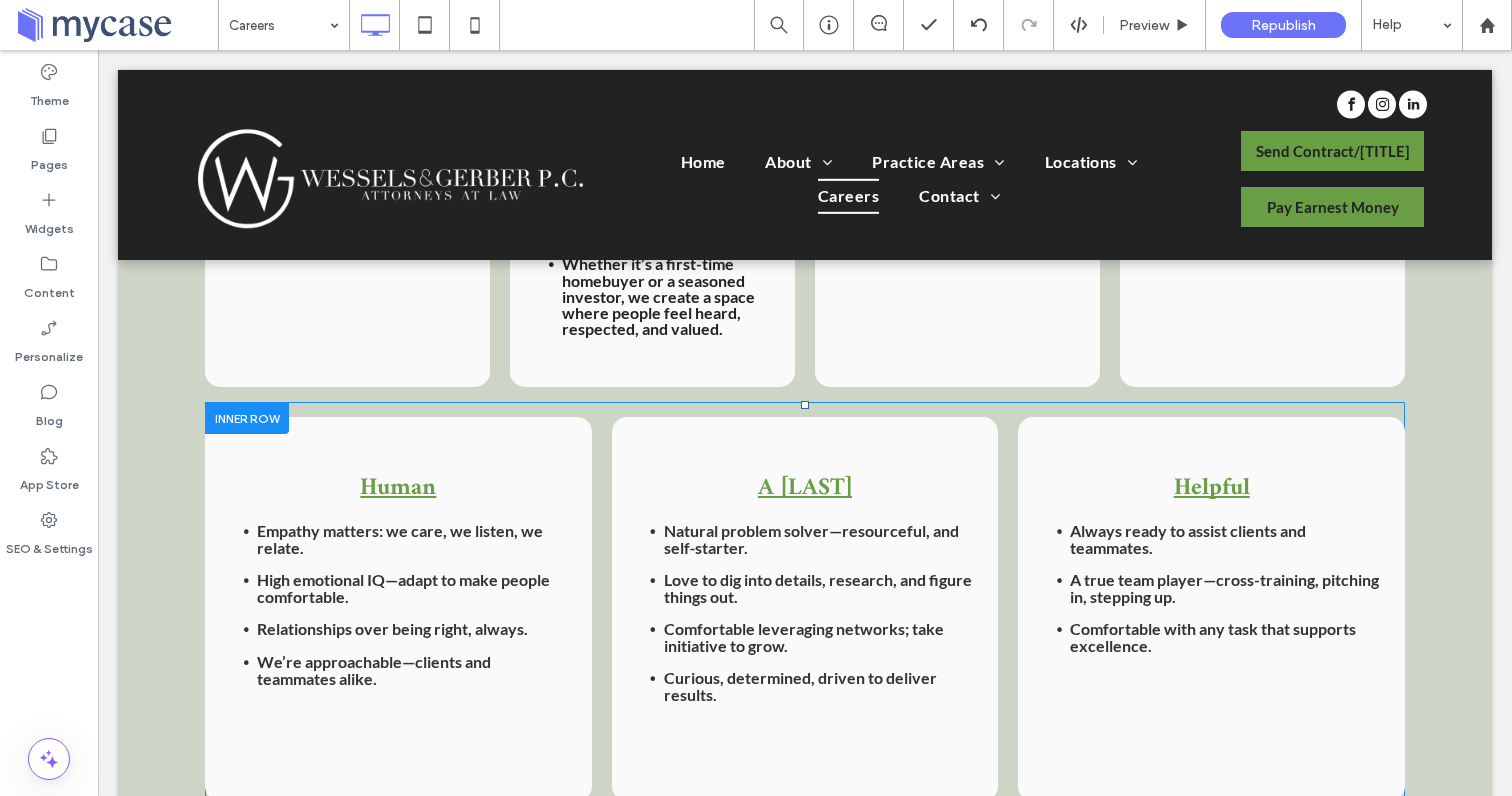 click on "Human
Empathy matters: we care, we listen, we relate.
High emotional IQ—adapt to make people comfortable.
Relationships over being right, always.
We’re approachable—clients and teammates alike.
Click To Paste" at bounding box center [398, 609] 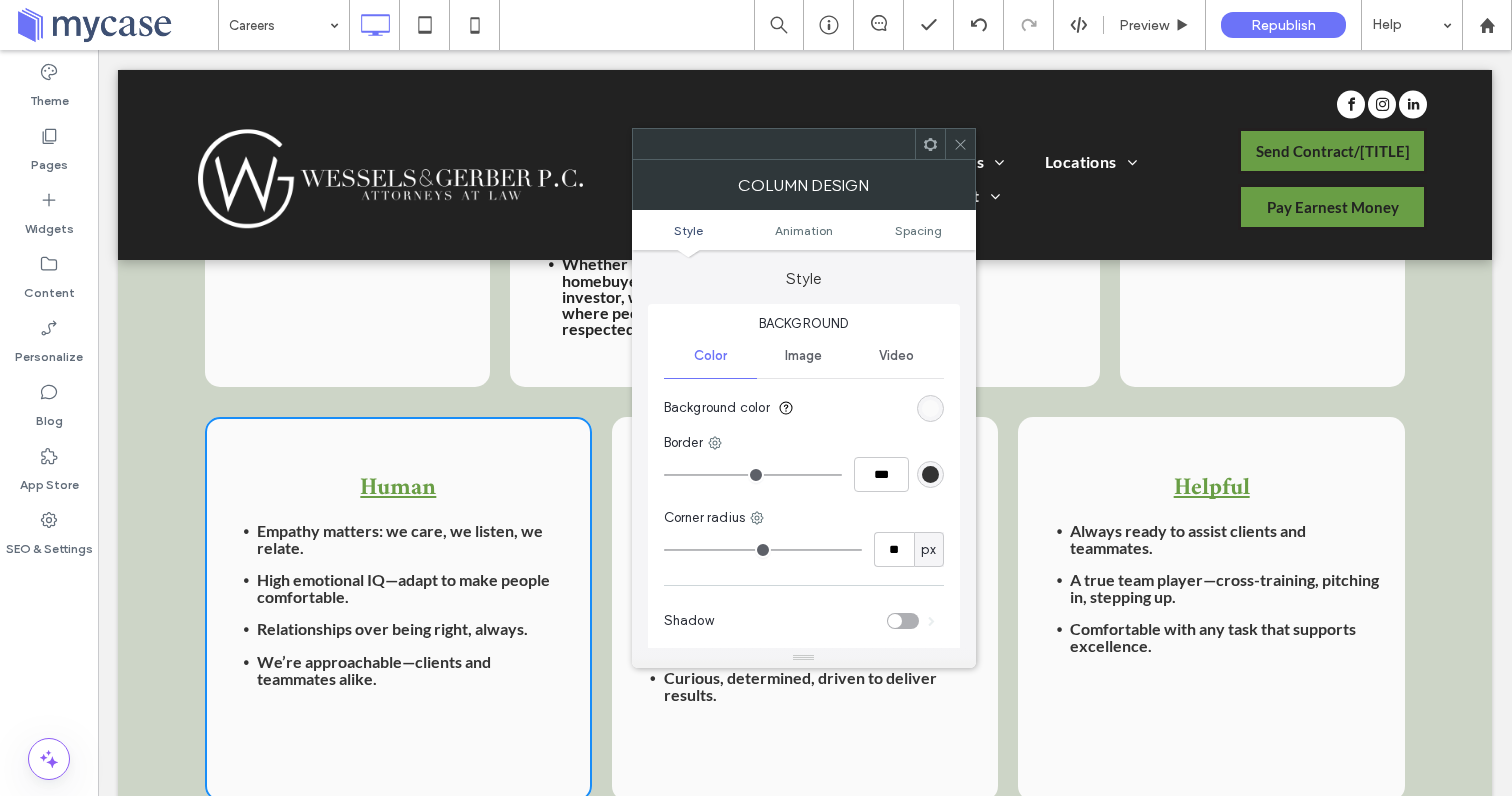 click on "Style Animation Spacing" at bounding box center (804, 230) 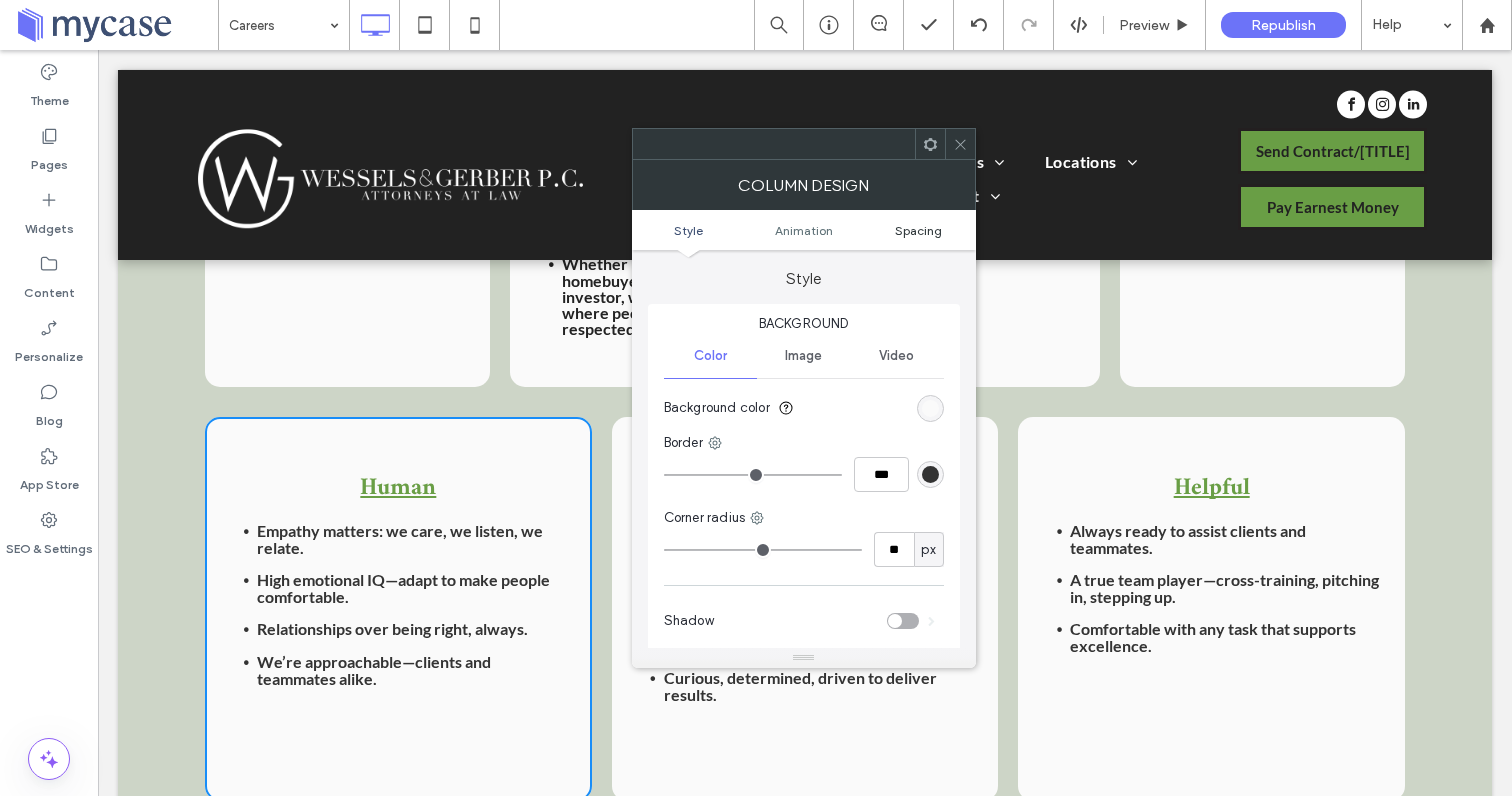 click on "Spacing" at bounding box center (918, 230) 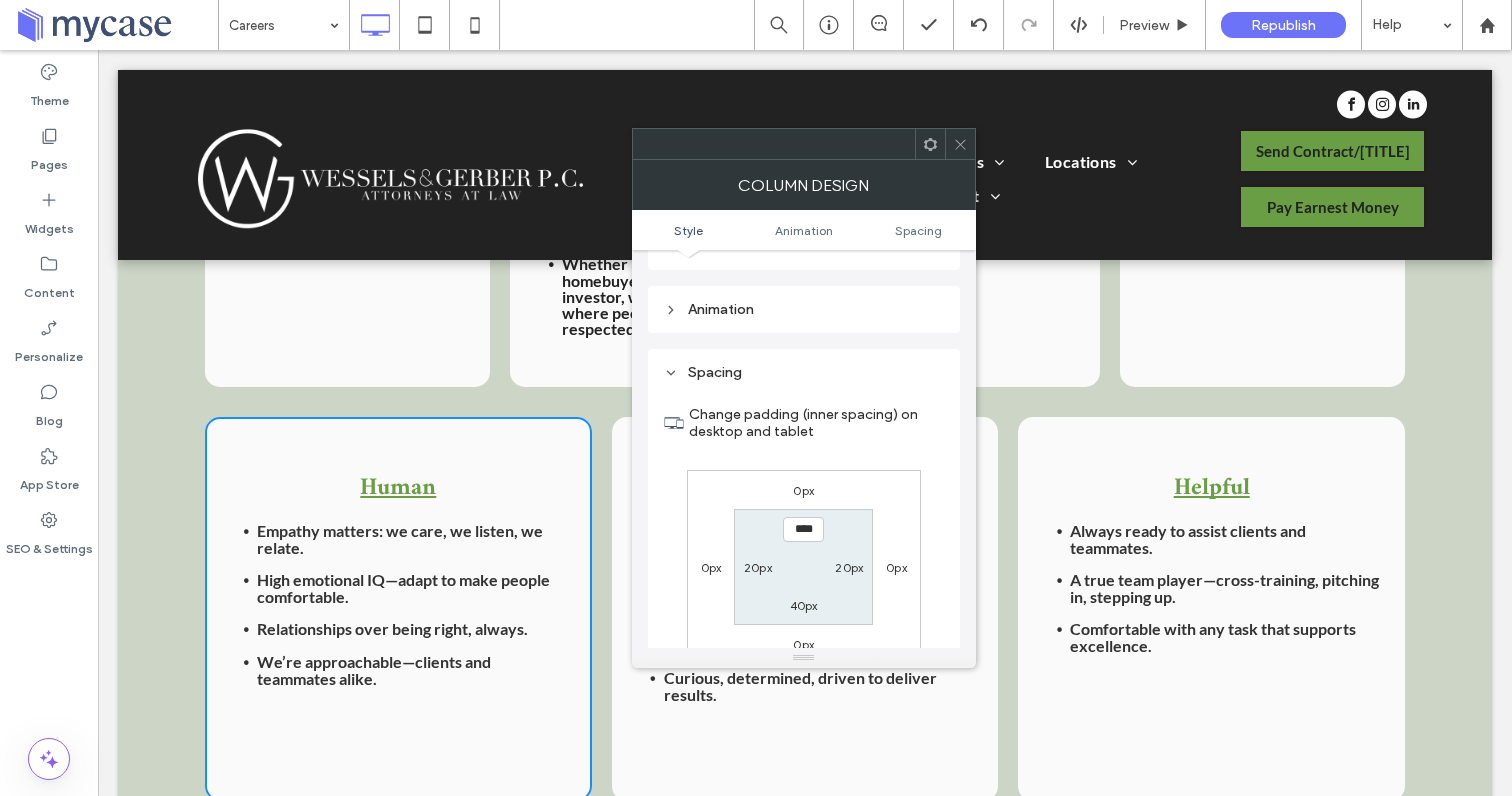 scroll, scrollTop: 470, scrollLeft: 0, axis: vertical 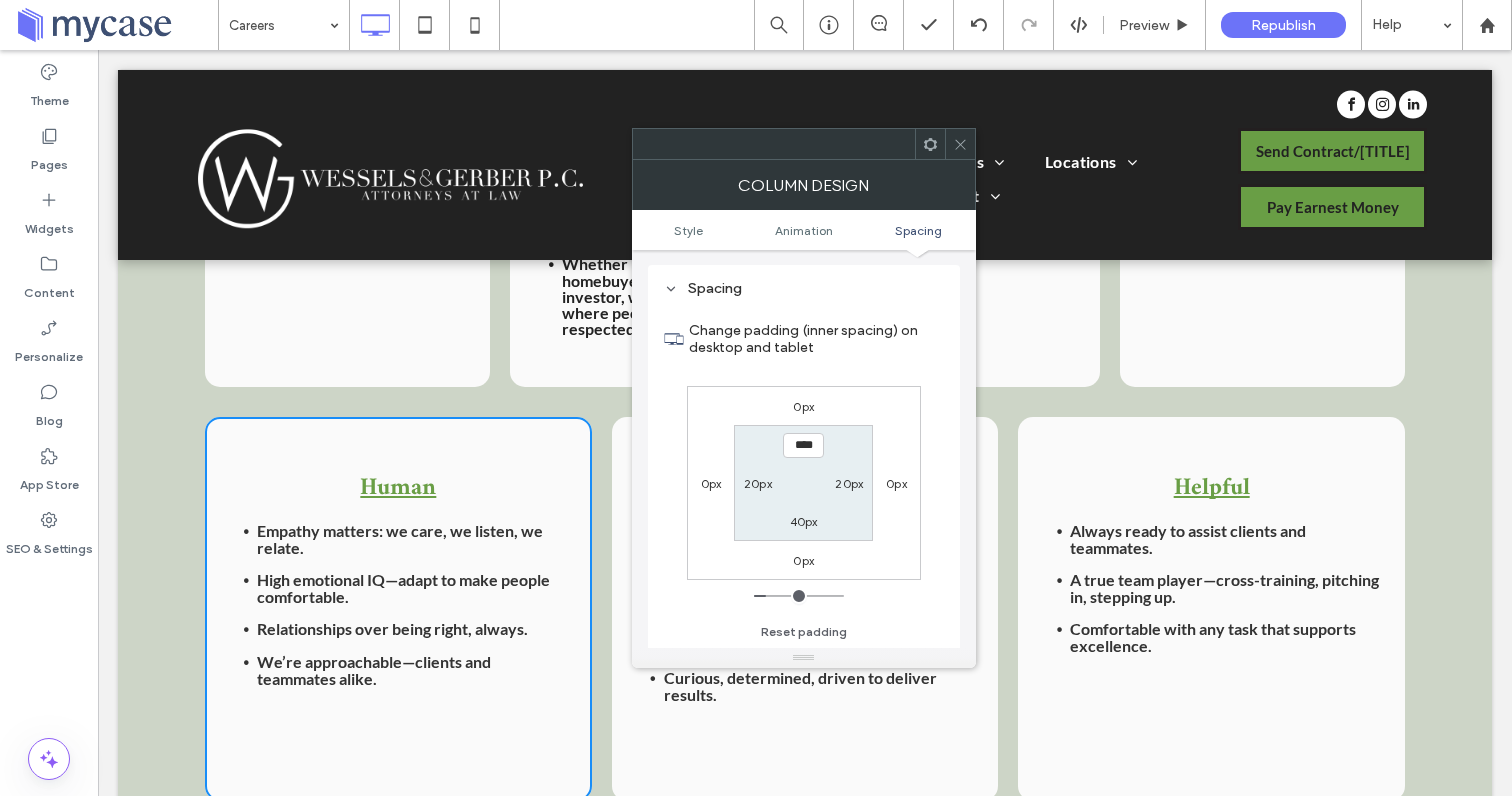 click on "0px" at bounding box center [711, 483] 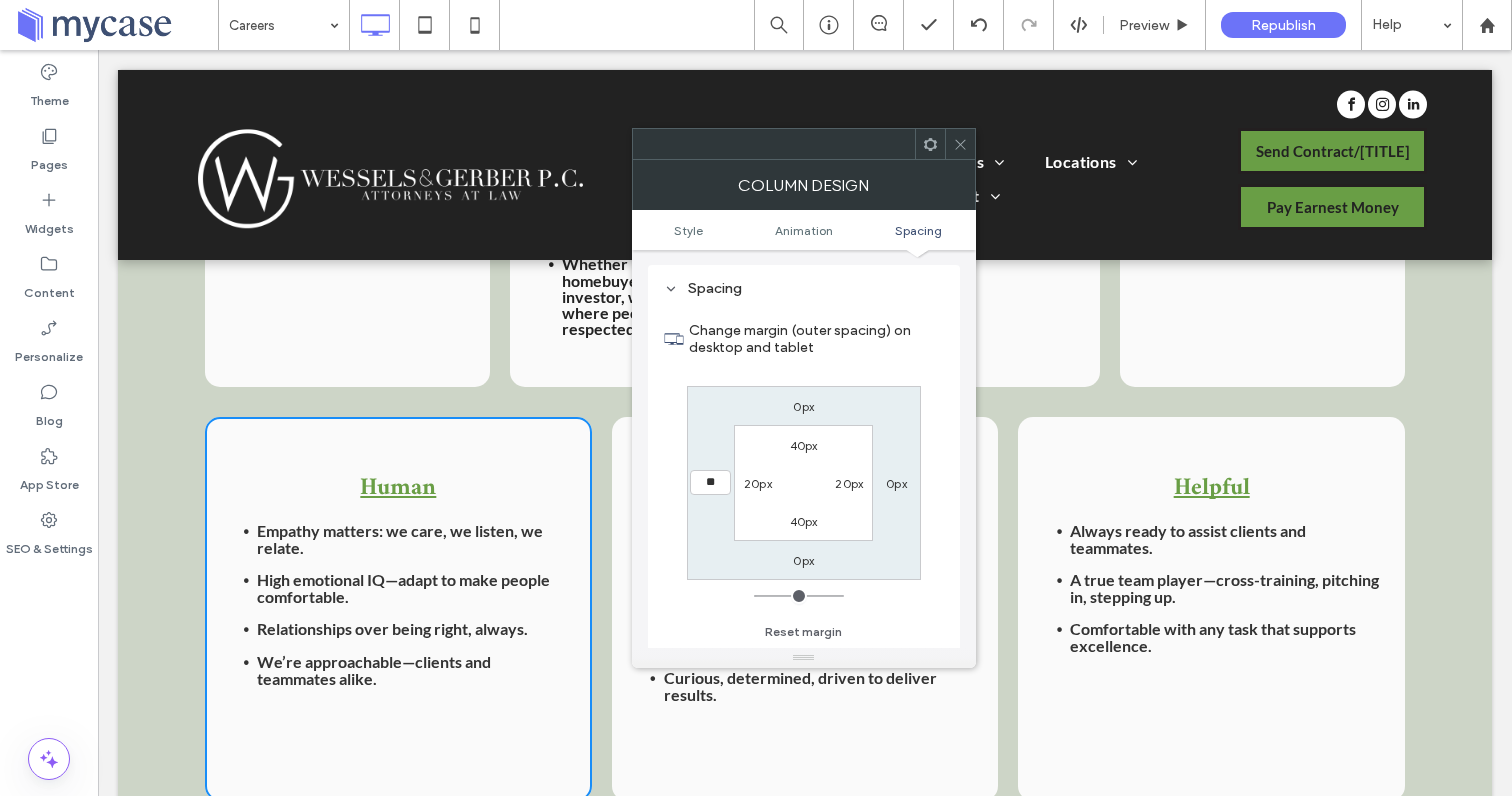 type on "**" 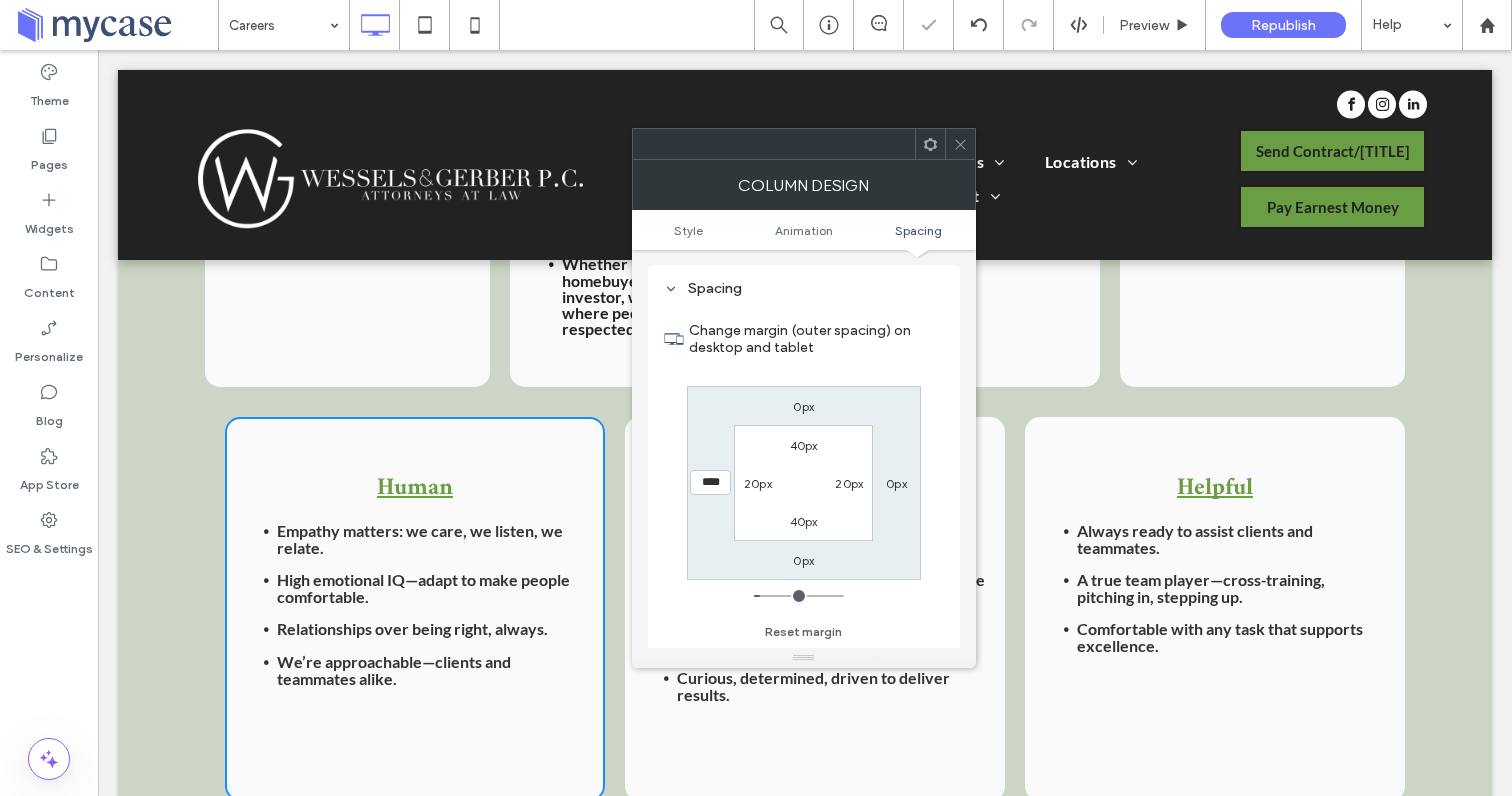 click on "0px" at bounding box center (896, 483) 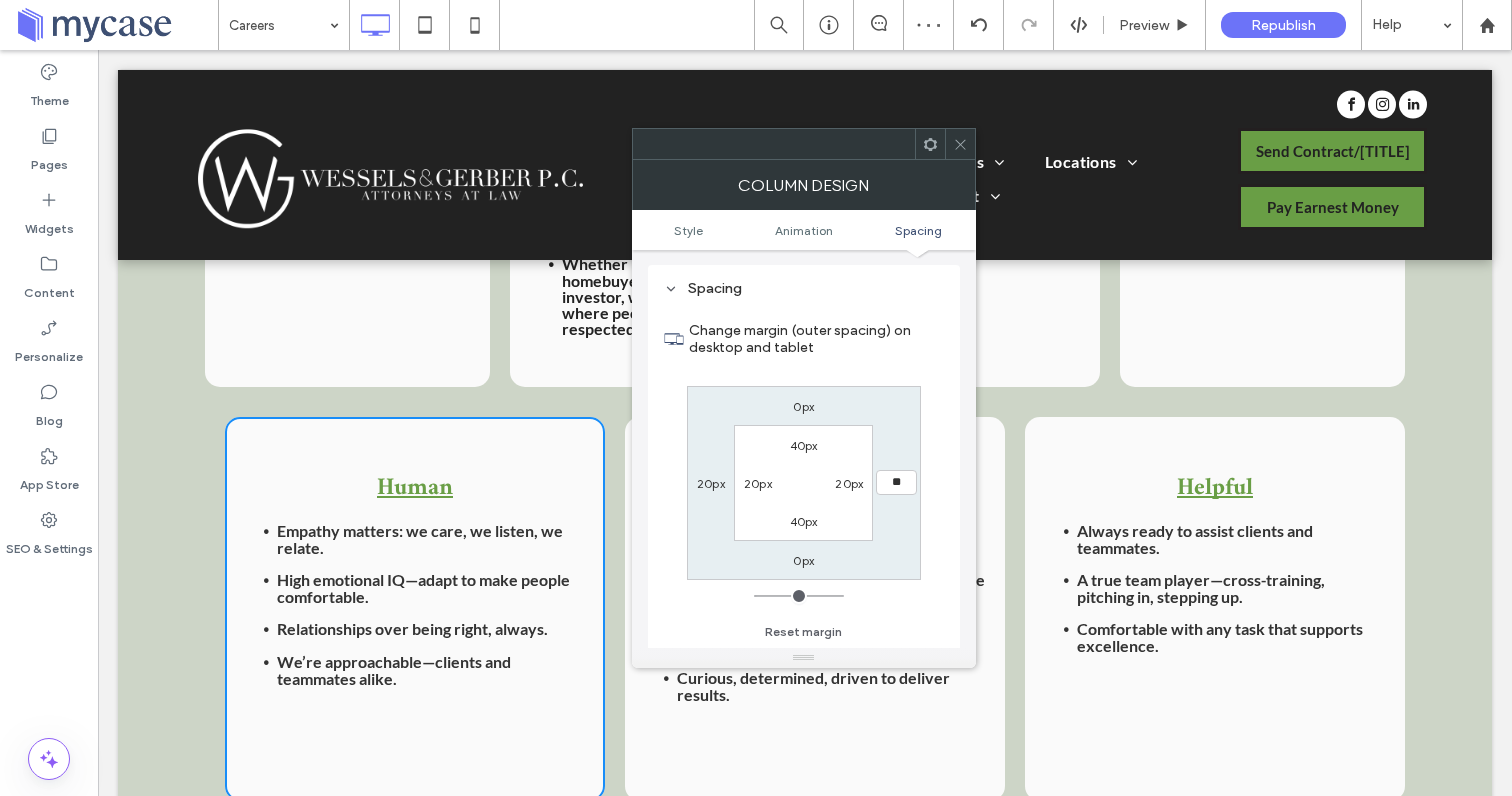 type on "**" 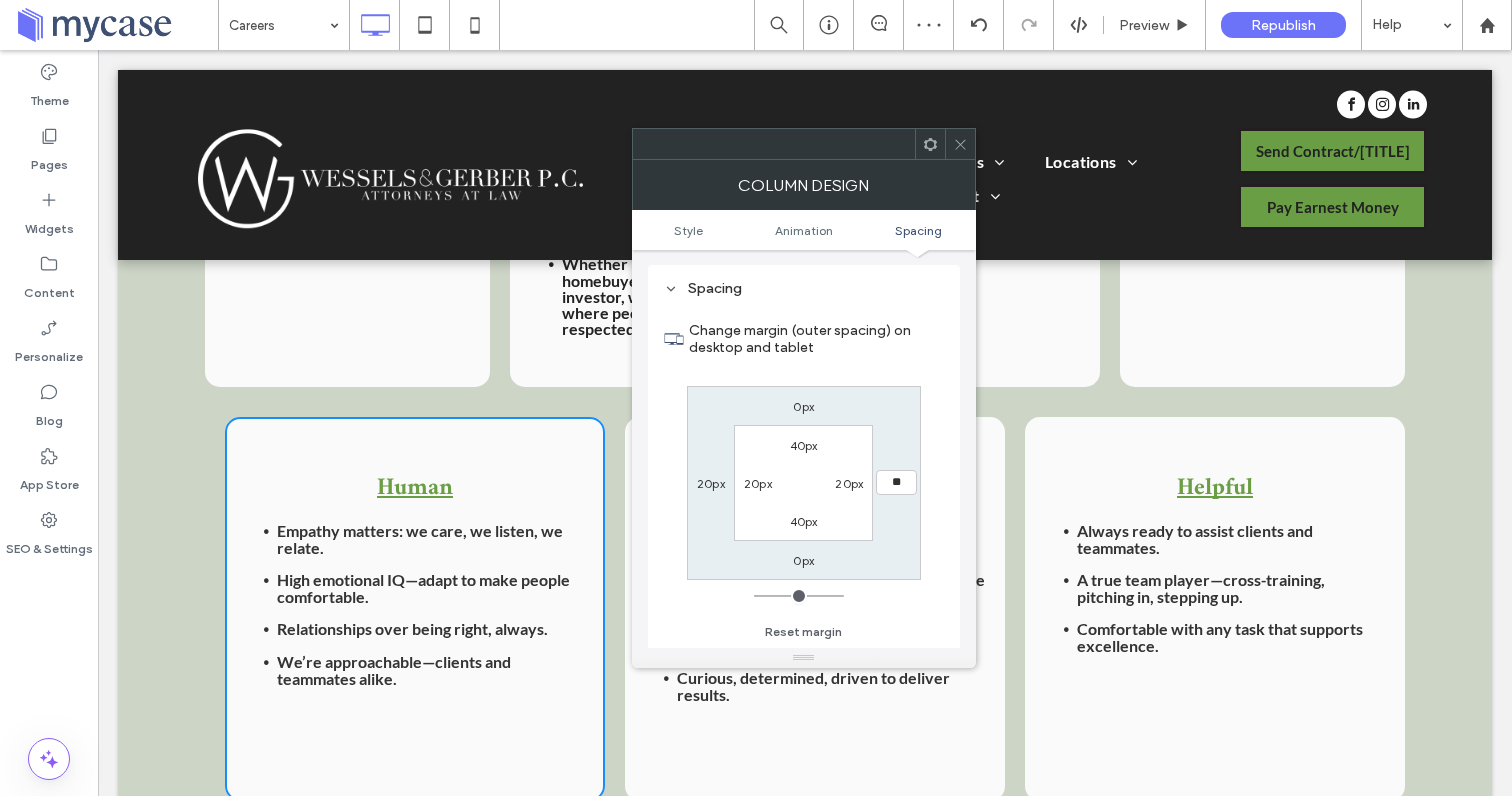 type on "**" 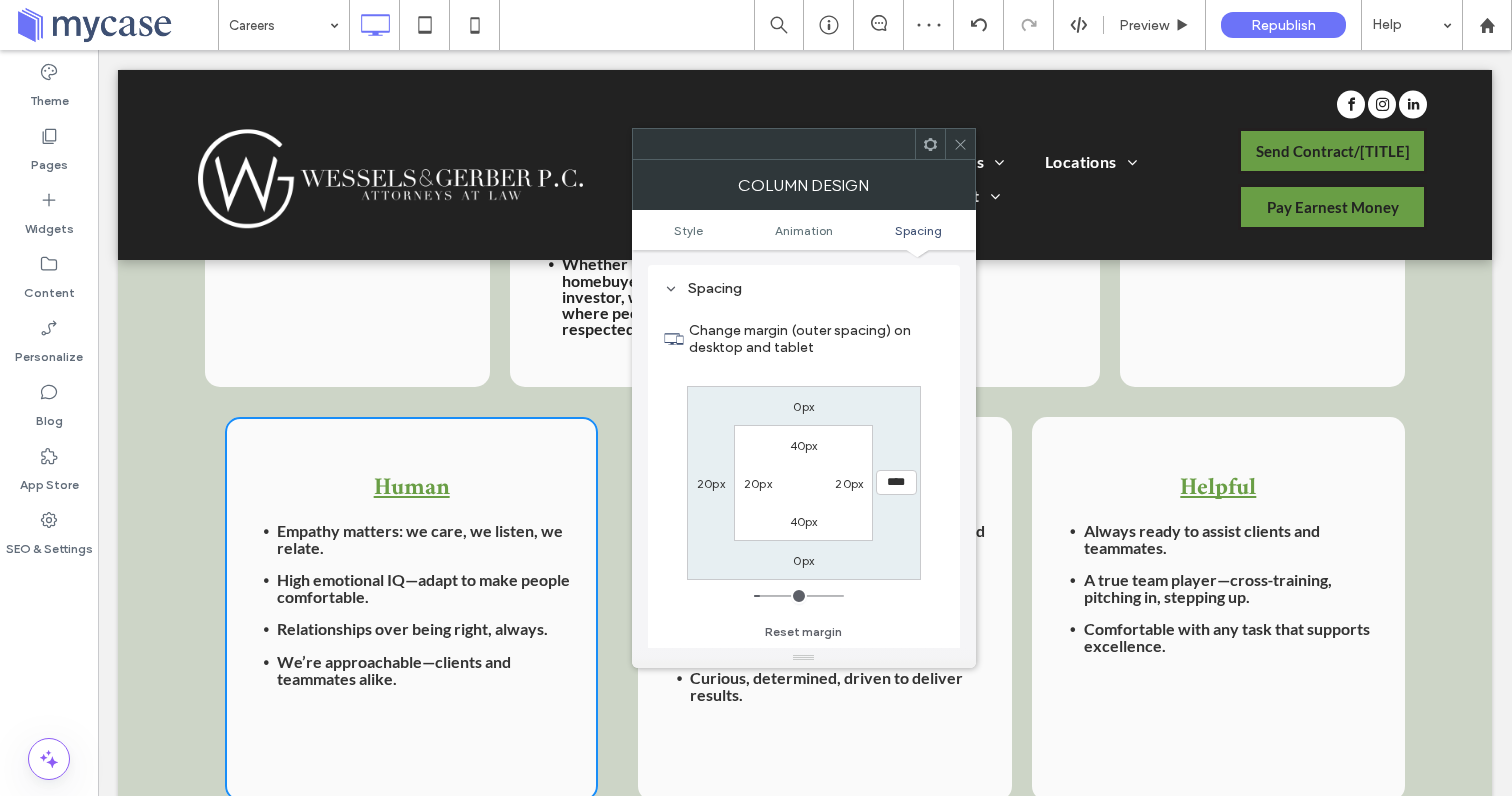 click 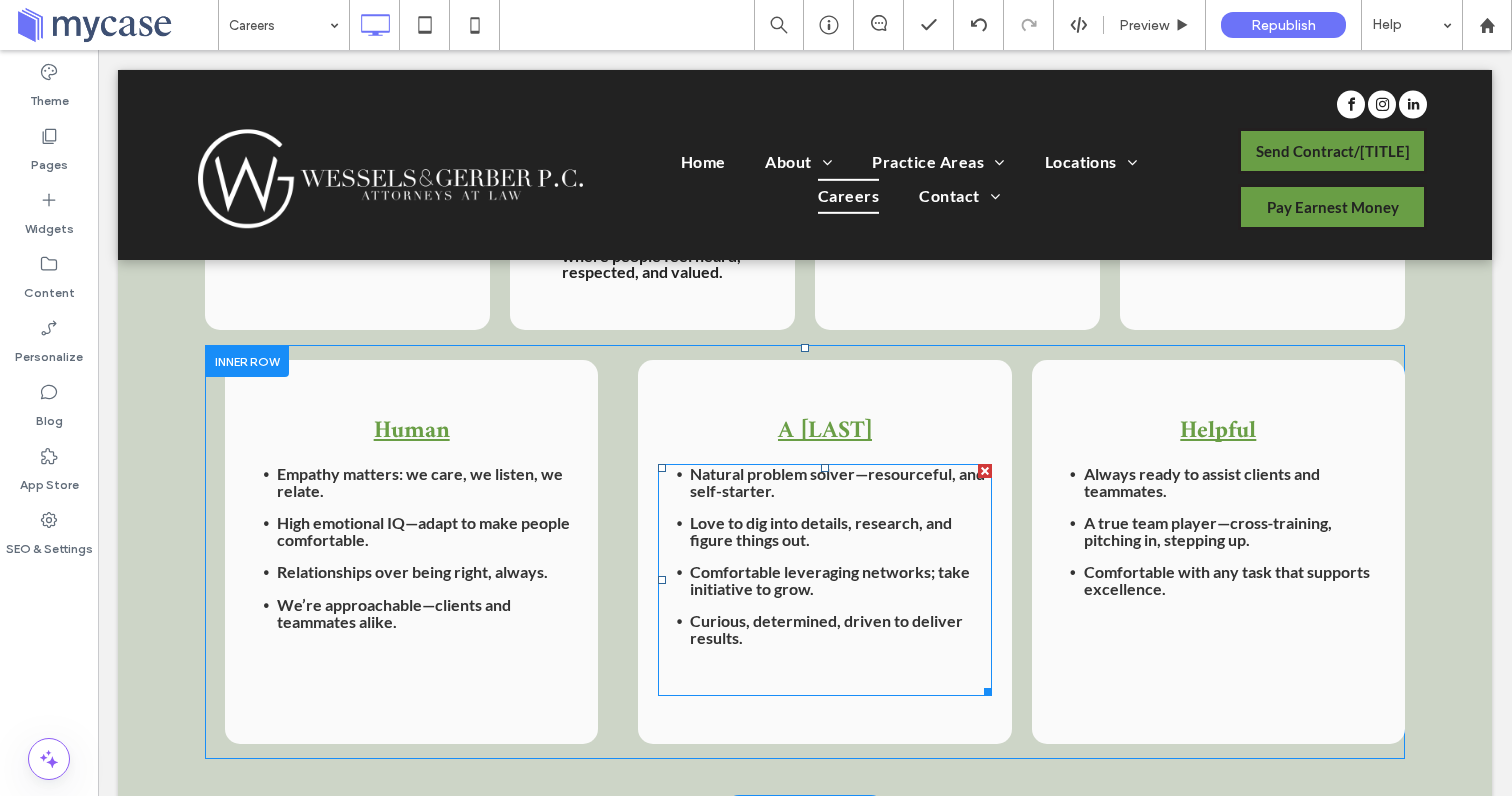scroll, scrollTop: 1648, scrollLeft: 0, axis: vertical 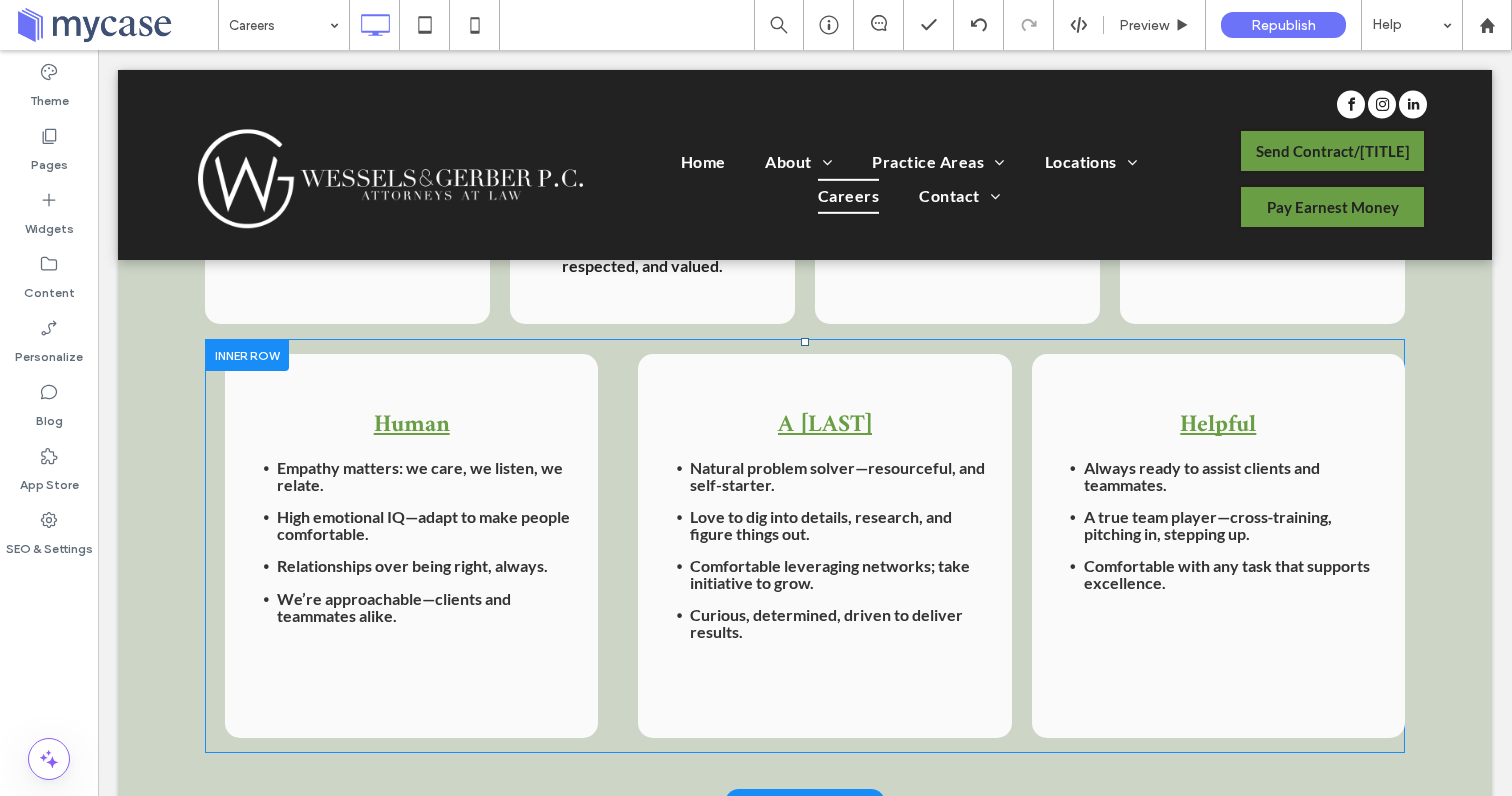 click on "A Hunter
Natural problem solver—resourceful, and self‑starter.
Love to dig into details, research, and figure things out.
Comfortable leveraging networks; take initiative to grow.
Curious, determined, driven to deliver results.
﻿ Click To Paste" at bounding box center (824, 546) 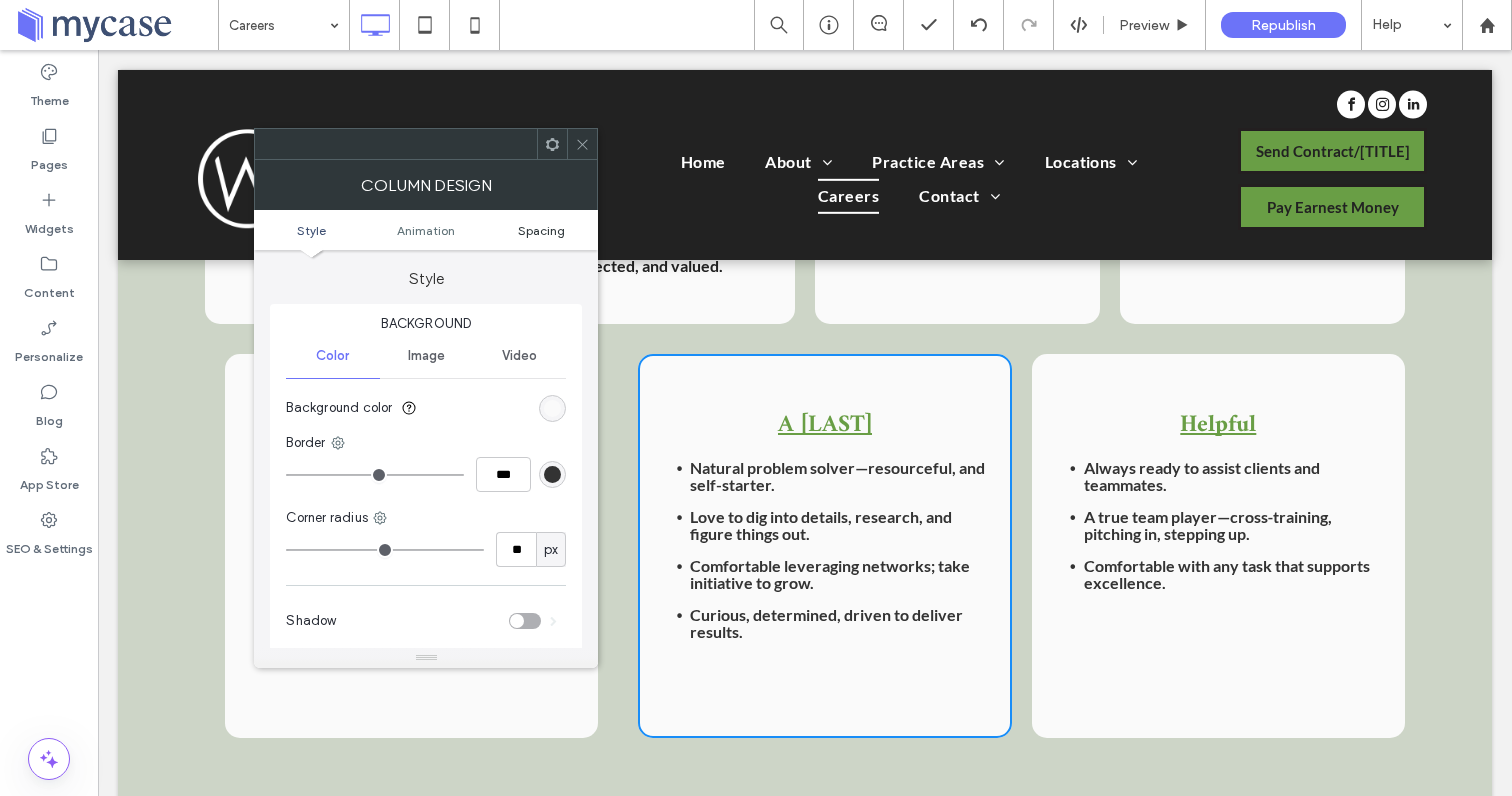 click on "Spacing" at bounding box center [541, 230] 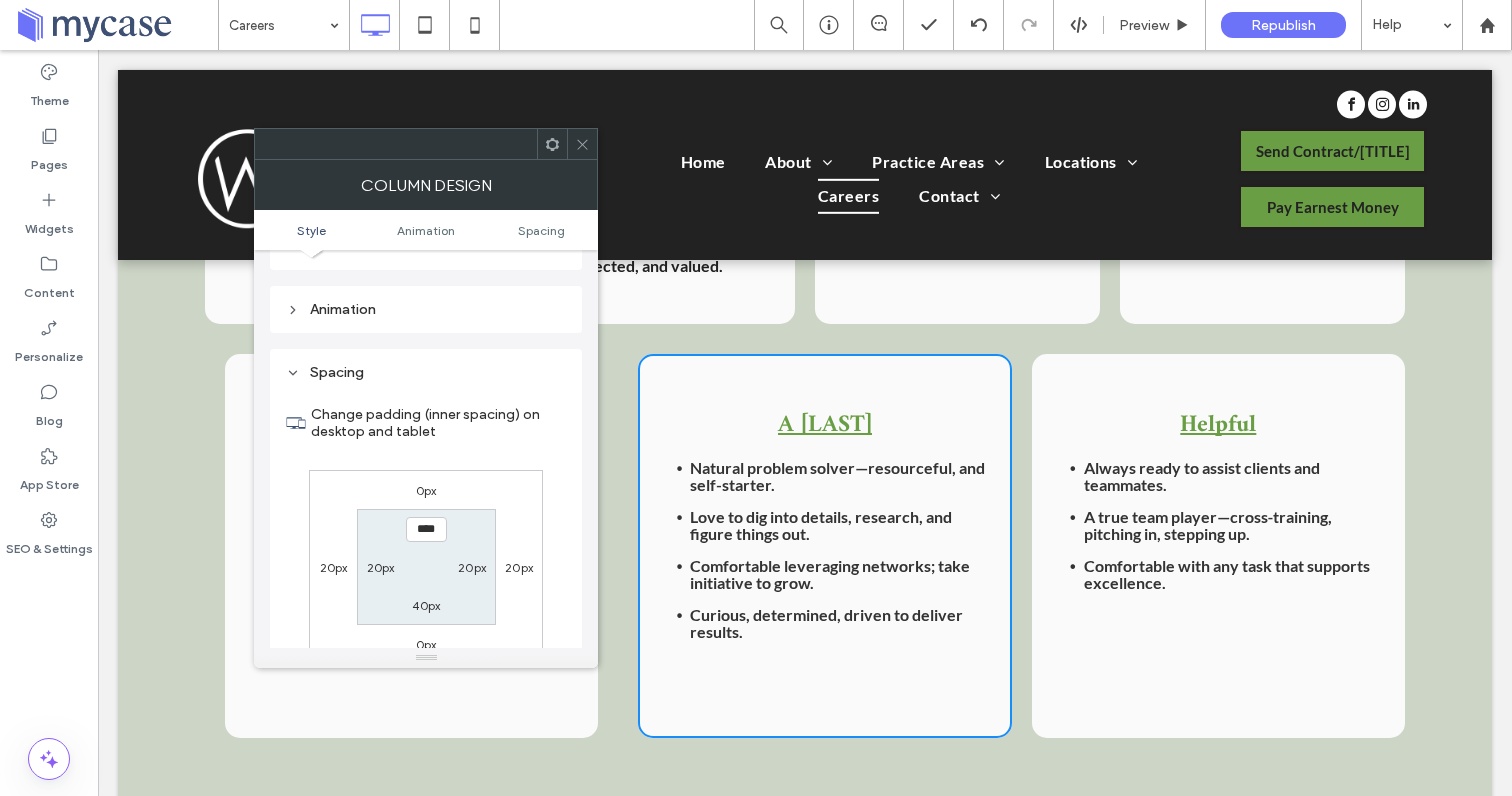 scroll, scrollTop: 470, scrollLeft: 0, axis: vertical 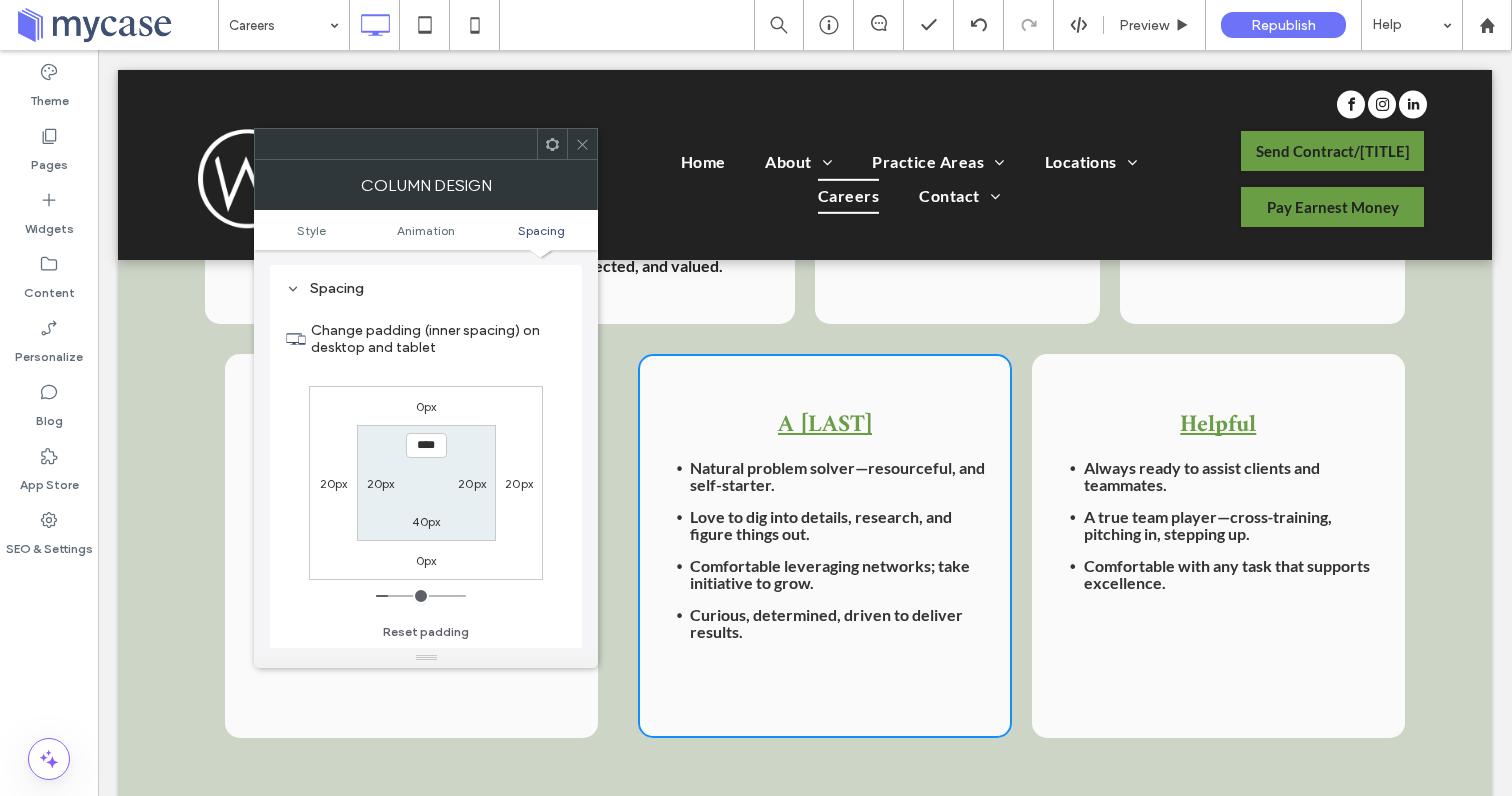 click 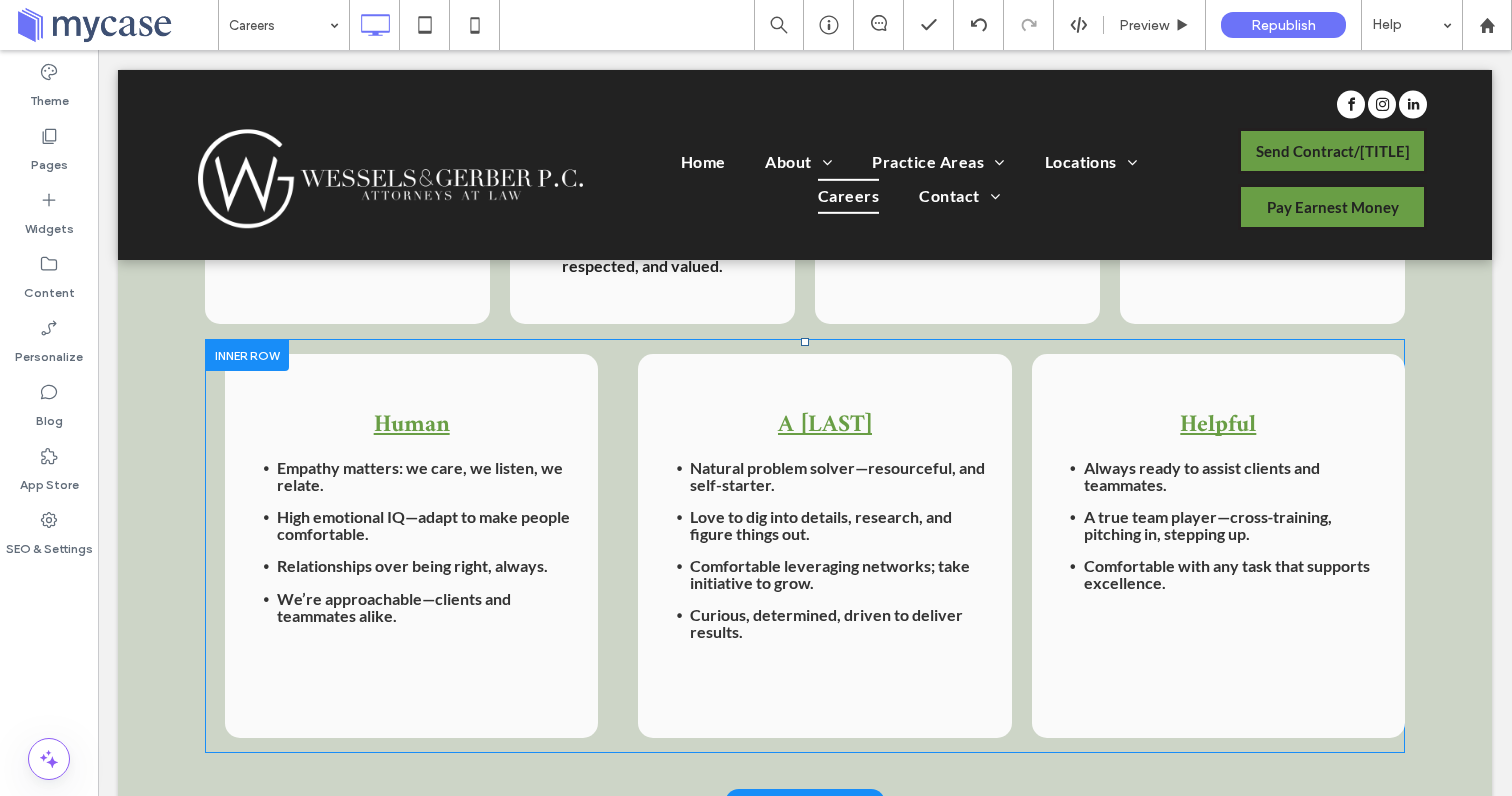 click on "Helpful
Always ready to assist clients and teammates.
A true team player—cross‑training, pitching in, stepping up.
Comfortable with any task that supports excellence.
Click To Paste" at bounding box center (1218, 546) 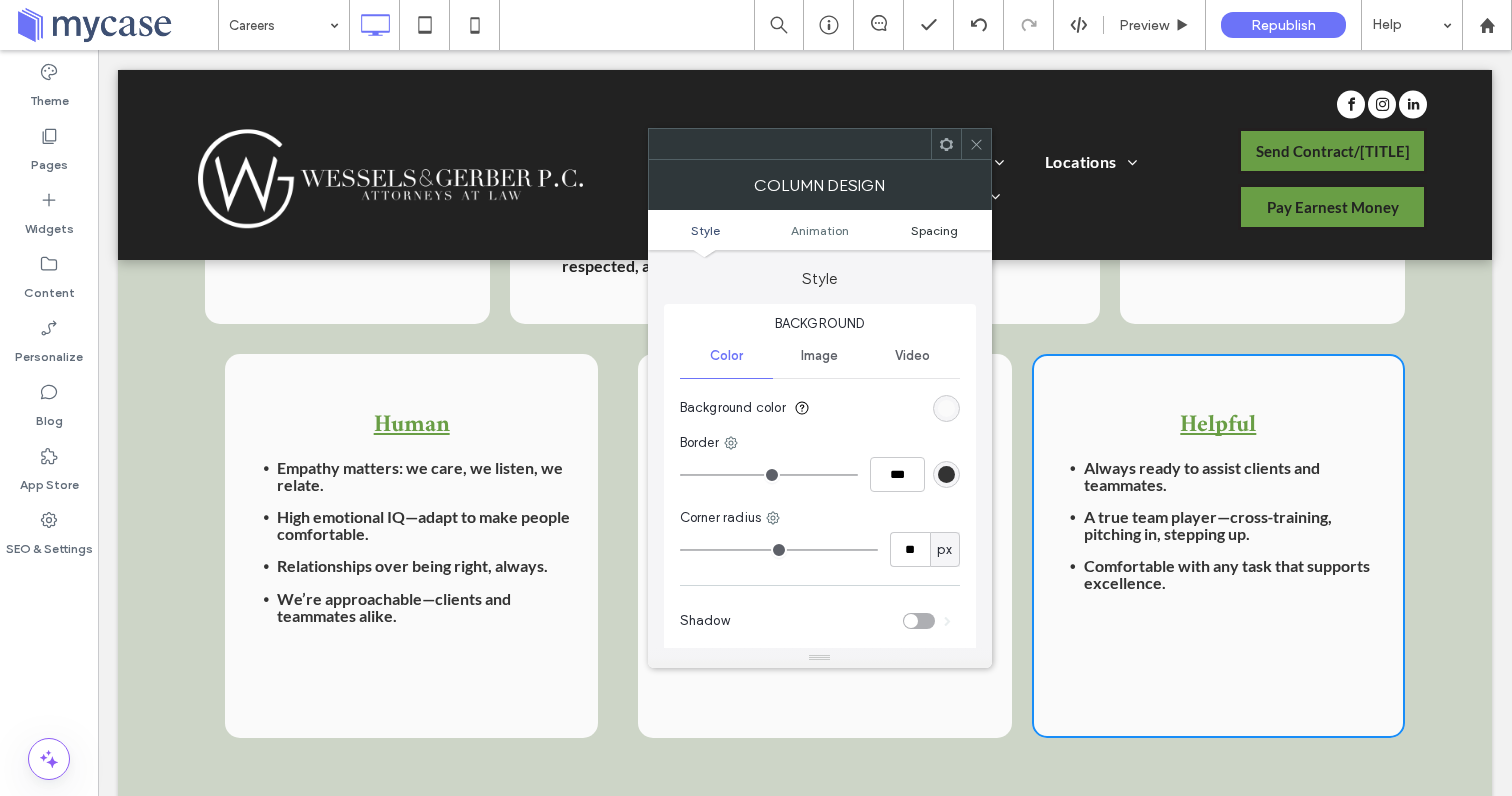click on "Spacing" at bounding box center (934, 230) 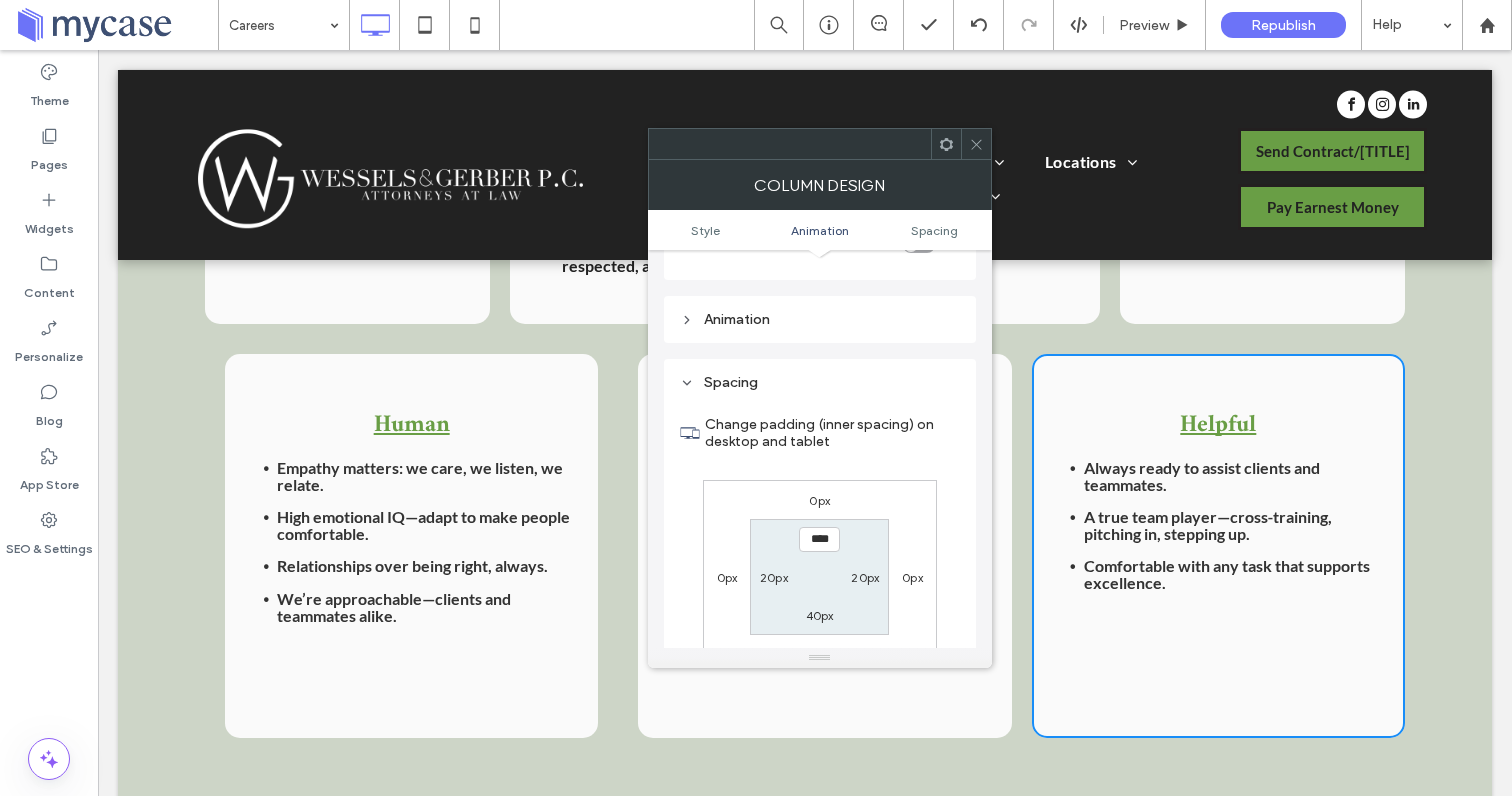 scroll, scrollTop: 470, scrollLeft: 0, axis: vertical 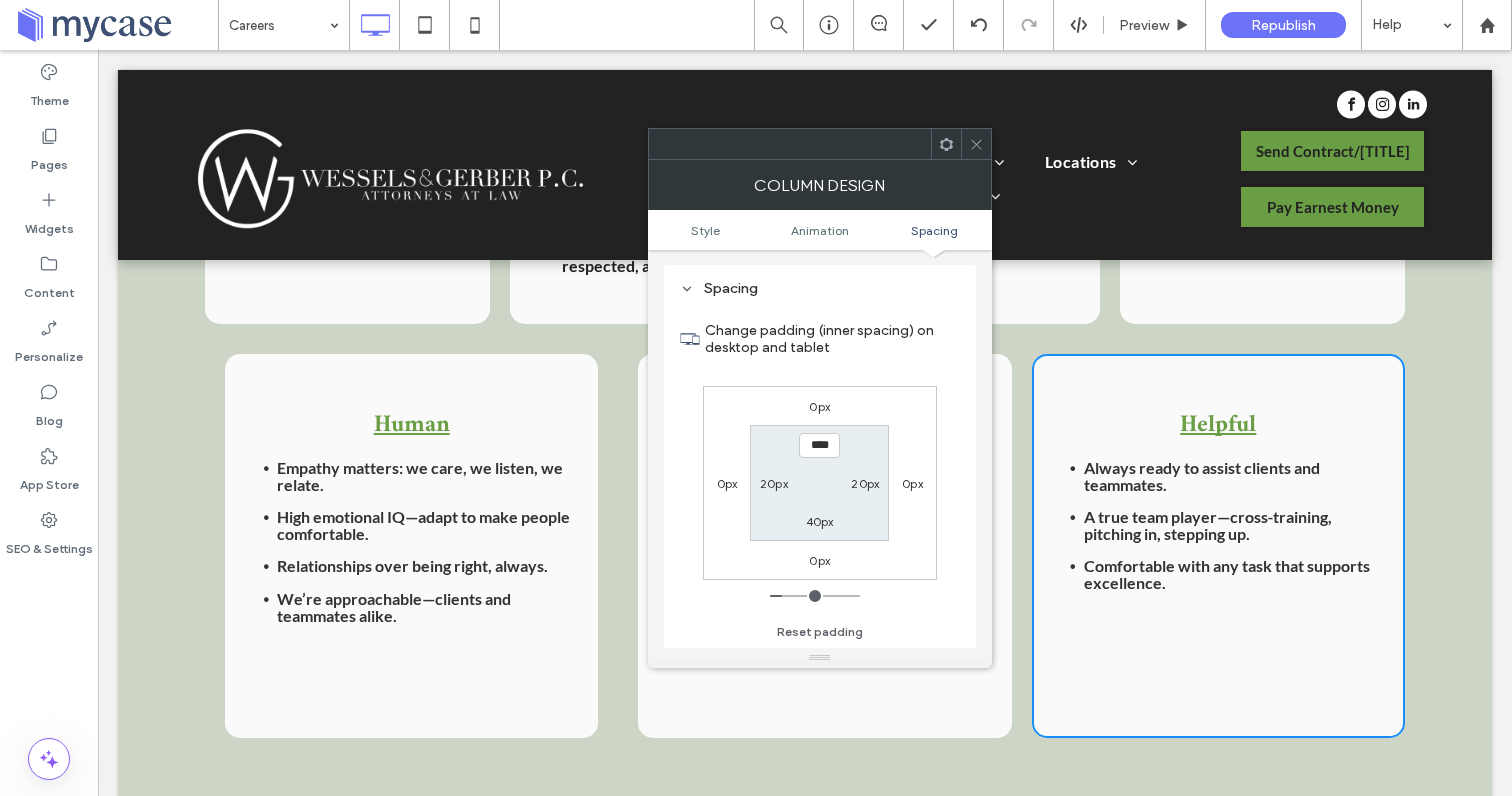 click on "0px" at bounding box center (727, 483) 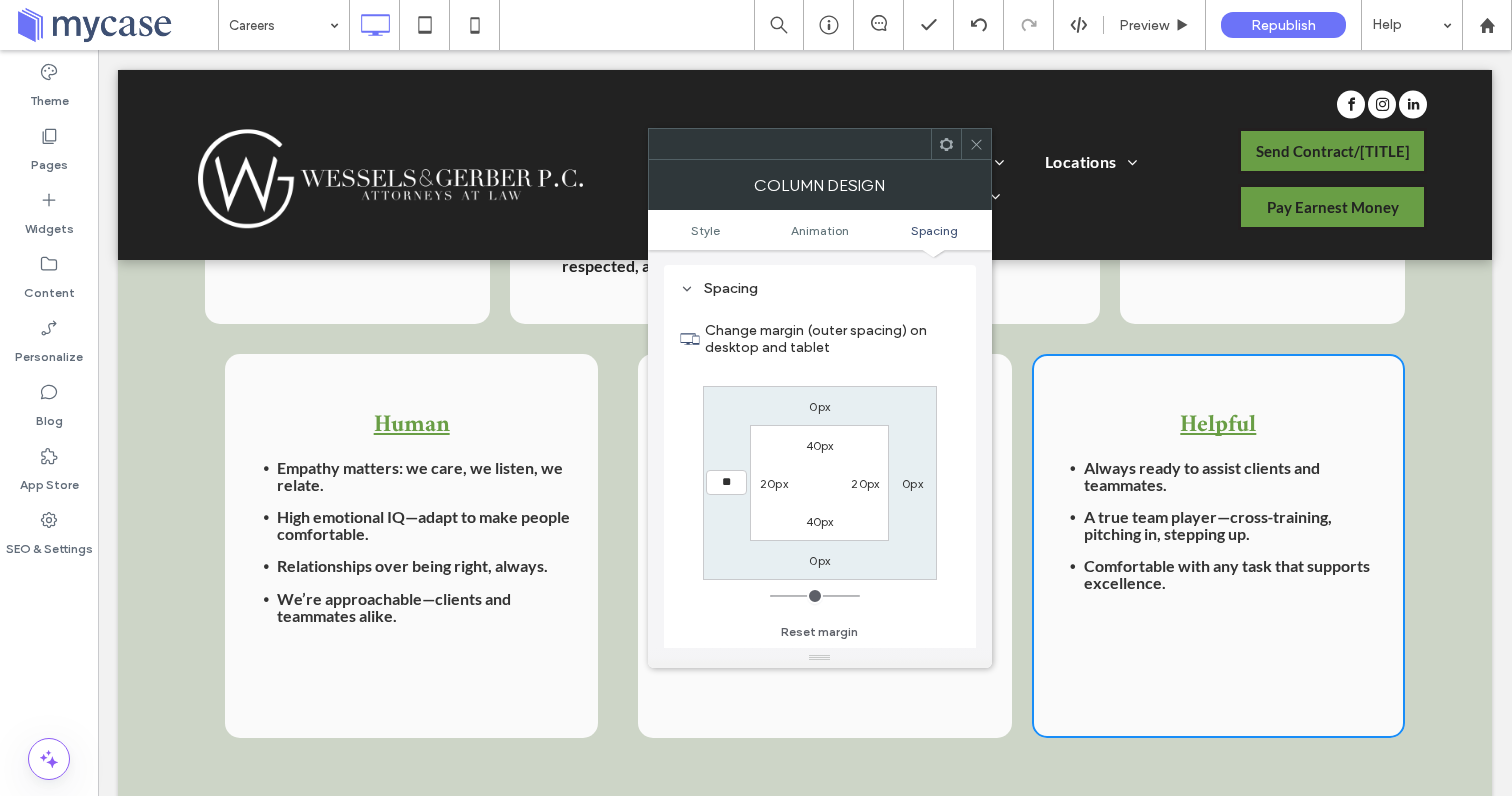 type on "**" 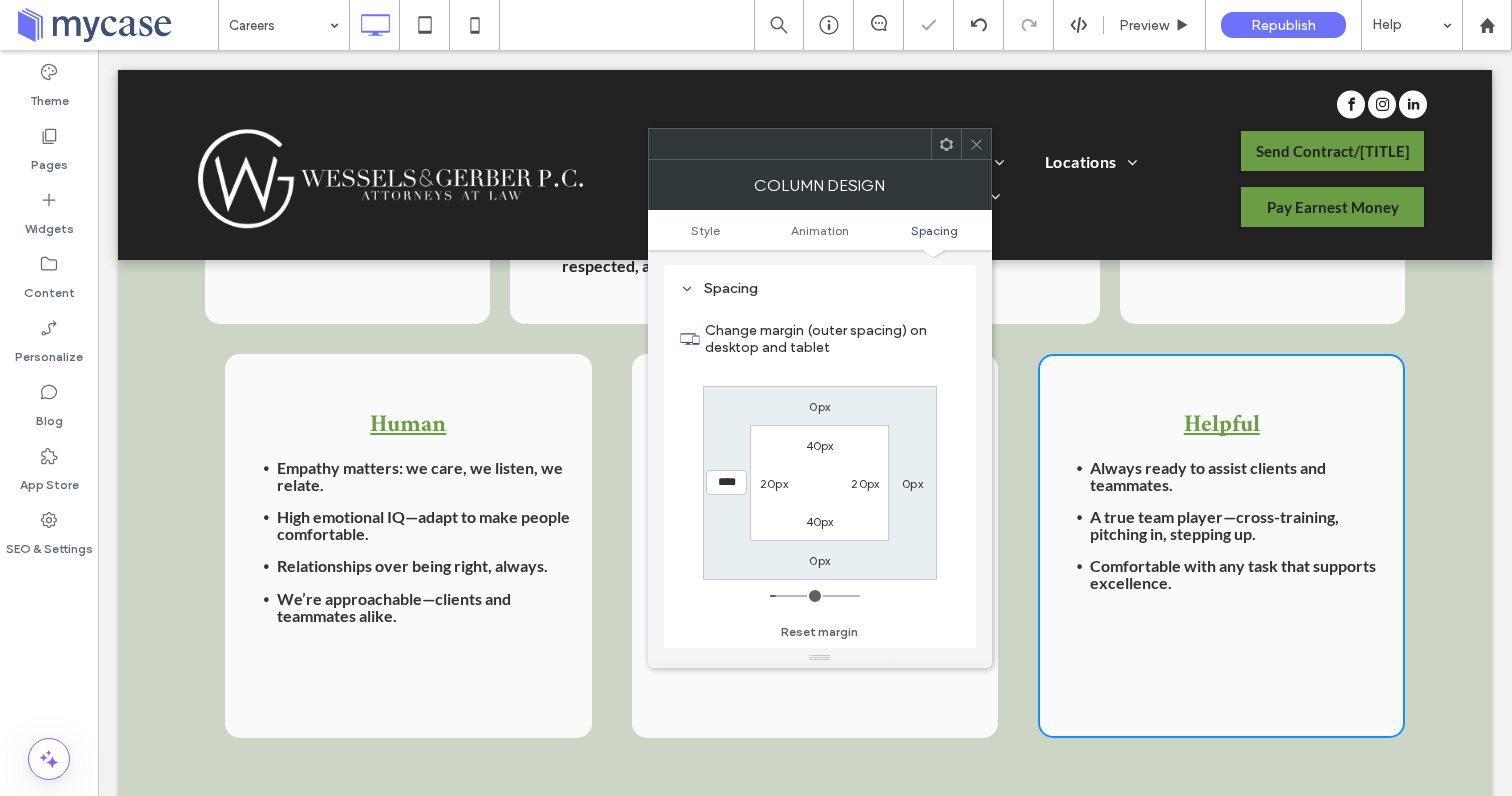 click on "0px" at bounding box center [912, 483] 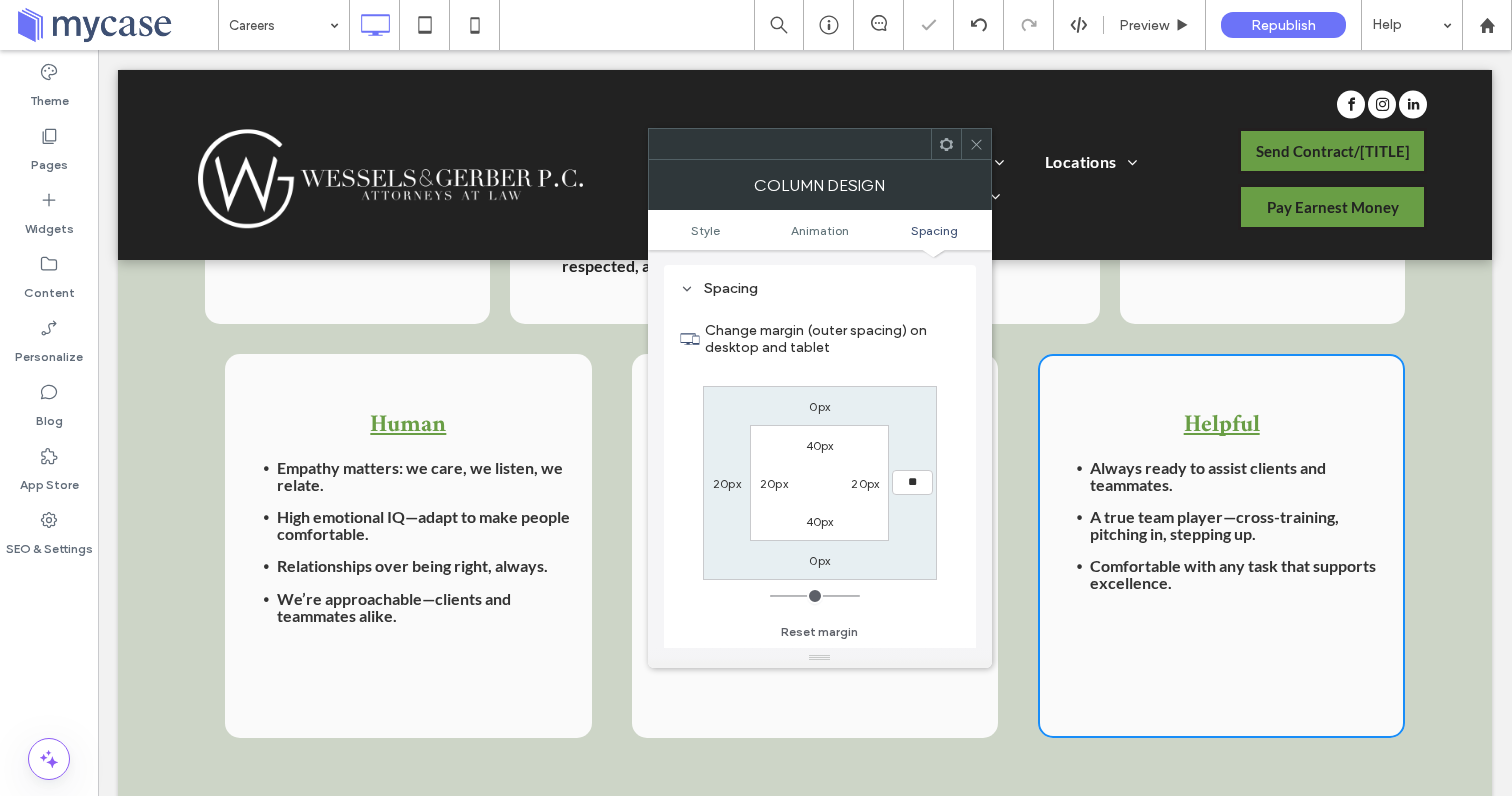 type on "**" 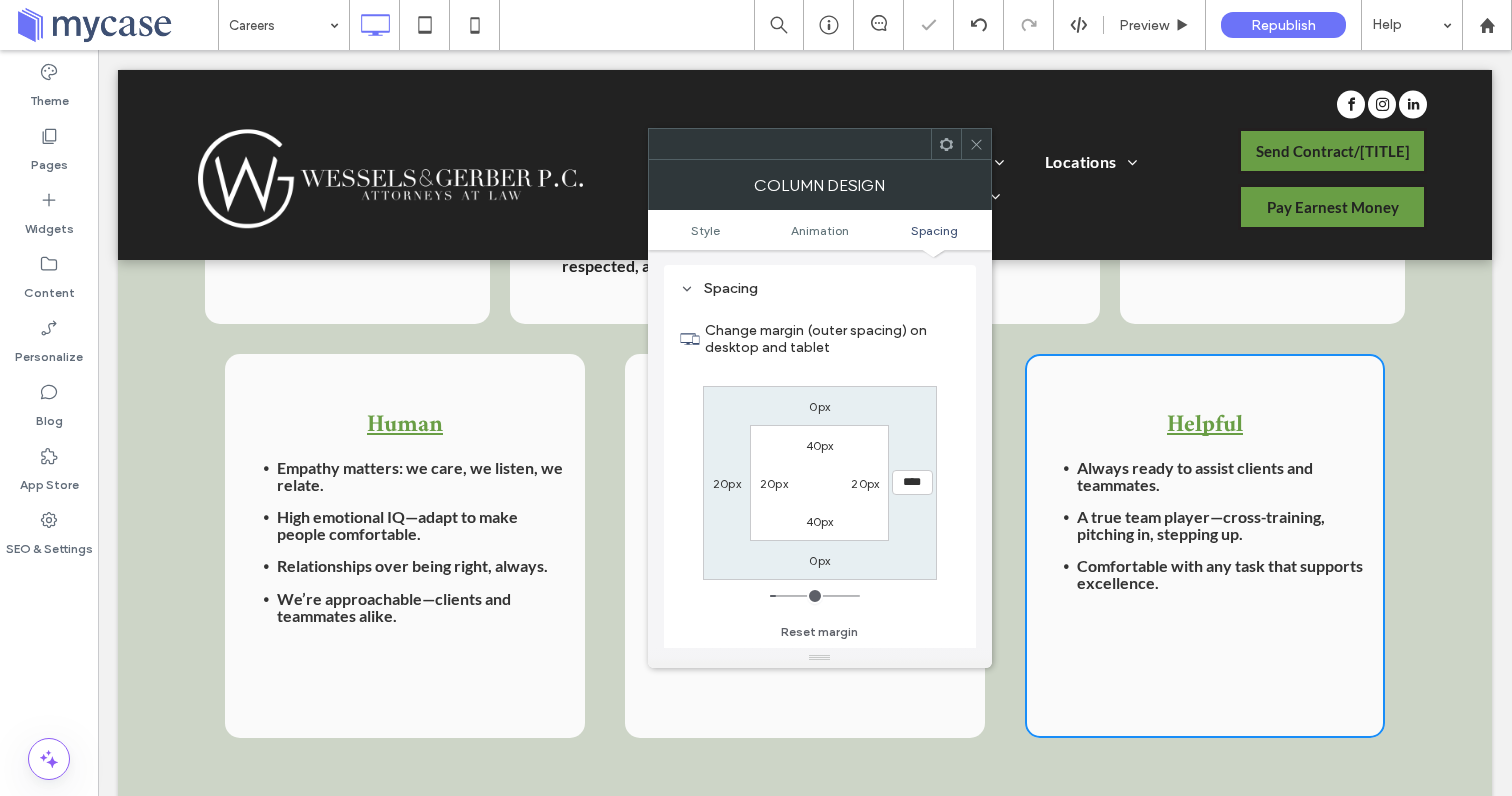click 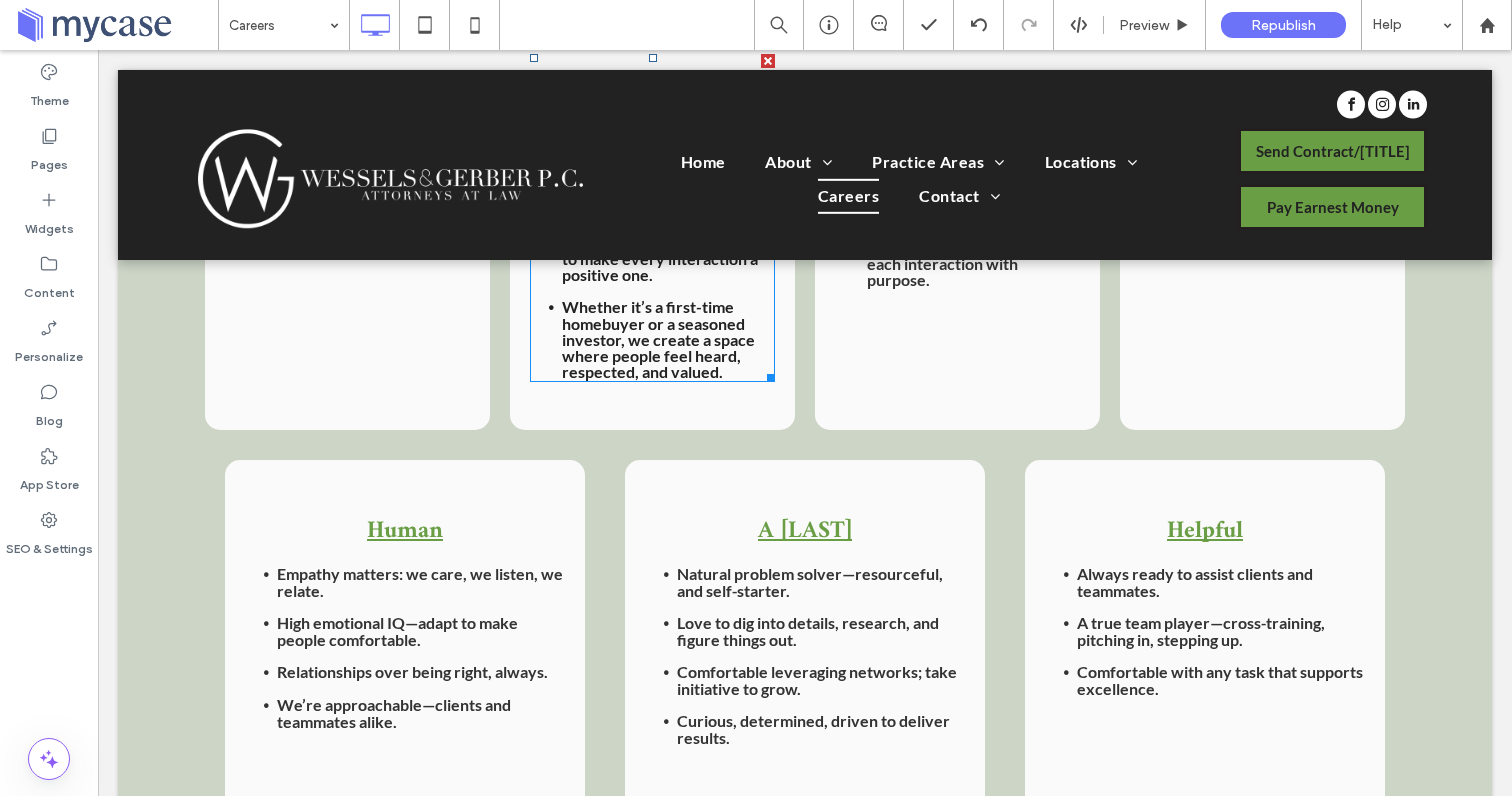 scroll, scrollTop: 1623, scrollLeft: 0, axis: vertical 